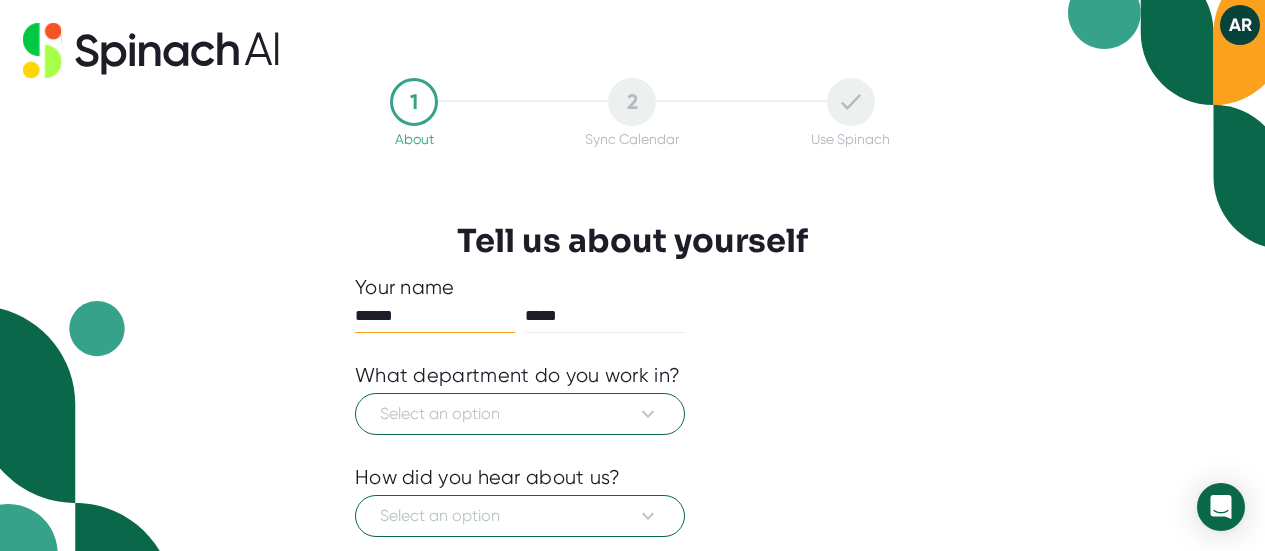 scroll, scrollTop: 0, scrollLeft: 0, axis: both 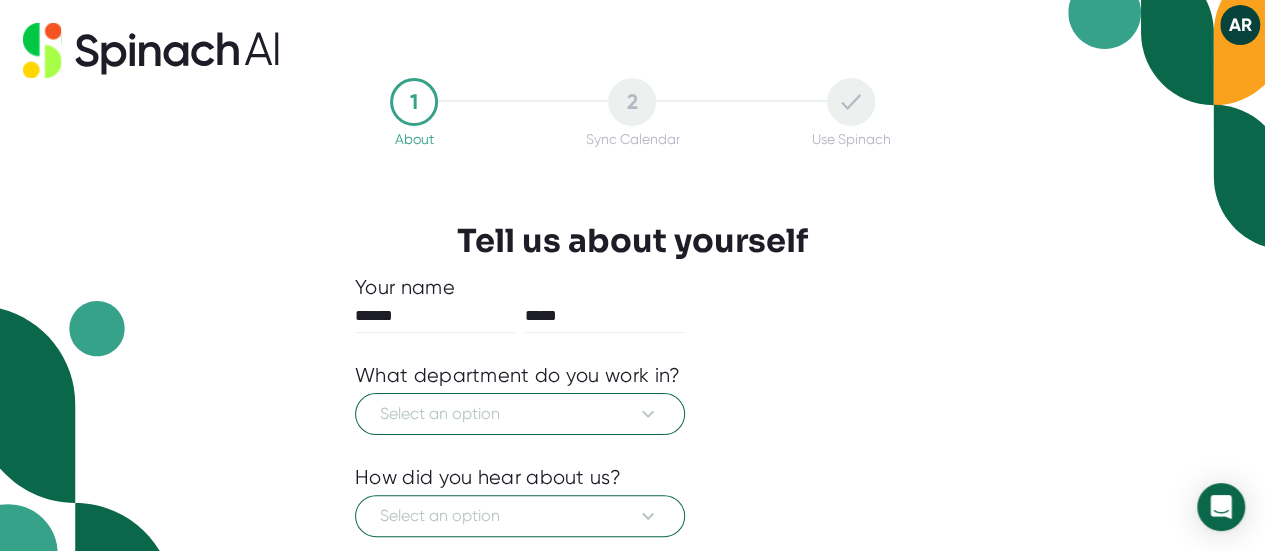 click on "1 About 2 Sync Calendar Use Spinach Tell us about yourself Your name ****** ***** What department do you work in? Select an option How did you hear about us? Select an option Do you speak any languages other than English in your meetings? English Only How many people in your company? Select an option I agree to the Spinach  Terms of Service  and  Privacy Policy Next" at bounding box center (632, 275) 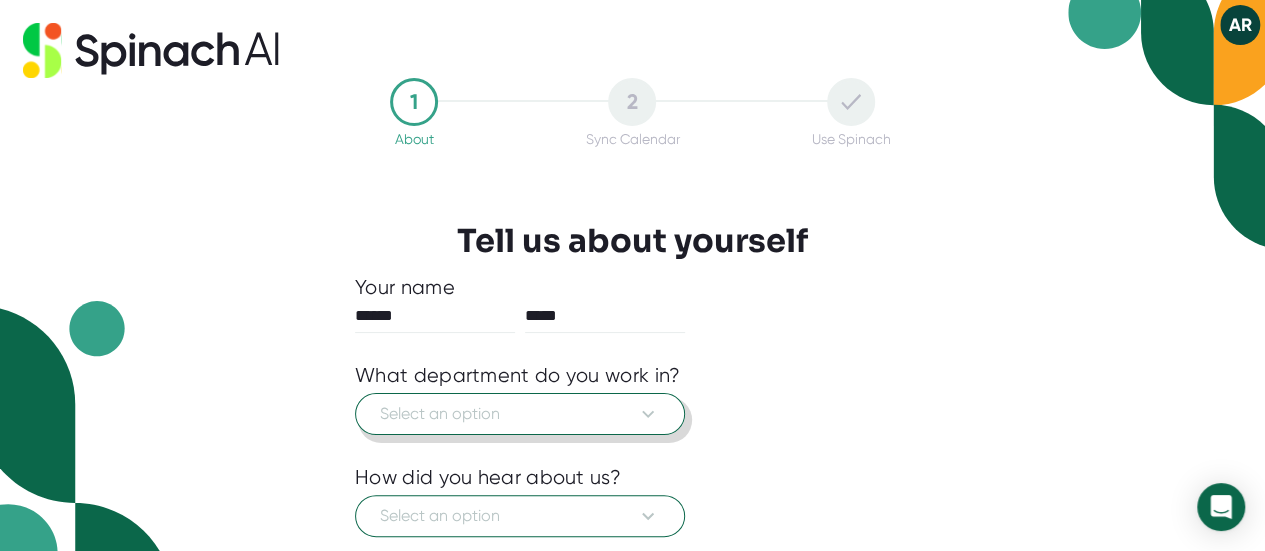click on "Select an option" at bounding box center (520, 414) 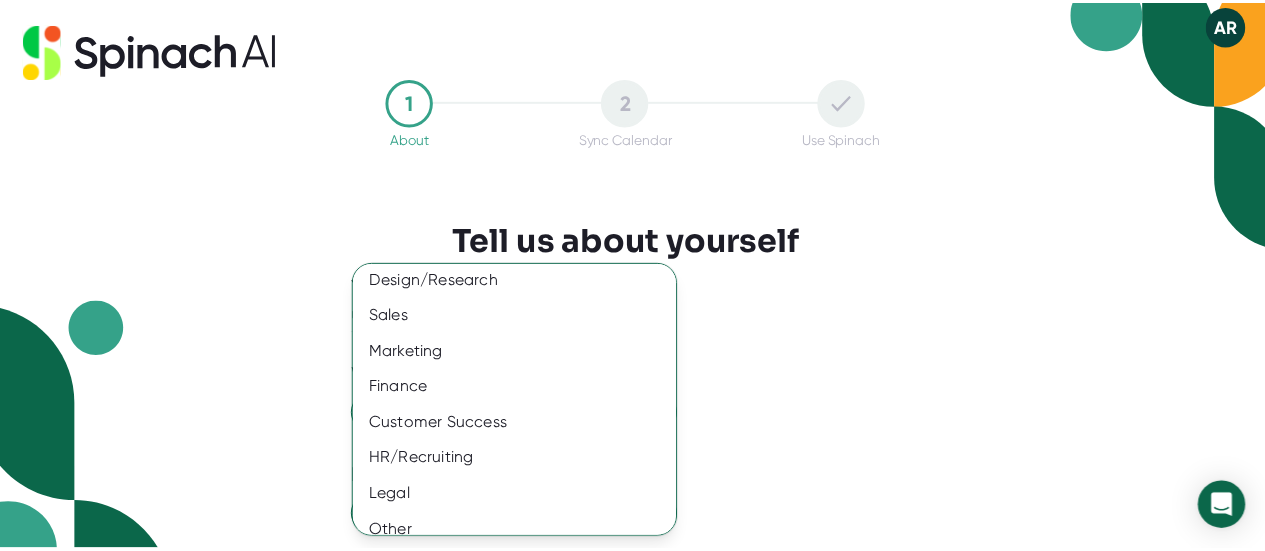 scroll, scrollTop: 201, scrollLeft: 0, axis: vertical 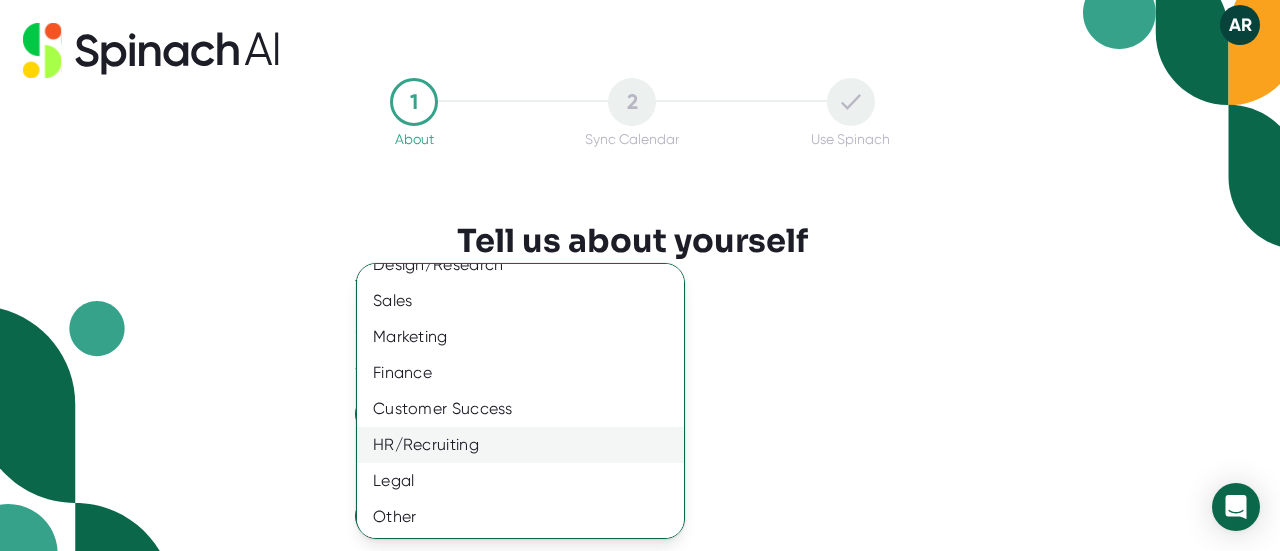 click on "HR/Recruiting" at bounding box center [528, 445] 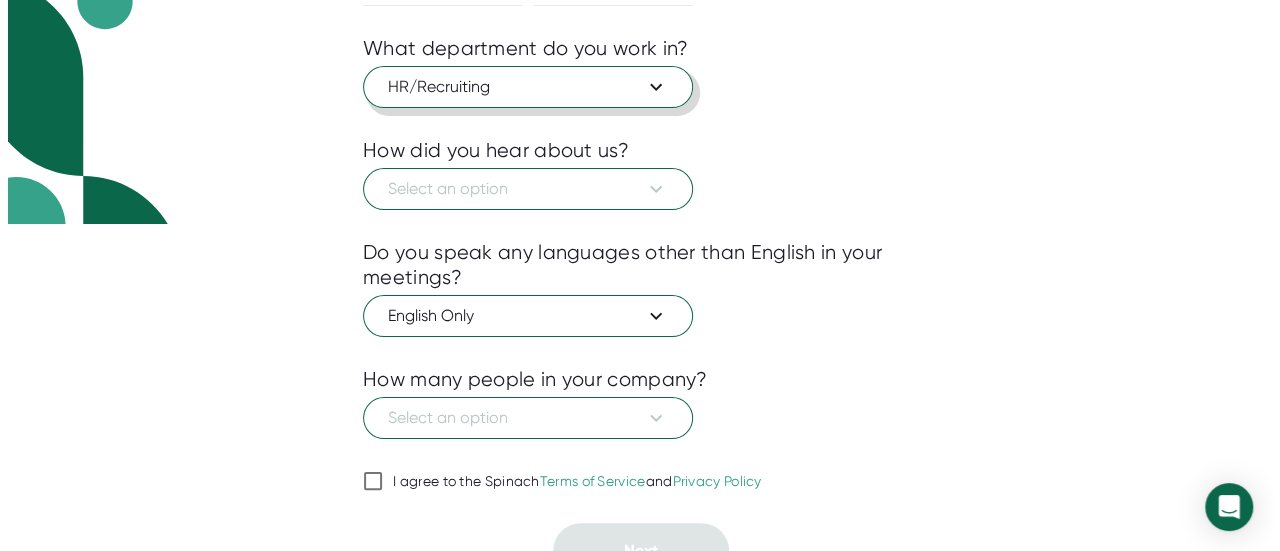 scroll, scrollTop: 326, scrollLeft: 0, axis: vertical 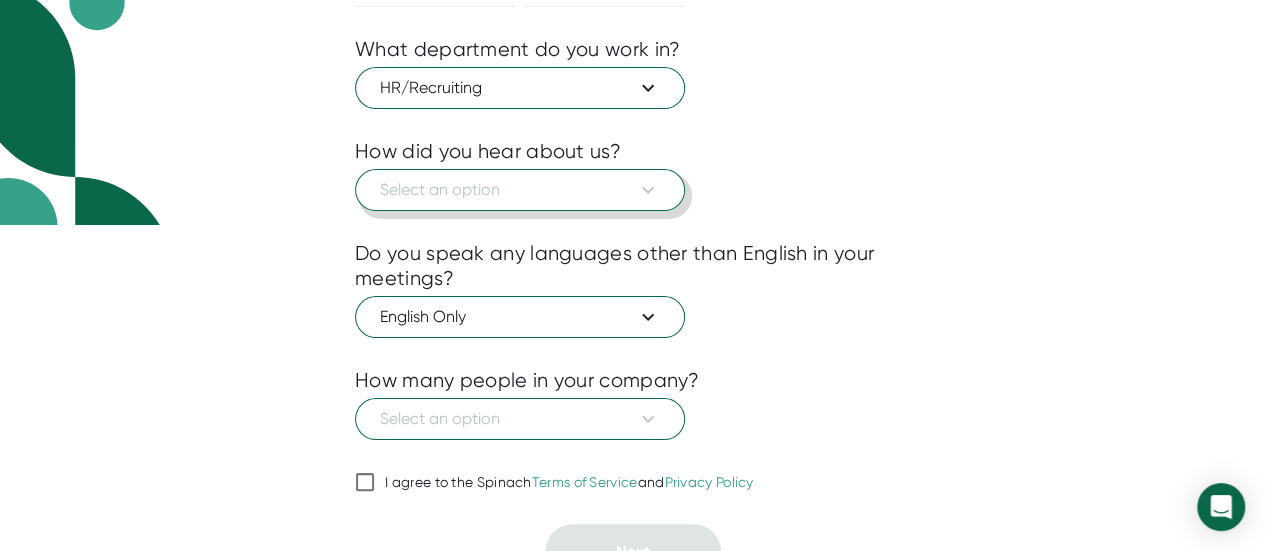 click on "Select an option" at bounding box center [520, 190] 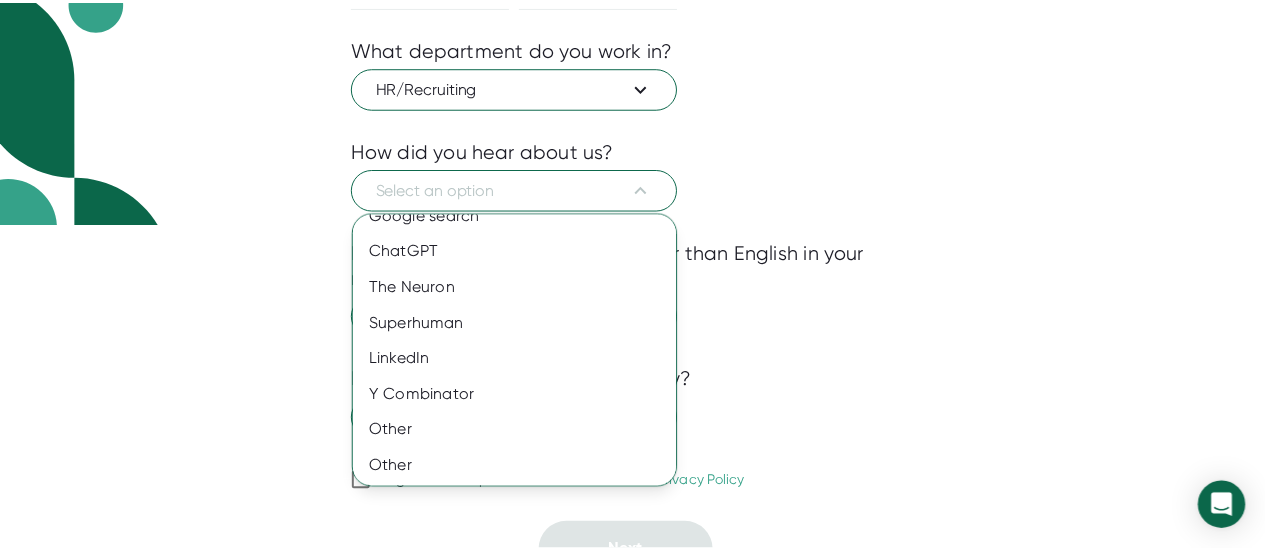 scroll, scrollTop: 0, scrollLeft: 0, axis: both 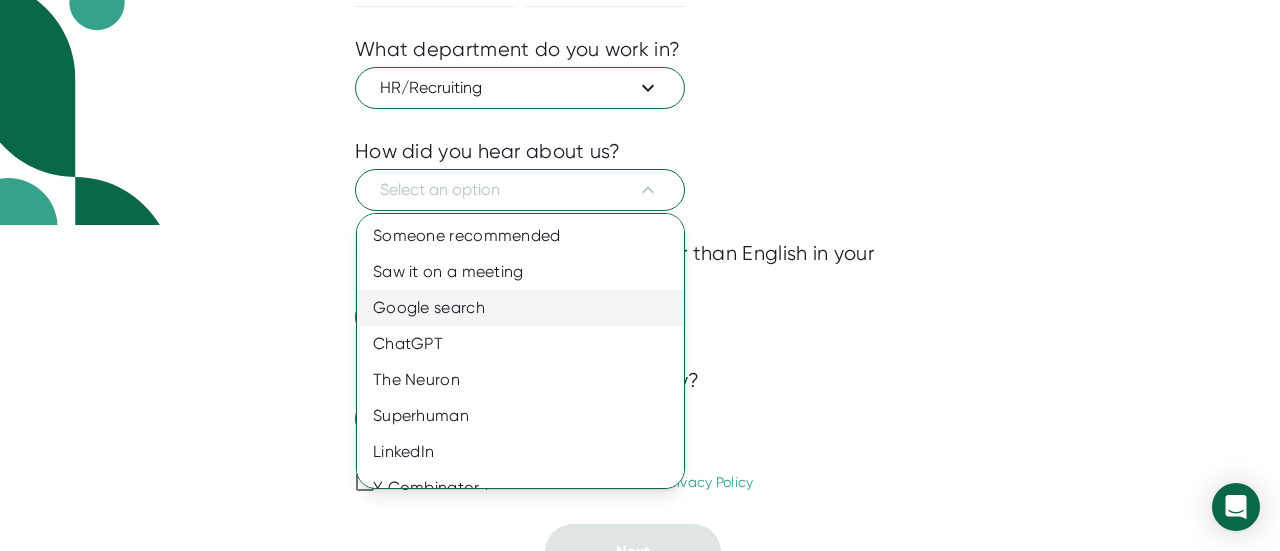 drag, startPoint x: 586, startPoint y: 308, endPoint x: 498, endPoint y: 307, distance: 88.005684 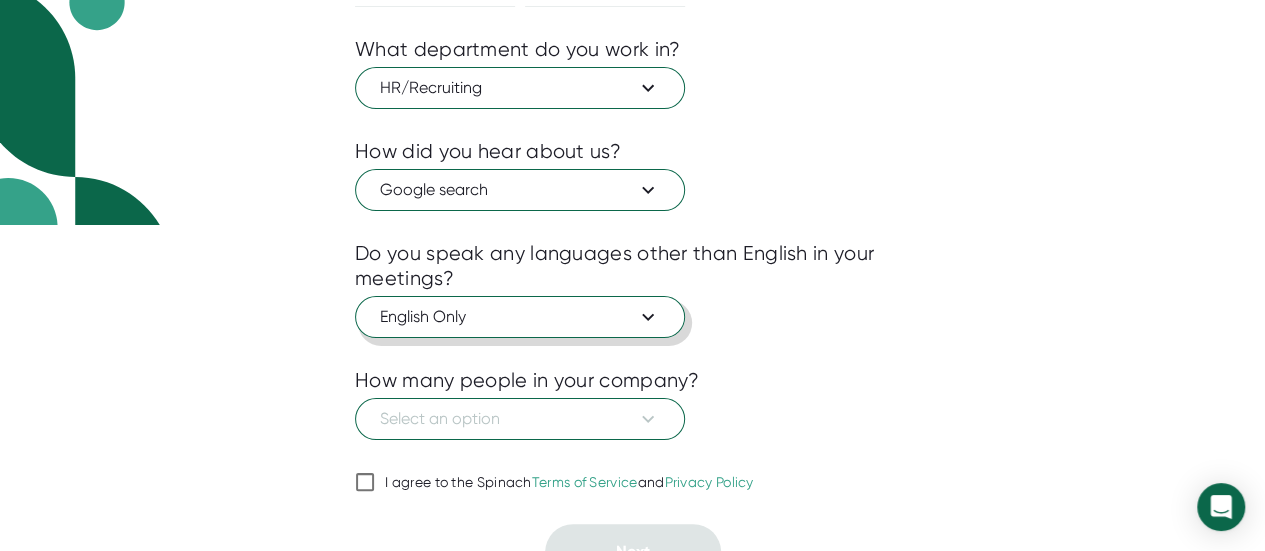 click on "English Only" at bounding box center [520, 317] 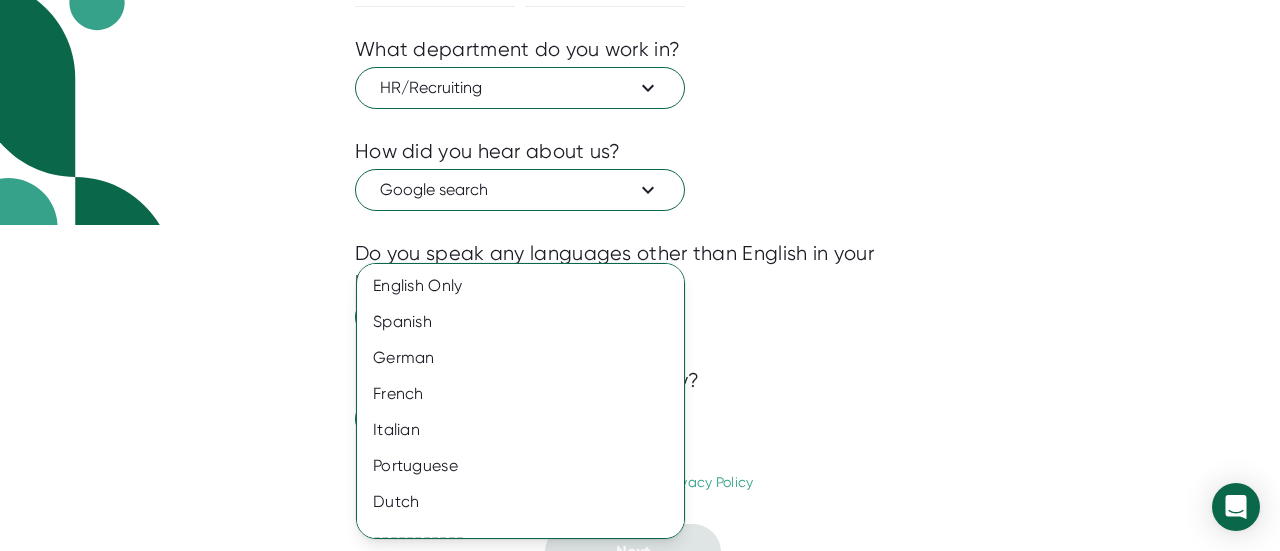 click at bounding box center [640, 275] 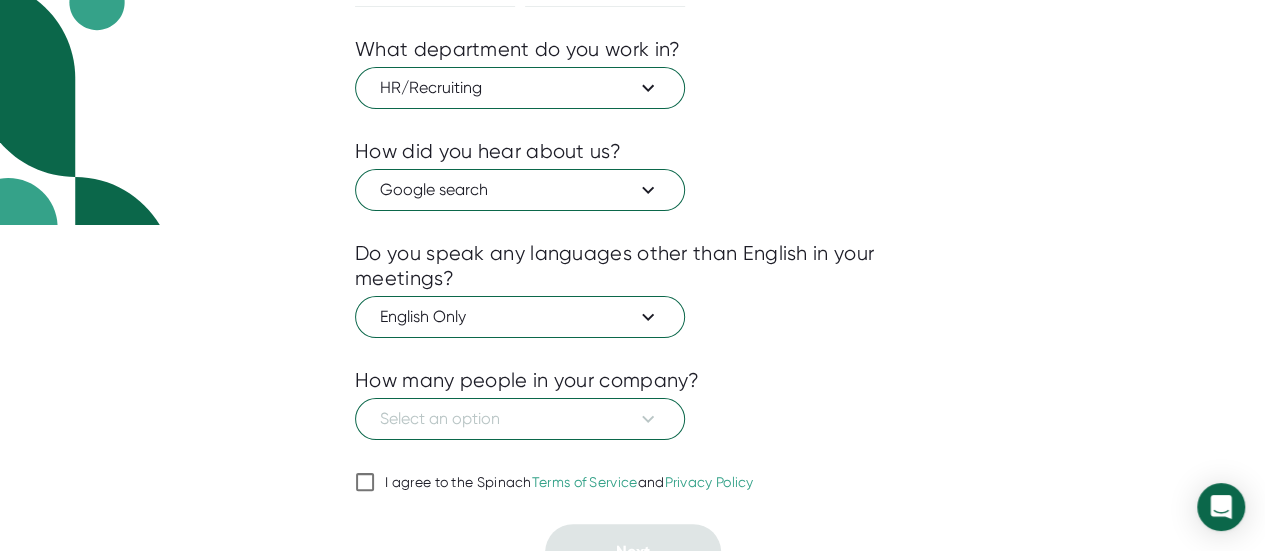 click on "Select an option" at bounding box center [632, 416] 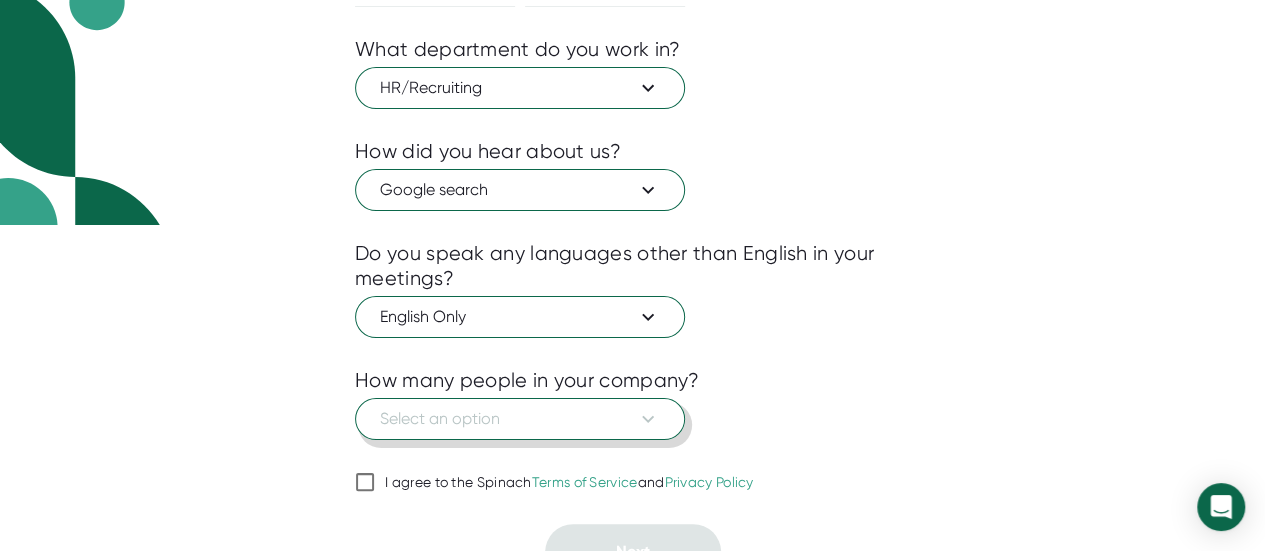 click on "Select an option" at bounding box center (520, 419) 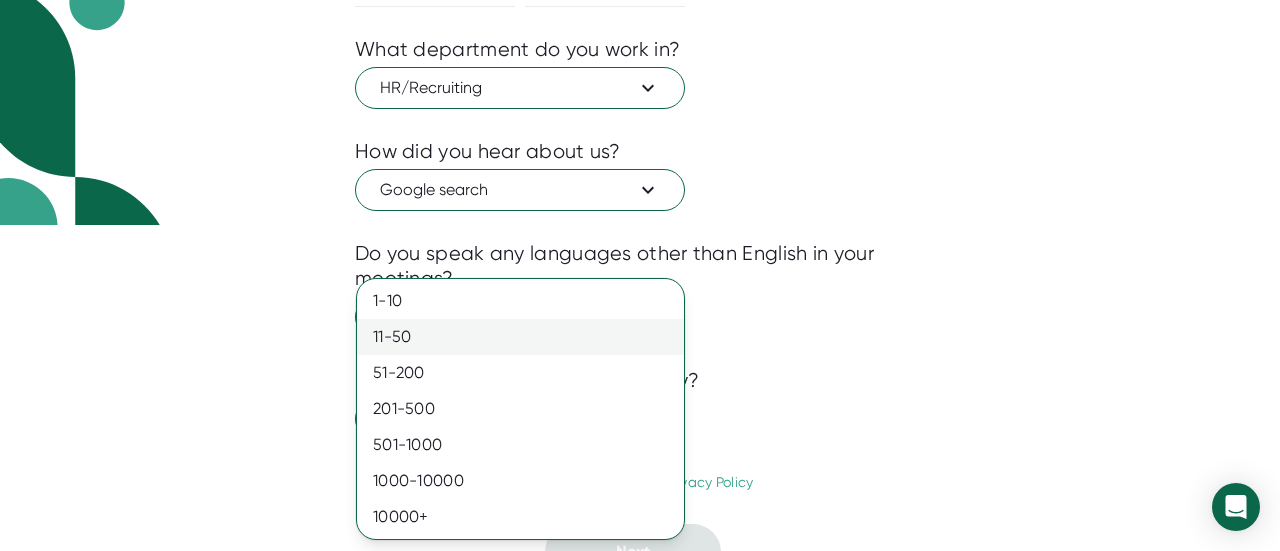 click on "11-50" at bounding box center (520, 337) 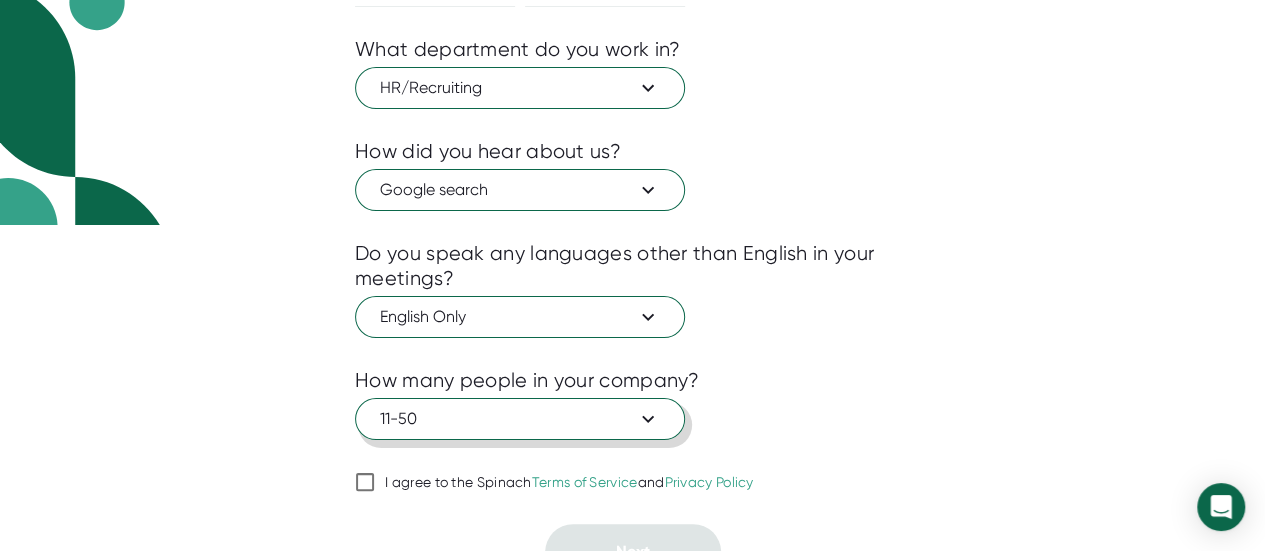 click on "11-50" at bounding box center [520, 419] 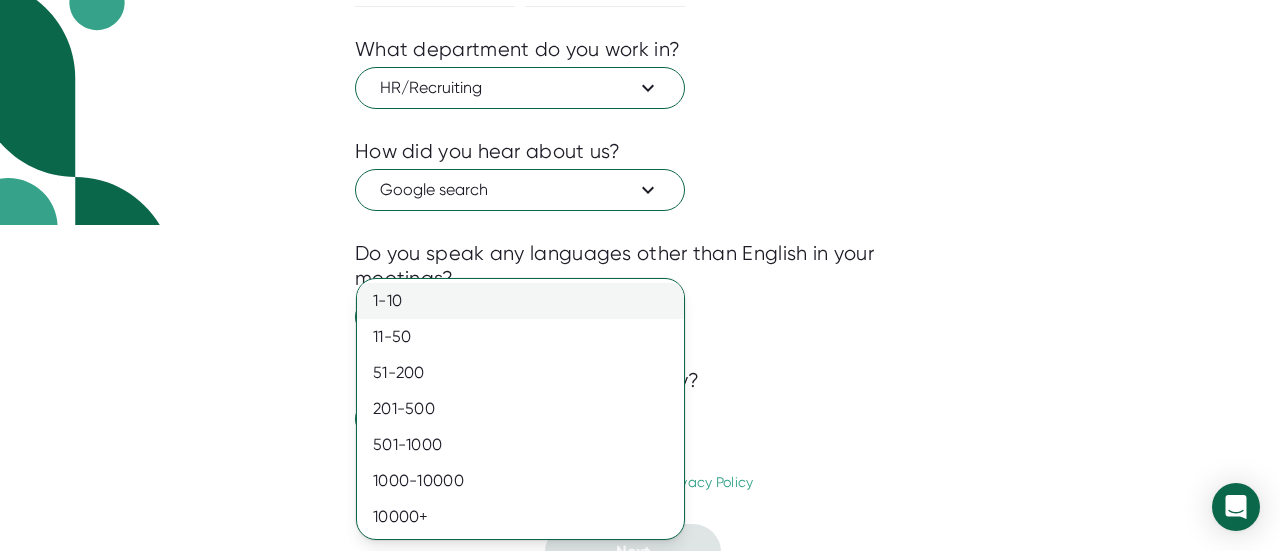 click on "1-10" at bounding box center (520, 301) 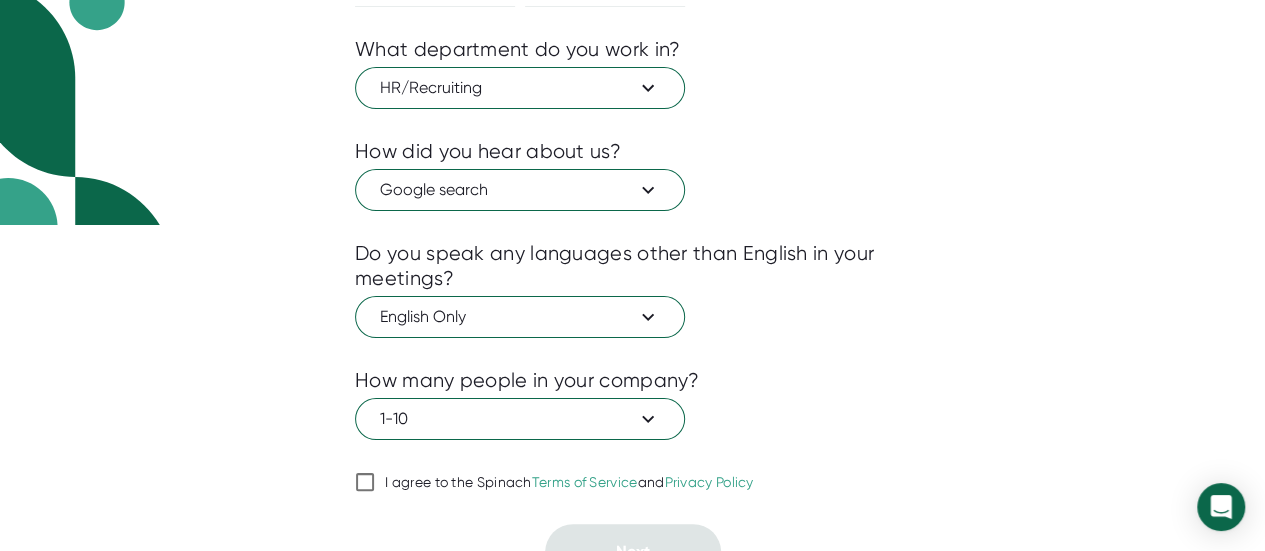 click on "1 About 2 Sync Calendar Use Spinach Tell us about yourself Your name ****** ***** What department do you work in? HR/Recruiting How did you hear about us? Google search Do you speak any languages other than English in your meetings? English Only How many people in your company? 1-10 I agree to the Spinach  Terms of Service  and  Privacy Policy Next" at bounding box center (632, 166) 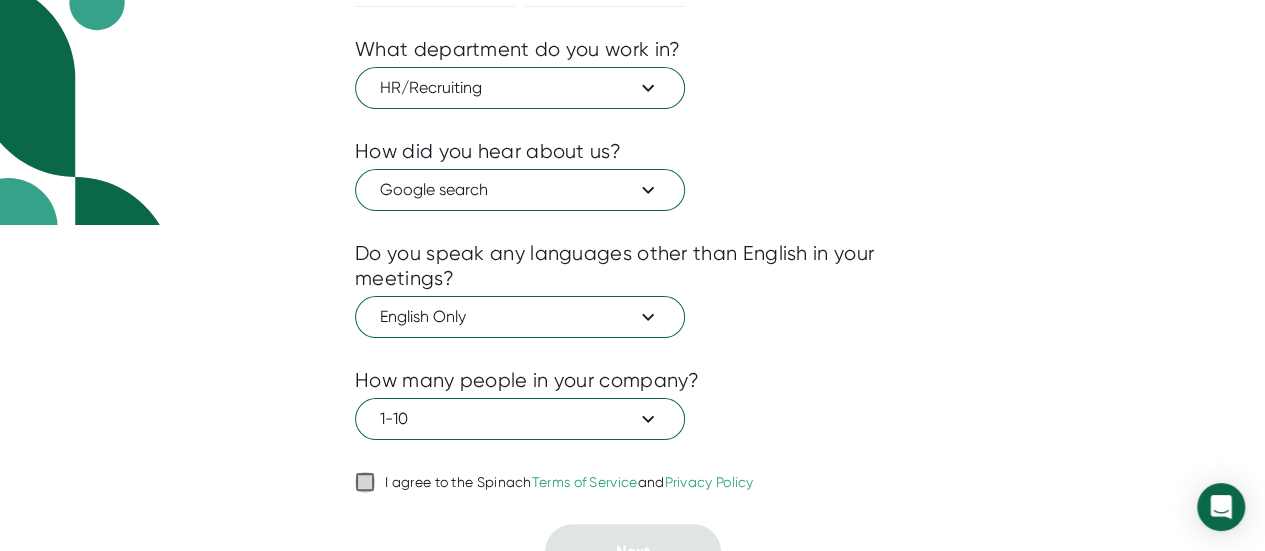 click on "I agree to the Spinach  Terms of Service  and  Privacy Policy" at bounding box center (365, 482) 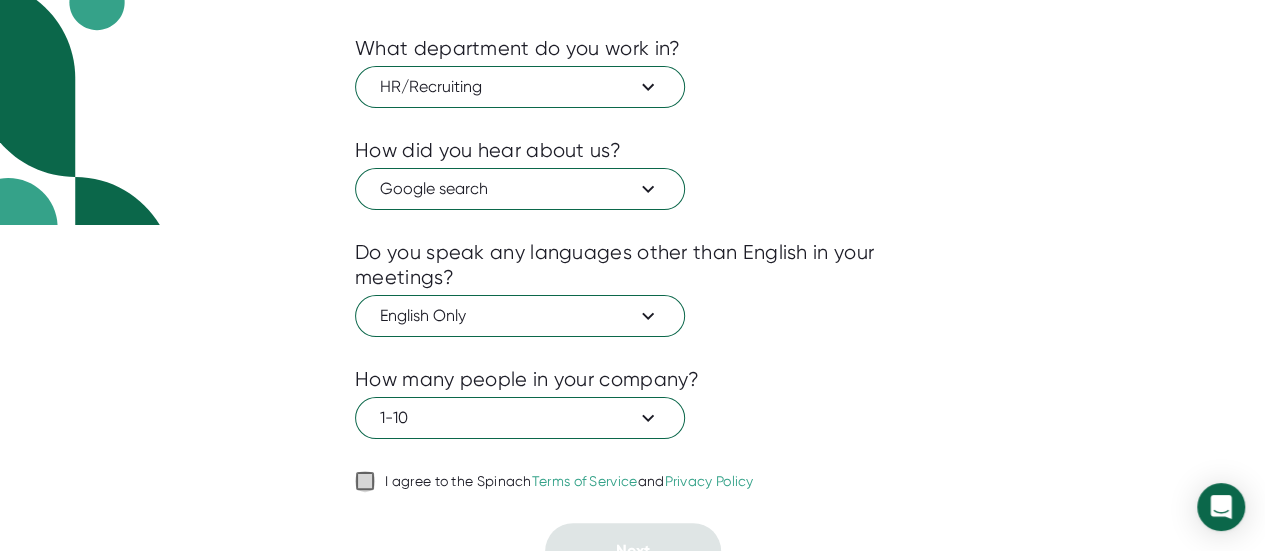 checkbox on "true" 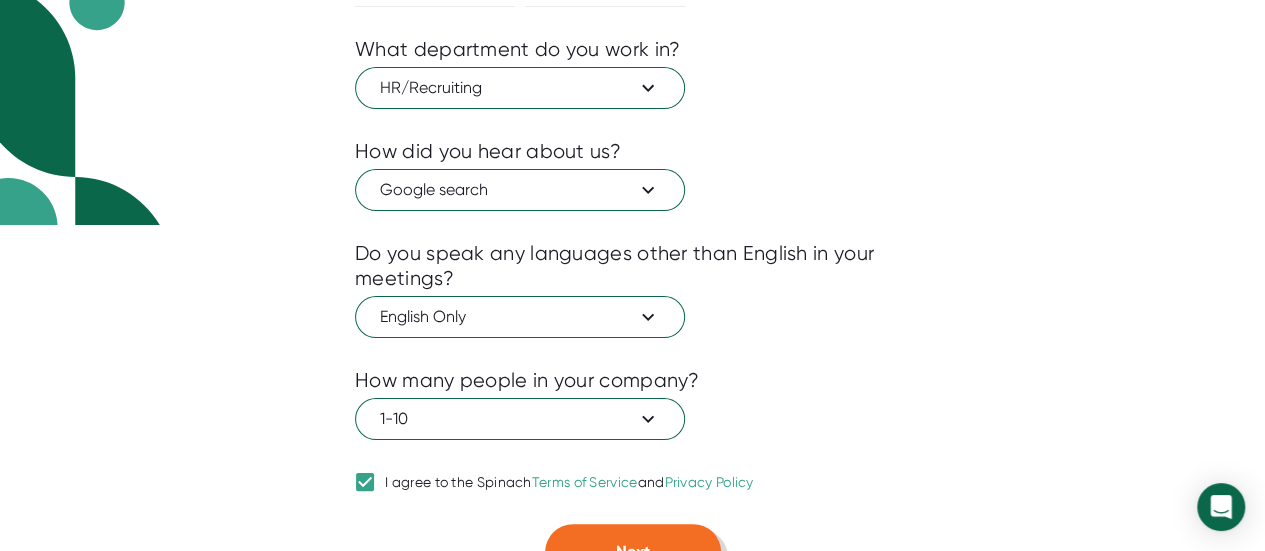 click on "Next" at bounding box center [633, 552] 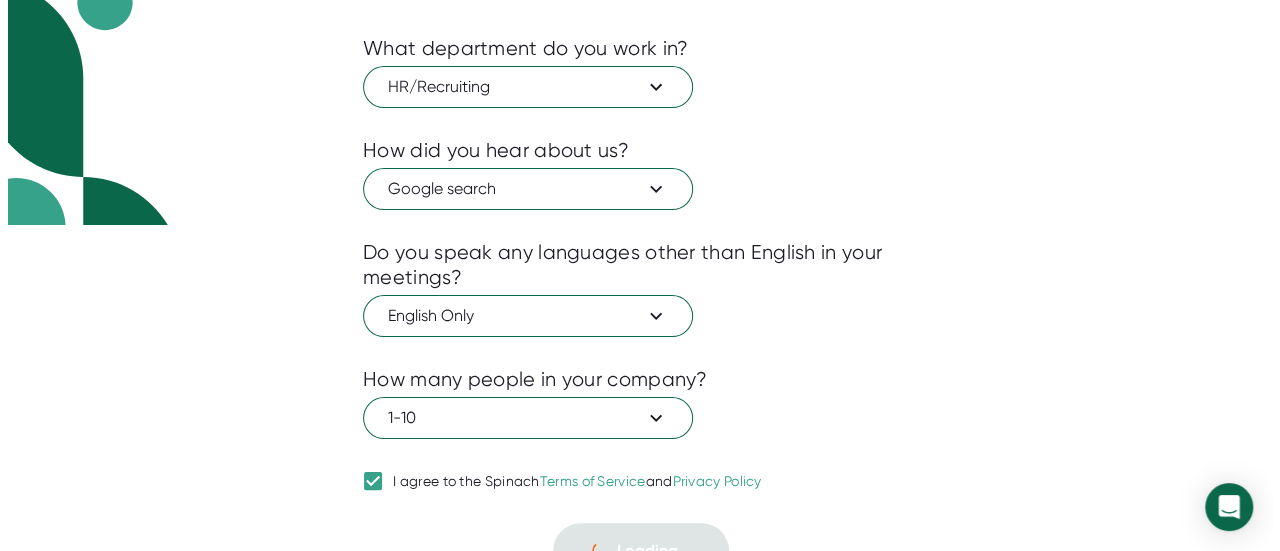scroll, scrollTop: 32, scrollLeft: 0, axis: vertical 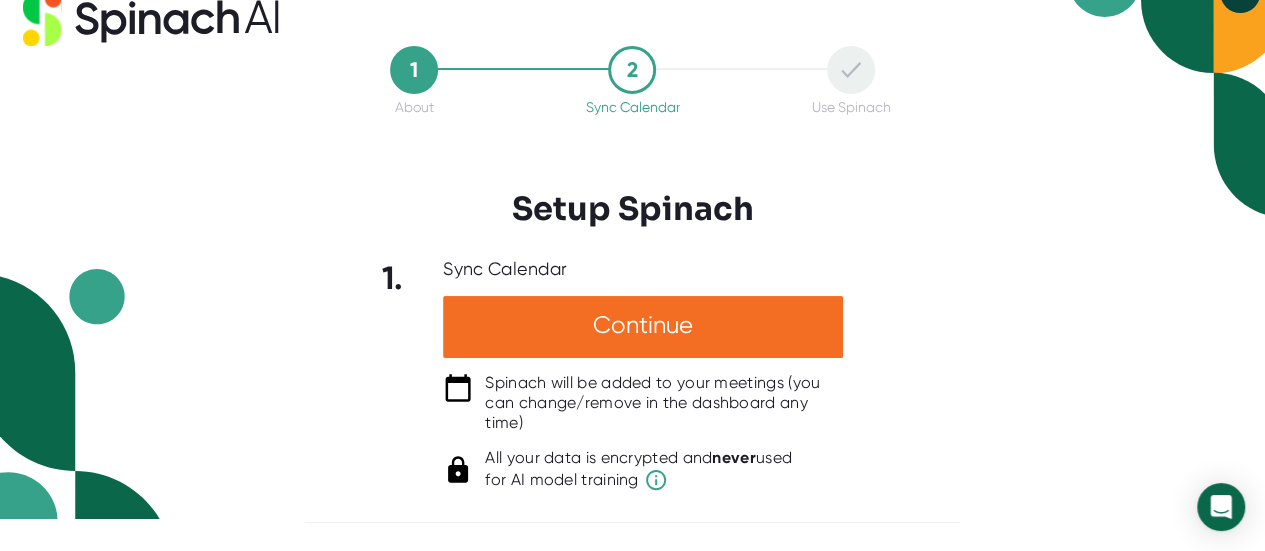 click on "1 About 2 Sync Calendar Use Spinach Setup Spinach 1. Sync Calendar Continue Spinach will be added to your meetings (you can change/remove in the dashboard any time) All your data is encrypted and  never  used for AI model training" at bounding box center [632, 243] 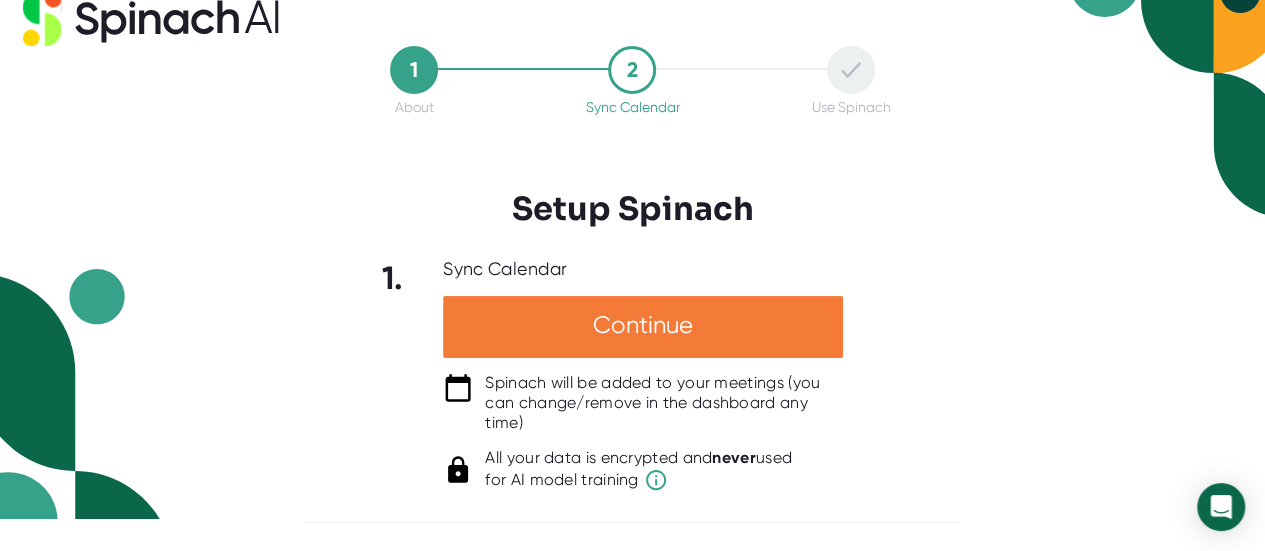 click on "Continue" at bounding box center [643, 327] 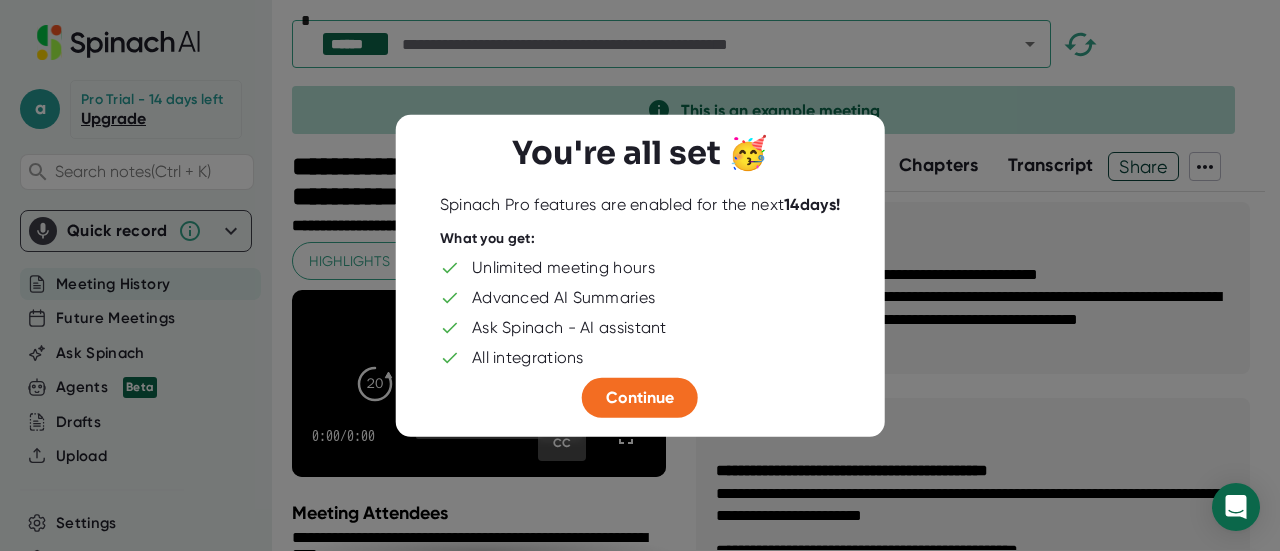 scroll, scrollTop: 0, scrollLeft: 0, axis: both 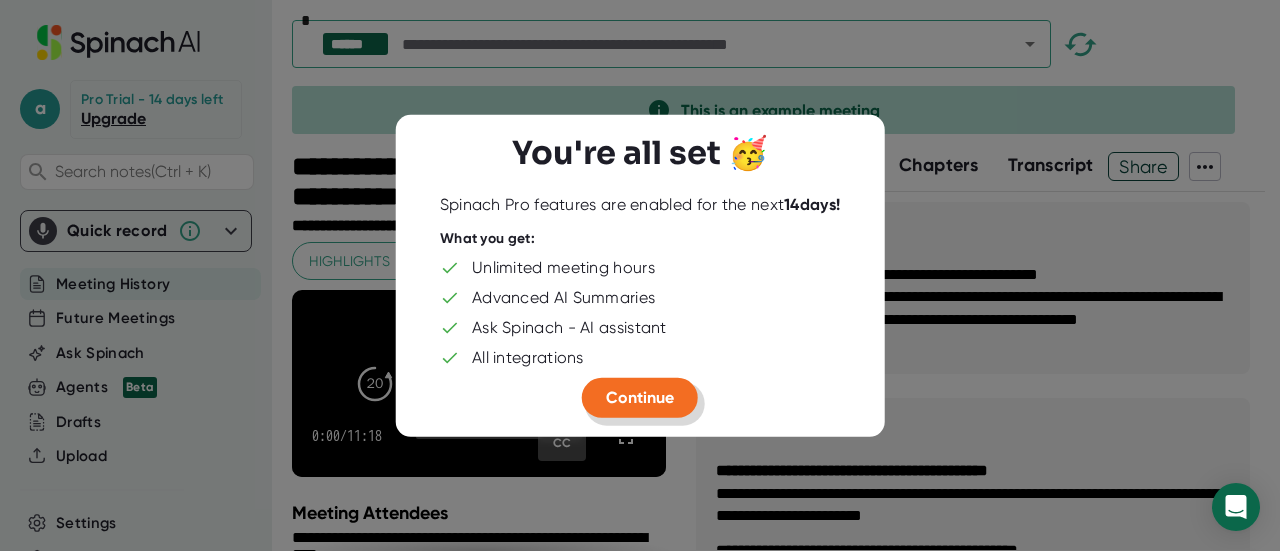 click on "Continue" at bounding box center [640, 396] 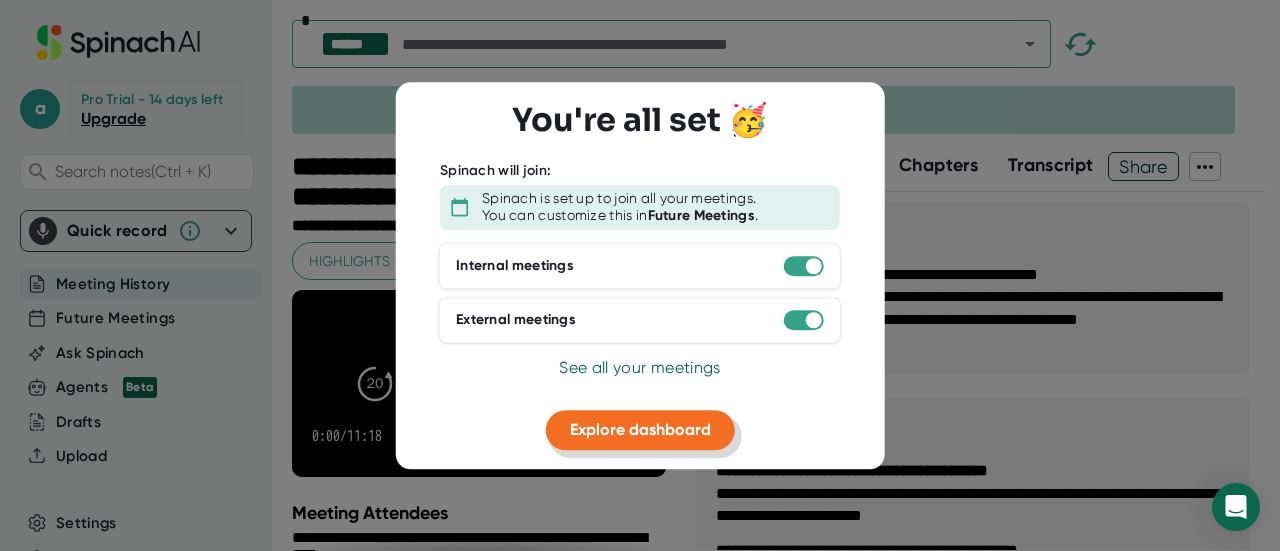 click on "Explore dashboard" at bounding box center (640, 429) 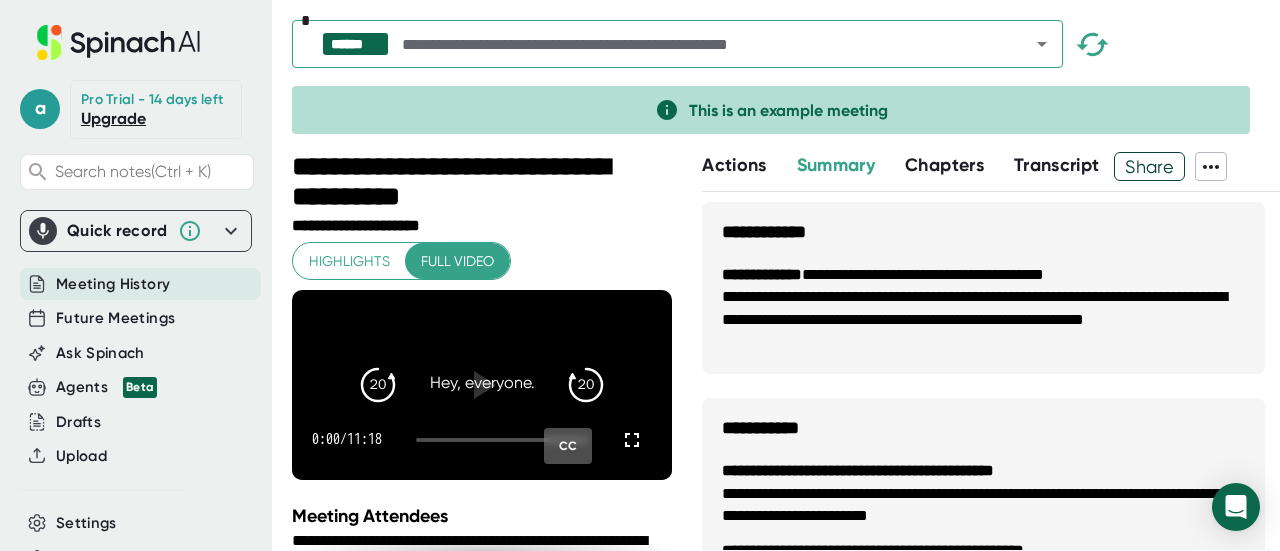 click on "Meeting History" at bounding box center [140, 284] 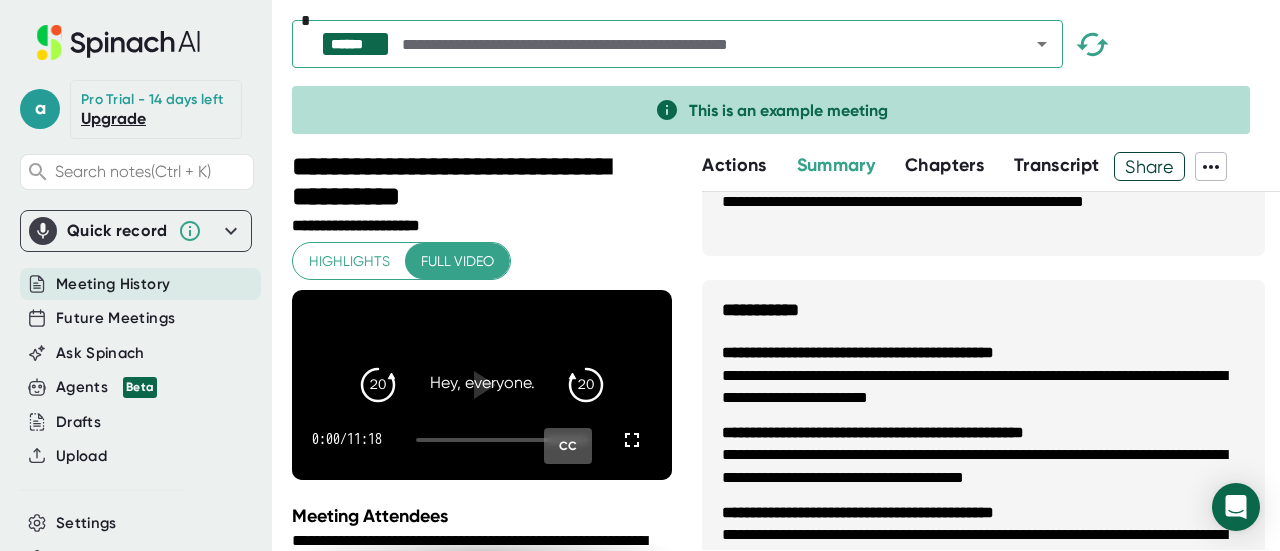 scroll, scrollTop: 0, scrollLeft: 0, axis: both 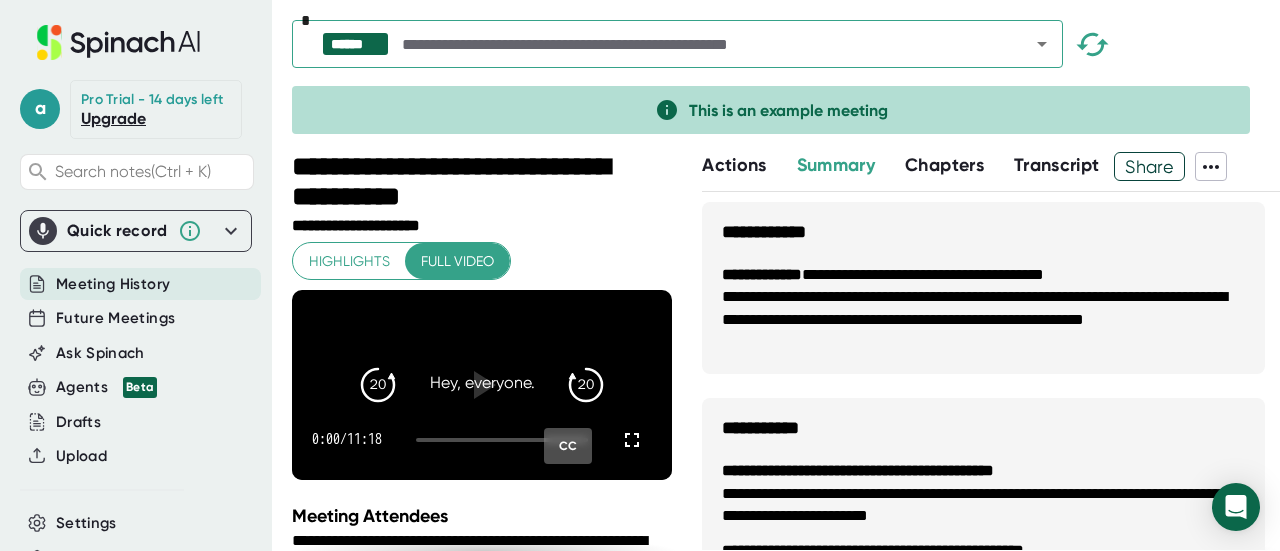click on "Transcript" at bounding box center (1057, 165) 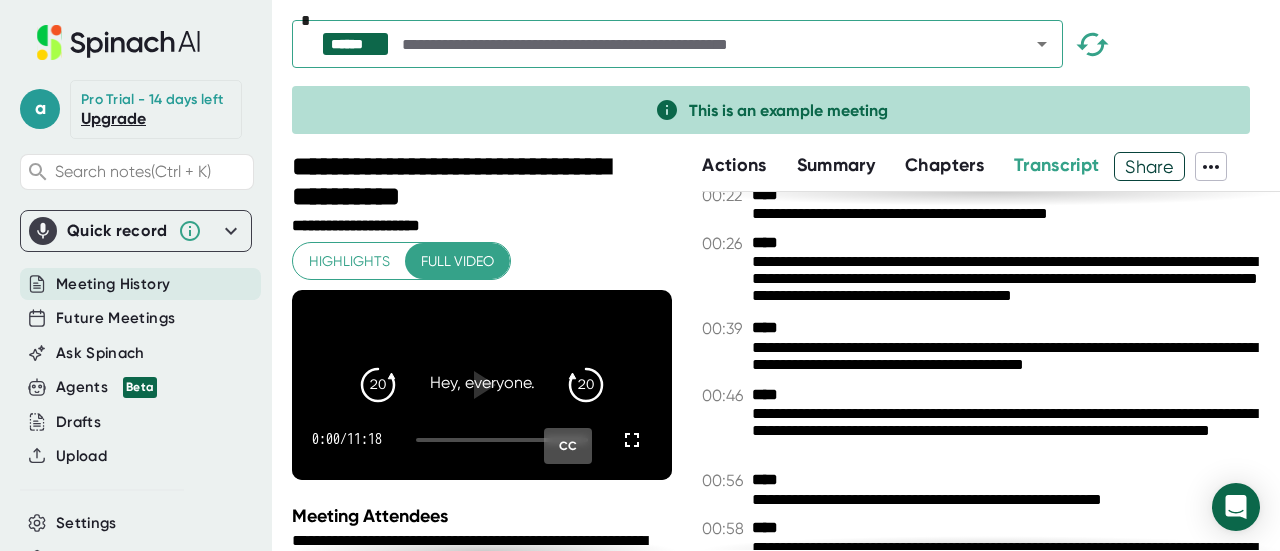 scroll, scrollTop: 625, scrollLeft: 0, axis: vertical 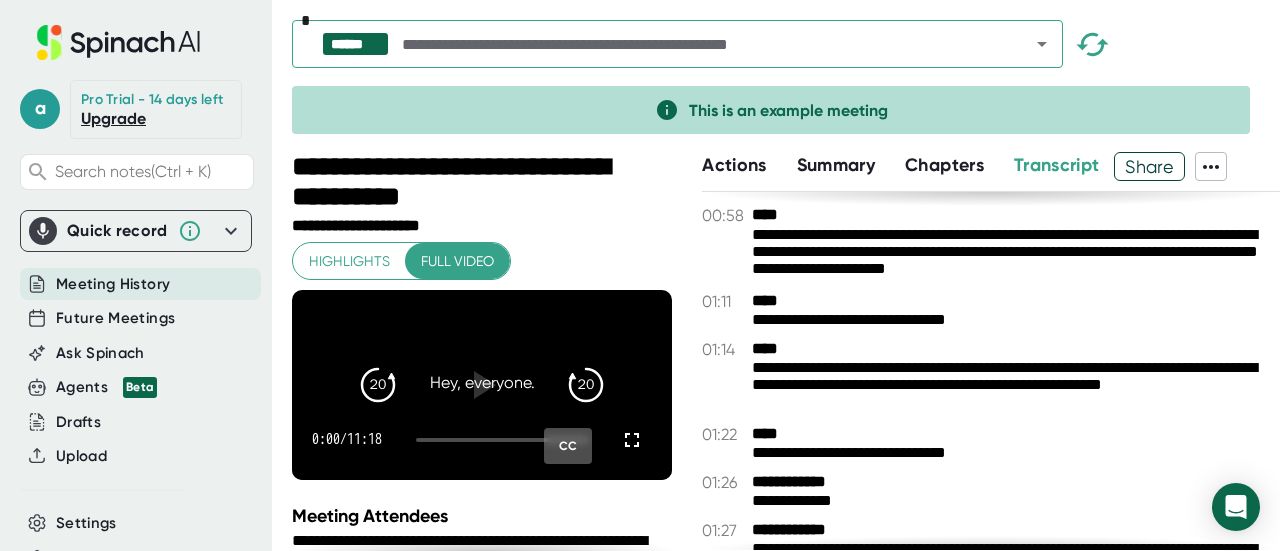 click on "**********" at bounding box center (484, 351) 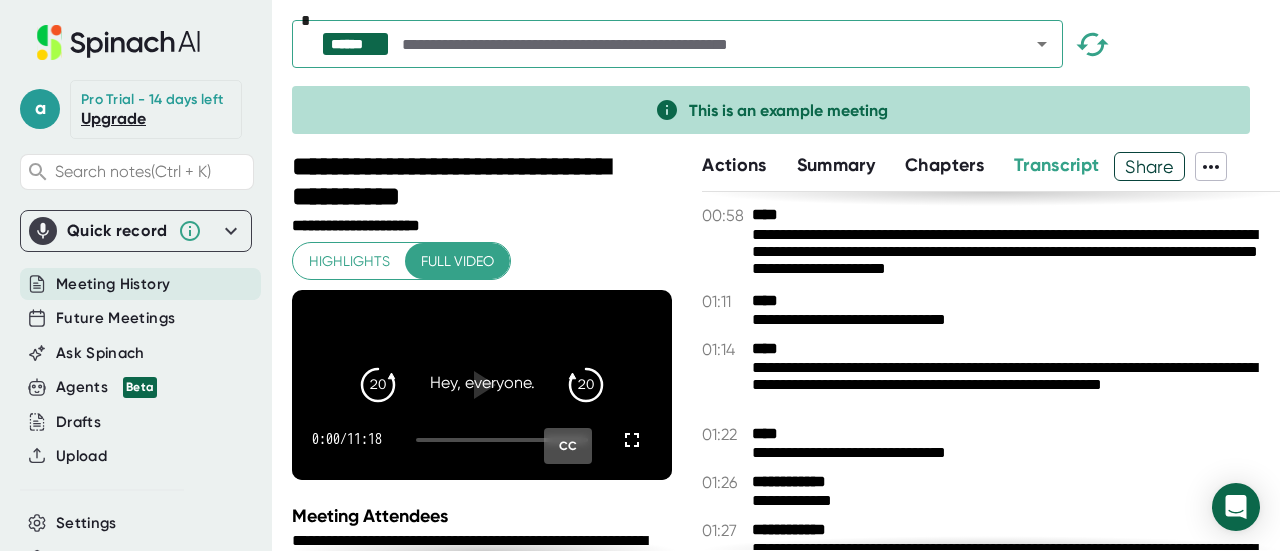 drag, startPoint x: 661, startPoint y: 271, endPoint x: 651, endPoint y: 411, distance: 140.35669 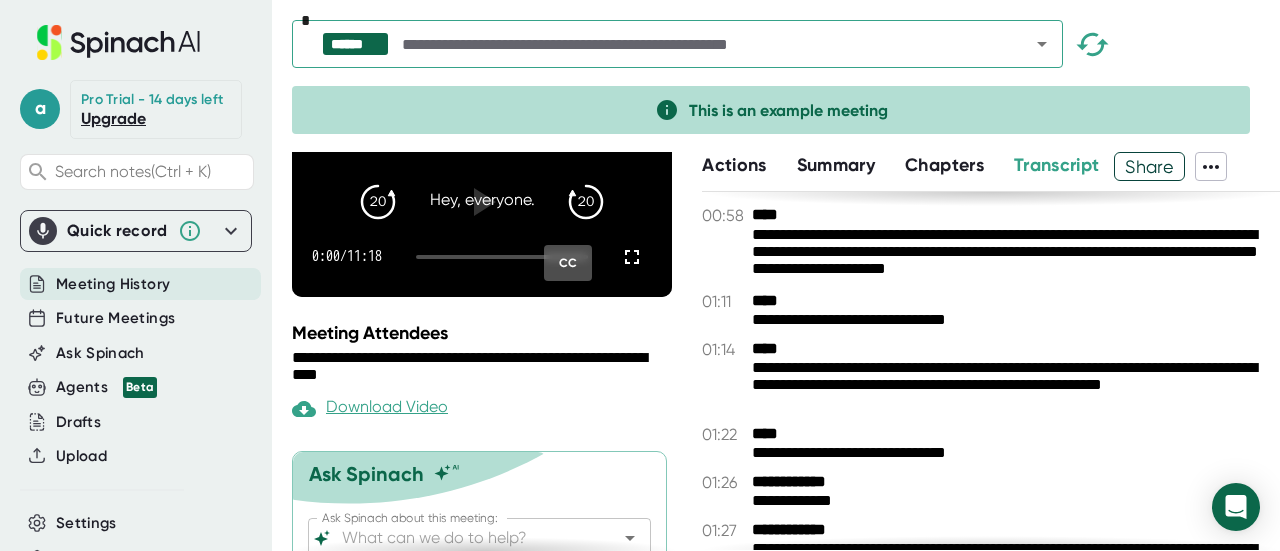 scroll, scrollTop: 97, scrollLeft: 0, axis: vertical 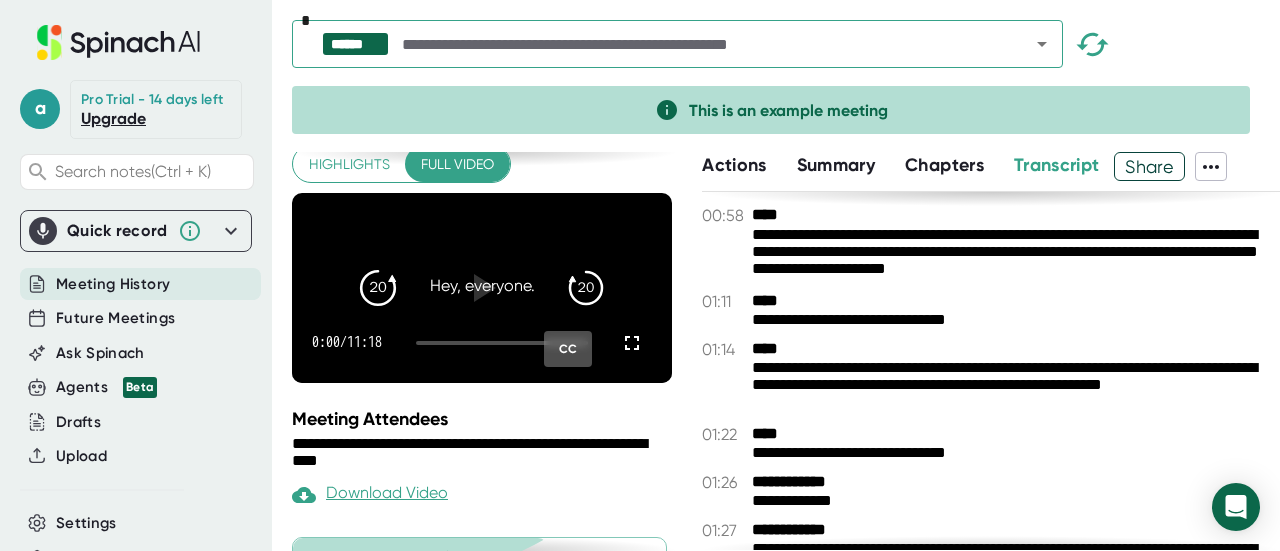 click on "20" 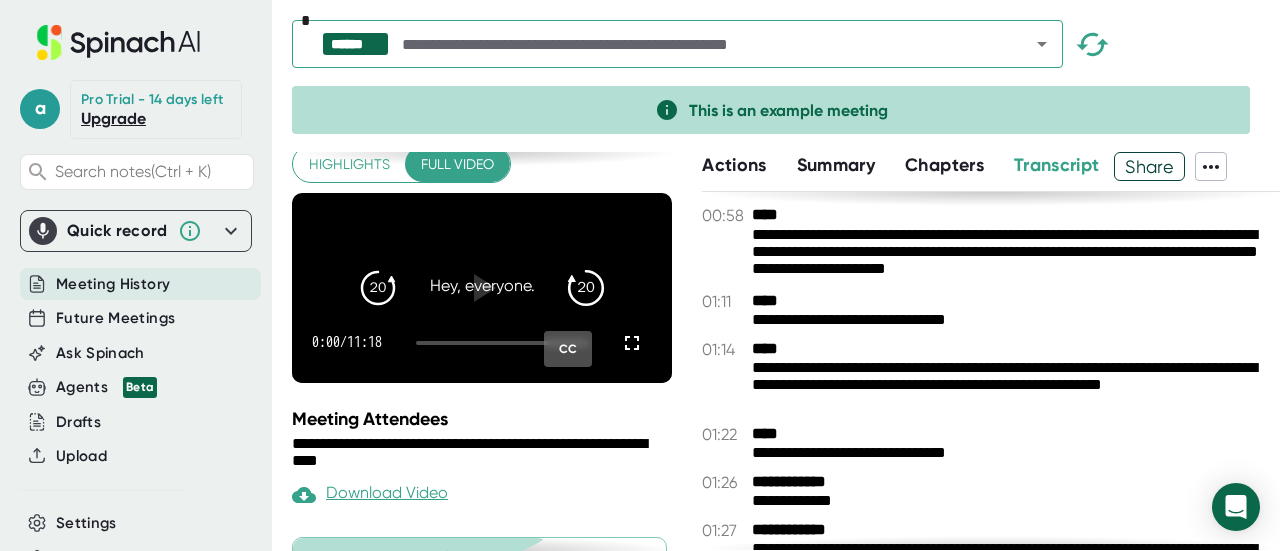 click on "20" 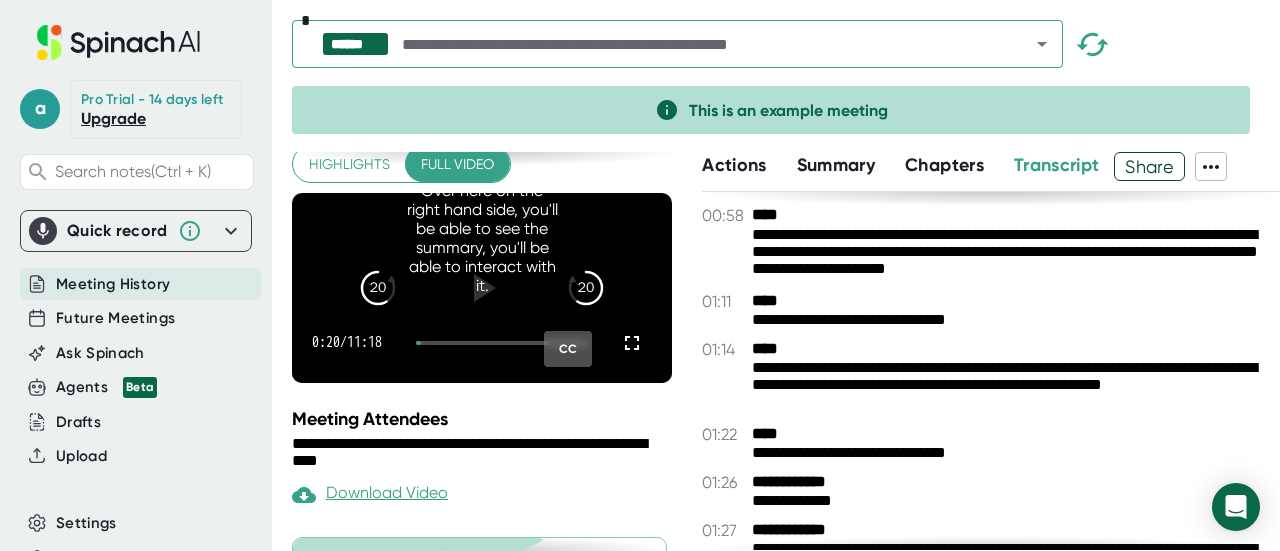 click 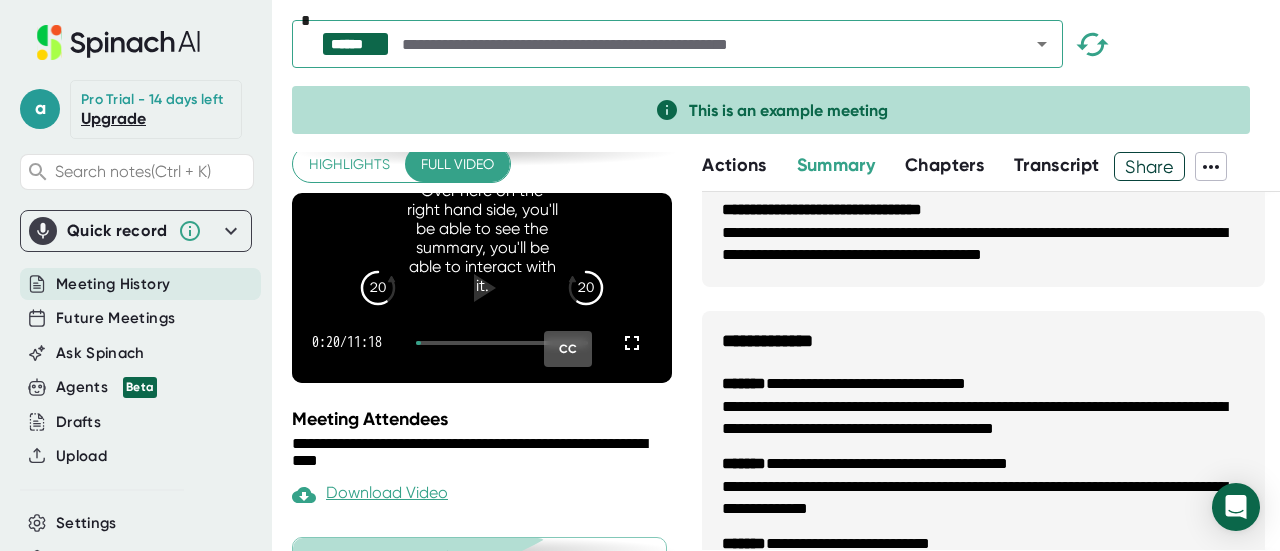 drag, startPoint x: 135, startPoint y: 135, endPoint x: 98, endPoint y: 160, distance: 44.65423 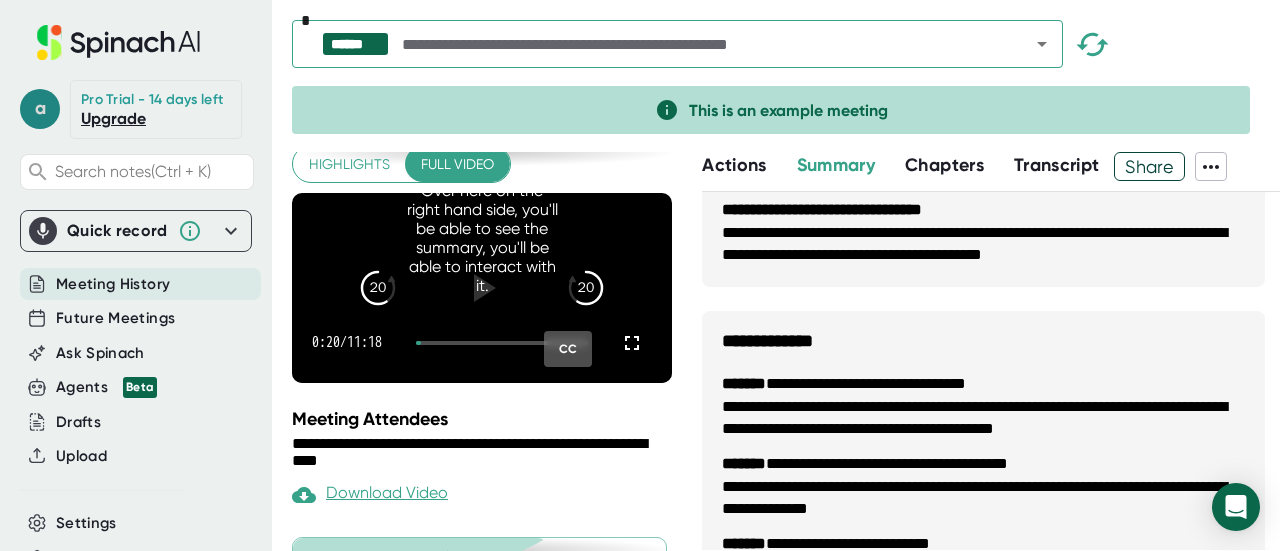 drag, startPoint x: 98, startPoint y: 160, endPoint x: 47, endPoint y: 127, distance: 60.74537 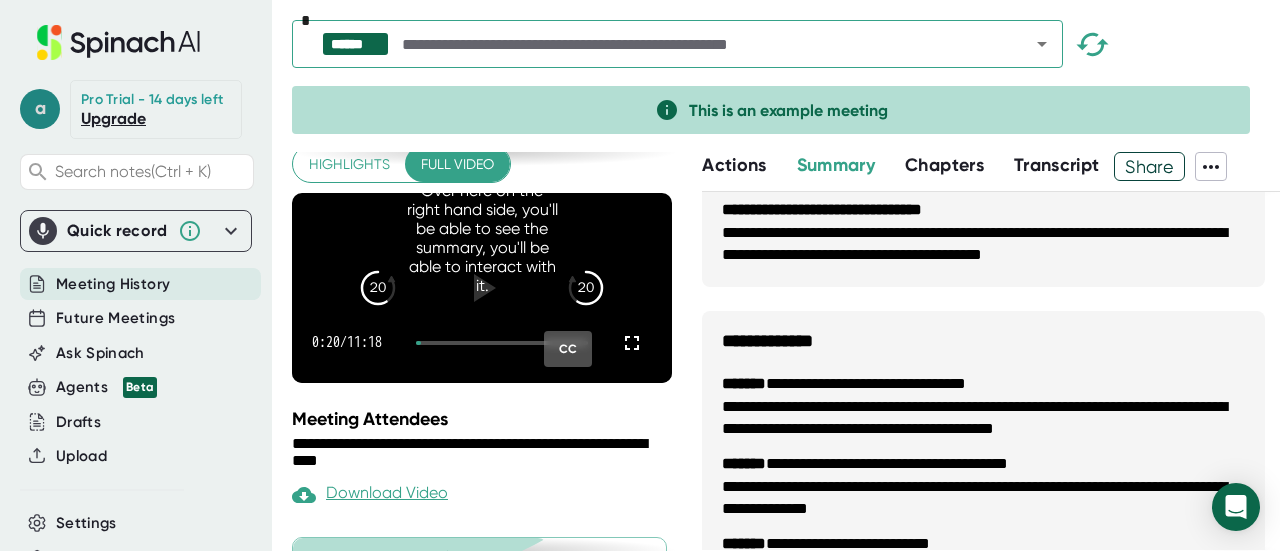 click on "a" at bounding box center (40, 109) 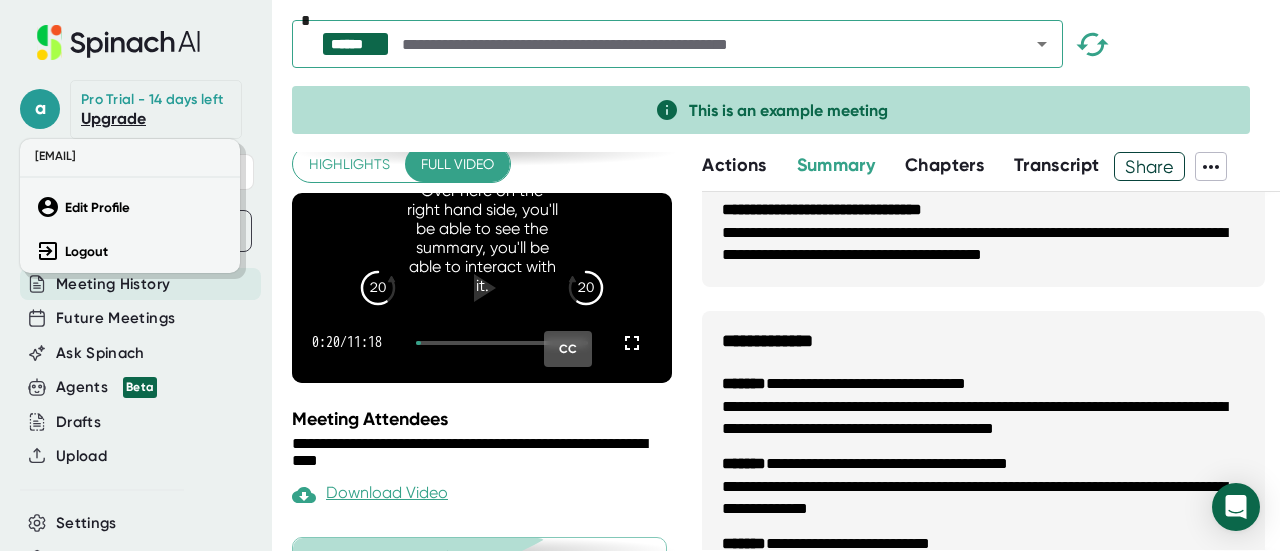 click at bounding box center (640, 275) 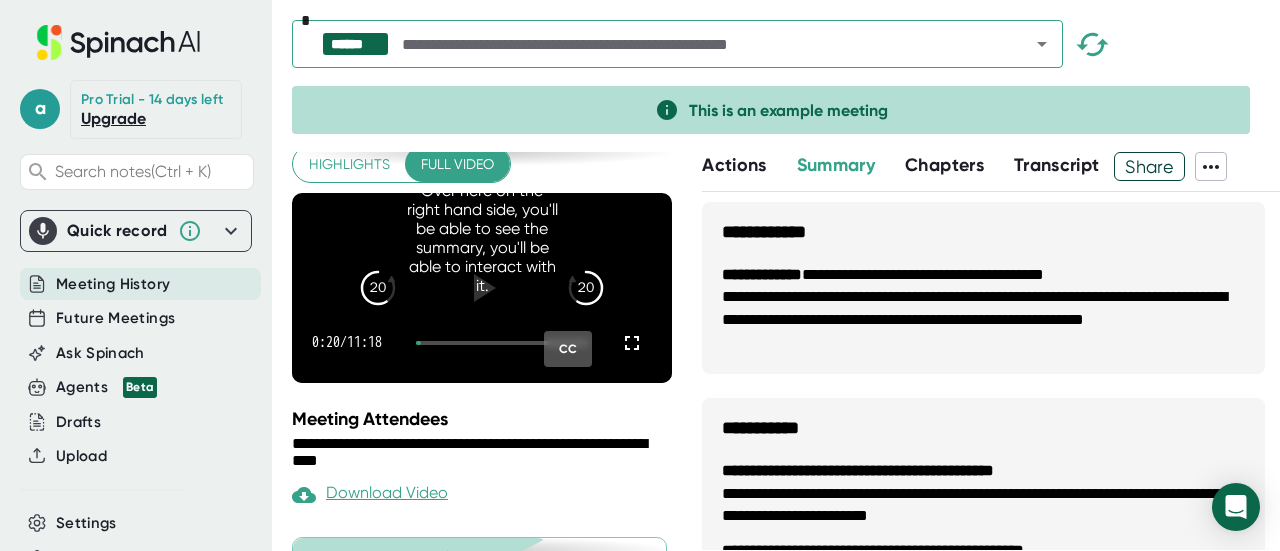 scroll, scrollTop: 312, scrollLeft: 0, axis: vertical 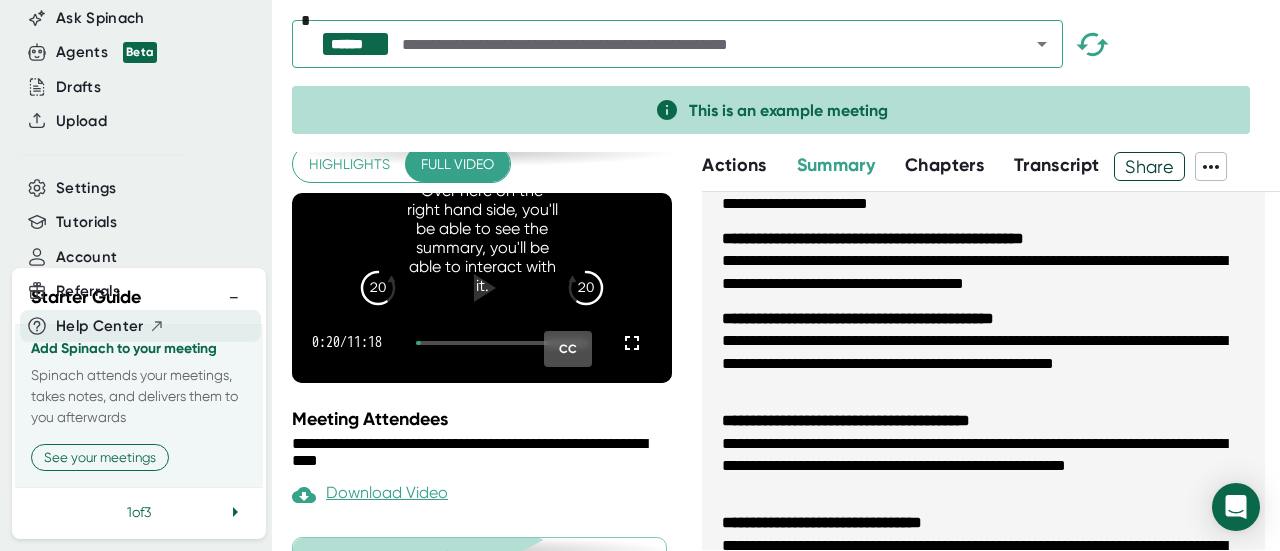 click on "Help Center" at bounding box center [100, 326] 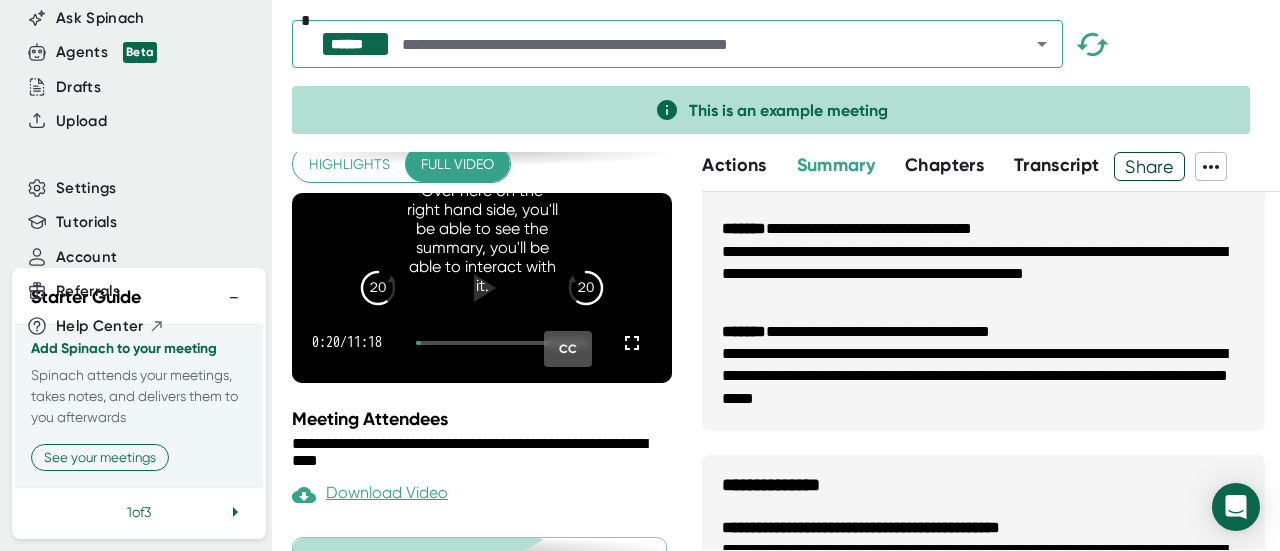 scroll, scrollTop: 1062, scrollLeft: 0, axis: vertical 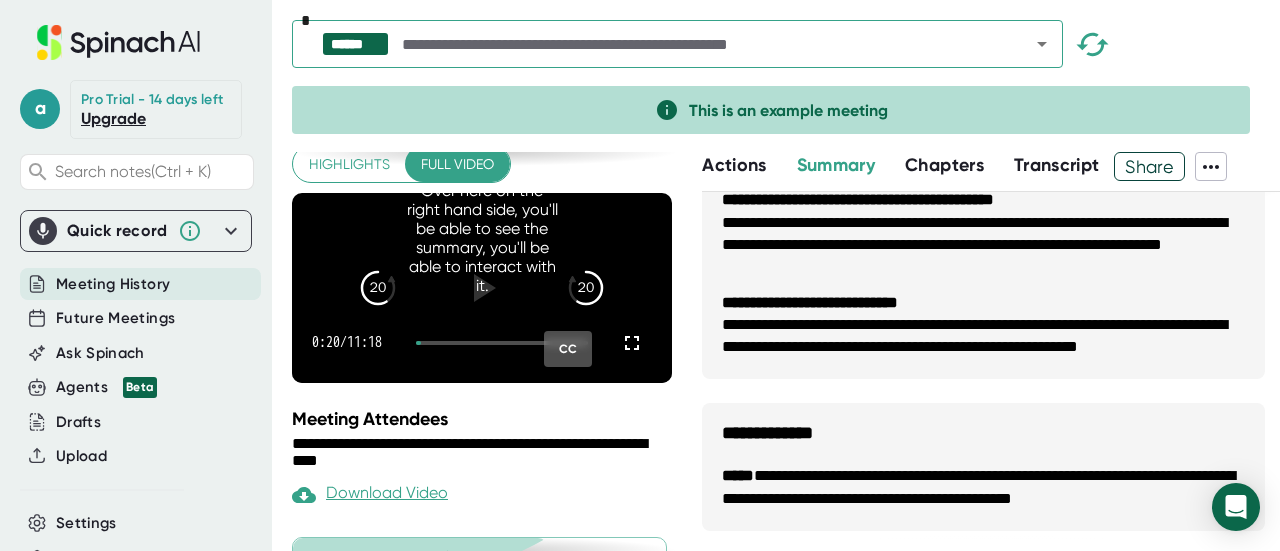 click on "Summary" at bounding box center (836, 165) 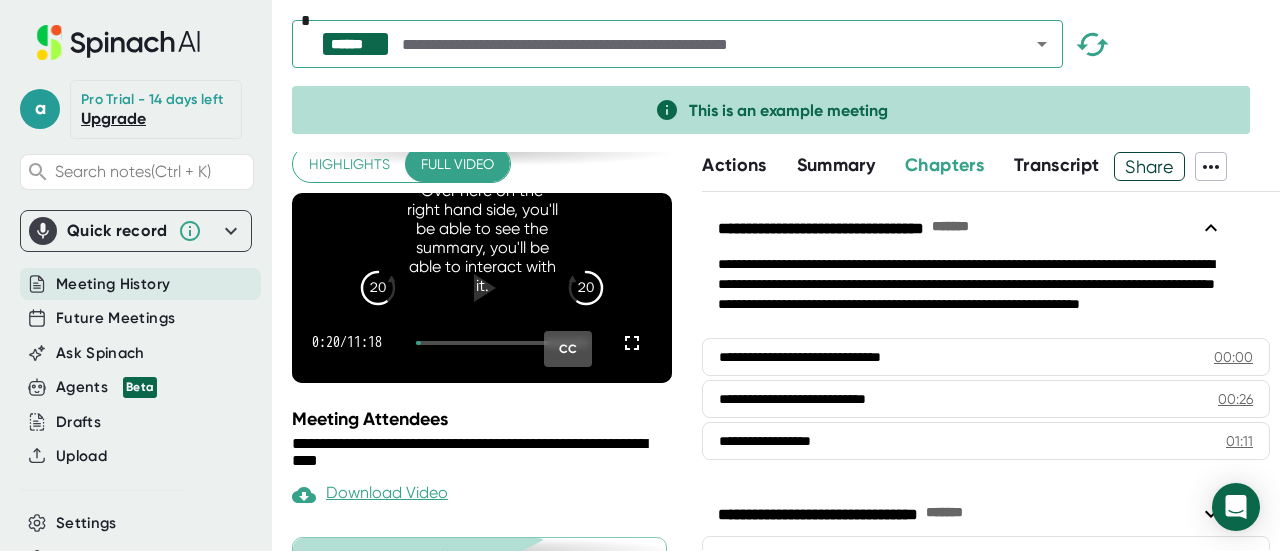 scroll, scrollTop: 0, scrollLeft: 0, axis: both 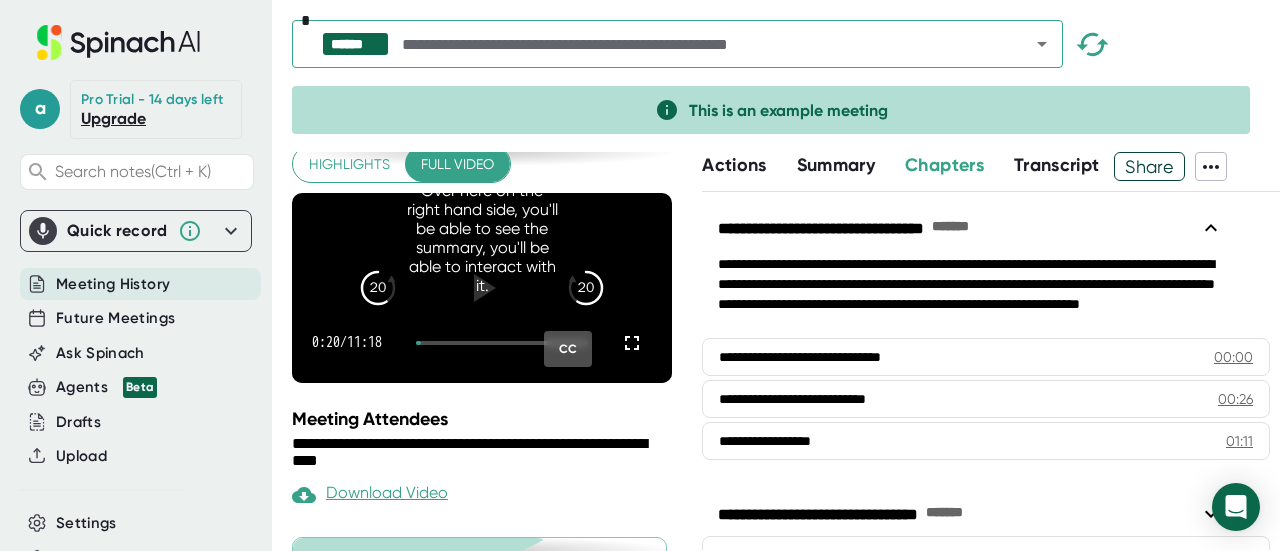 click on "Transcript" at bounding box center [1057, 165] 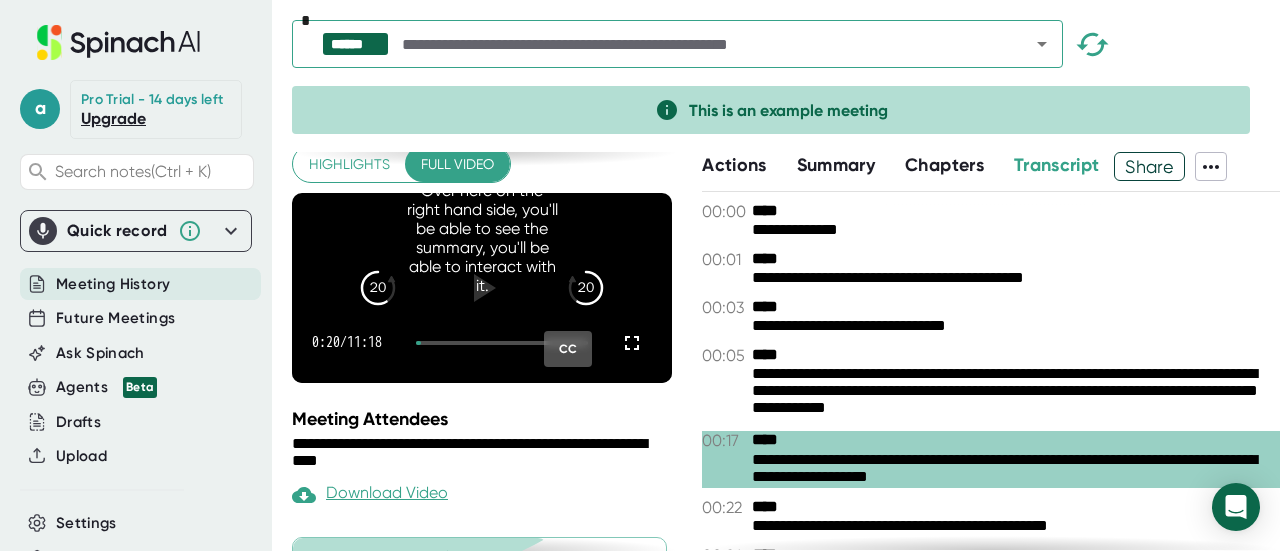 click on "Chapters" at bounding box center (944, 165) 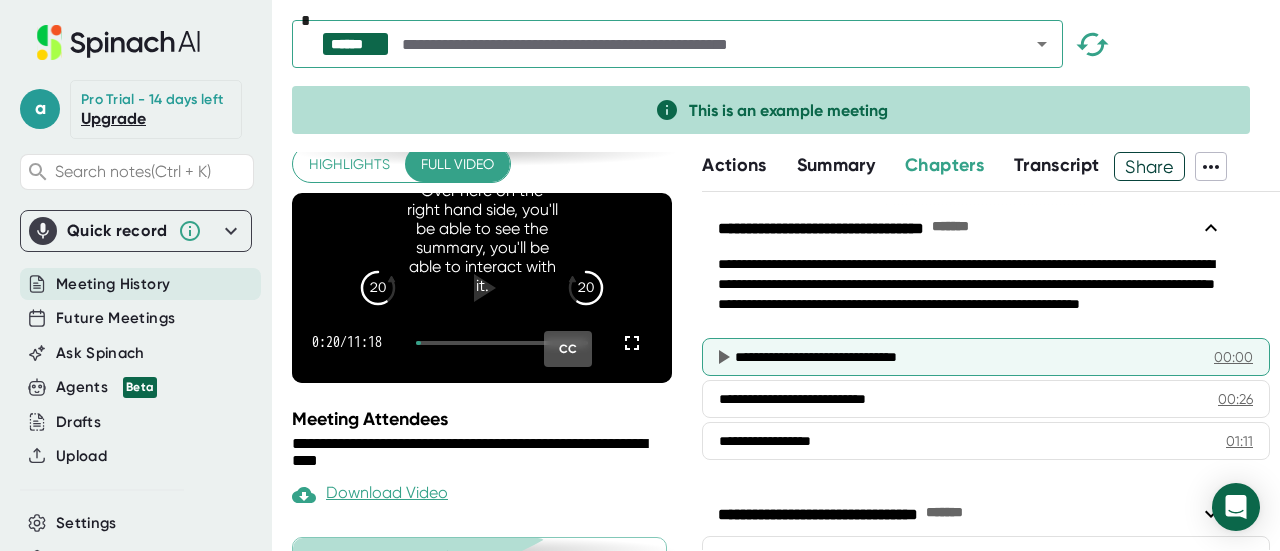 click on "**********" at bounding box center [951, 357] 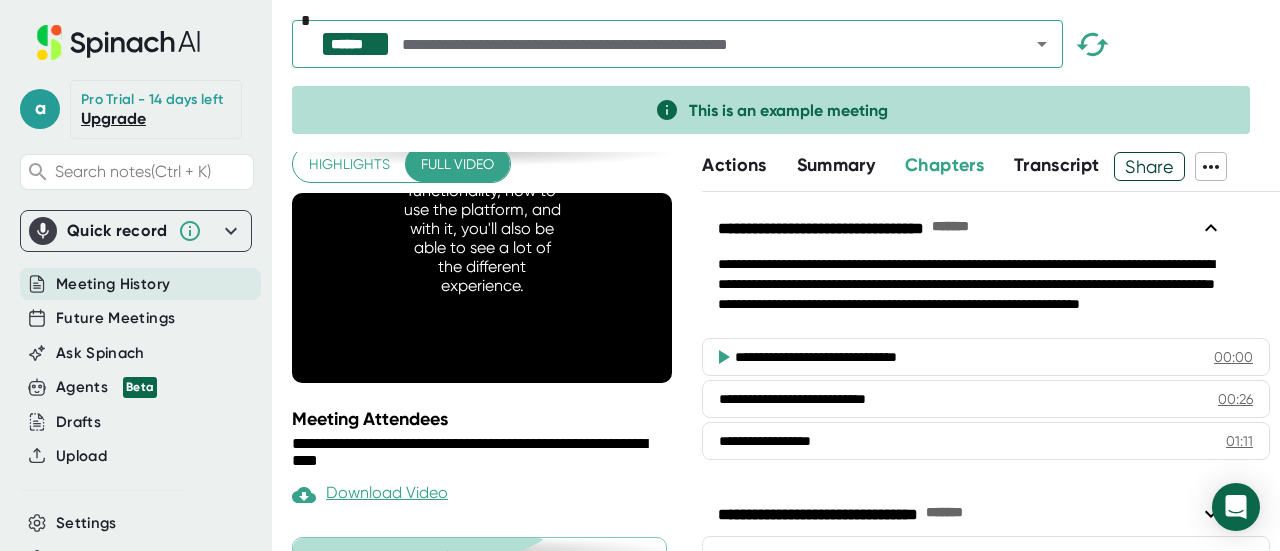 scroll, scrollTop: 304, scrollLeft: 0, axis: vertical 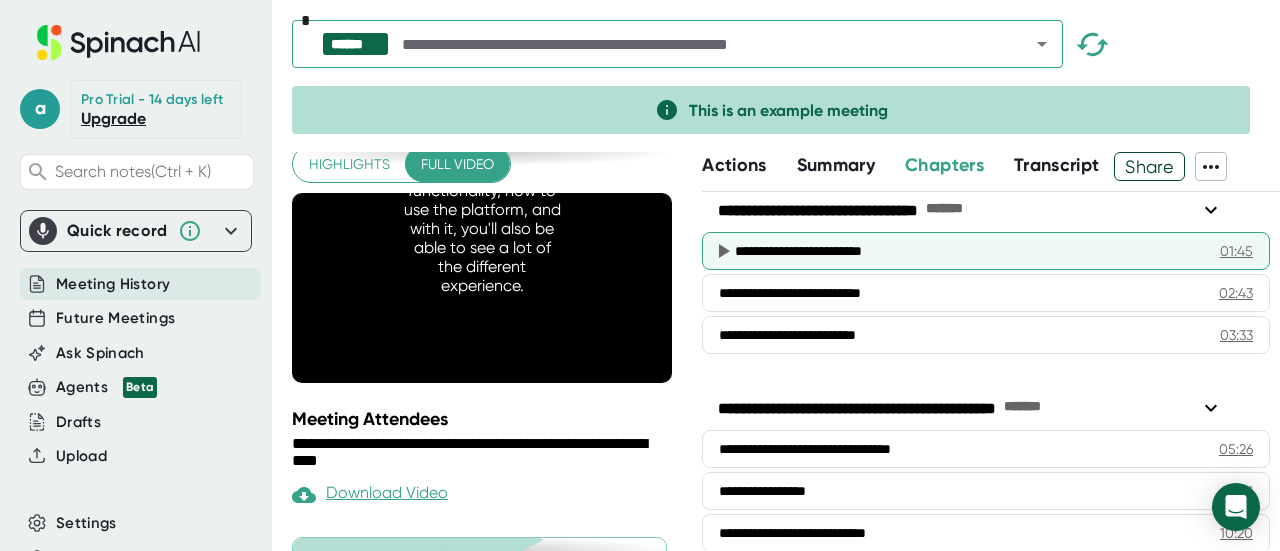 drag, startPoint x: 1250, startPoint y: 387, endPoint x: 782, endPoint y: 251, distance: 487.36023 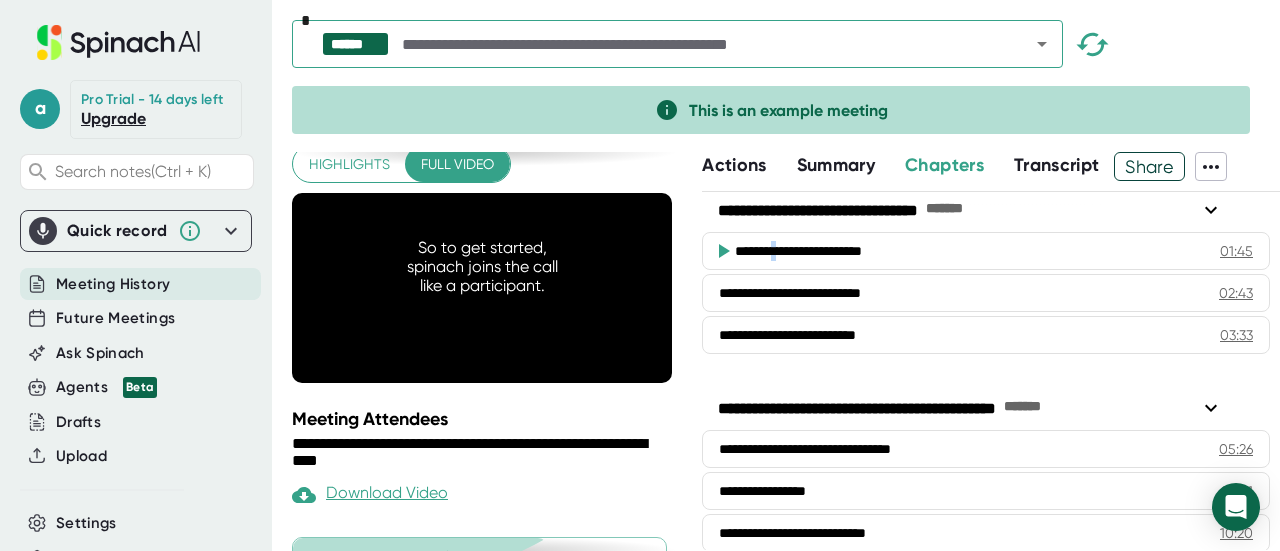 click on "**********" at bounding box center (955, 251) 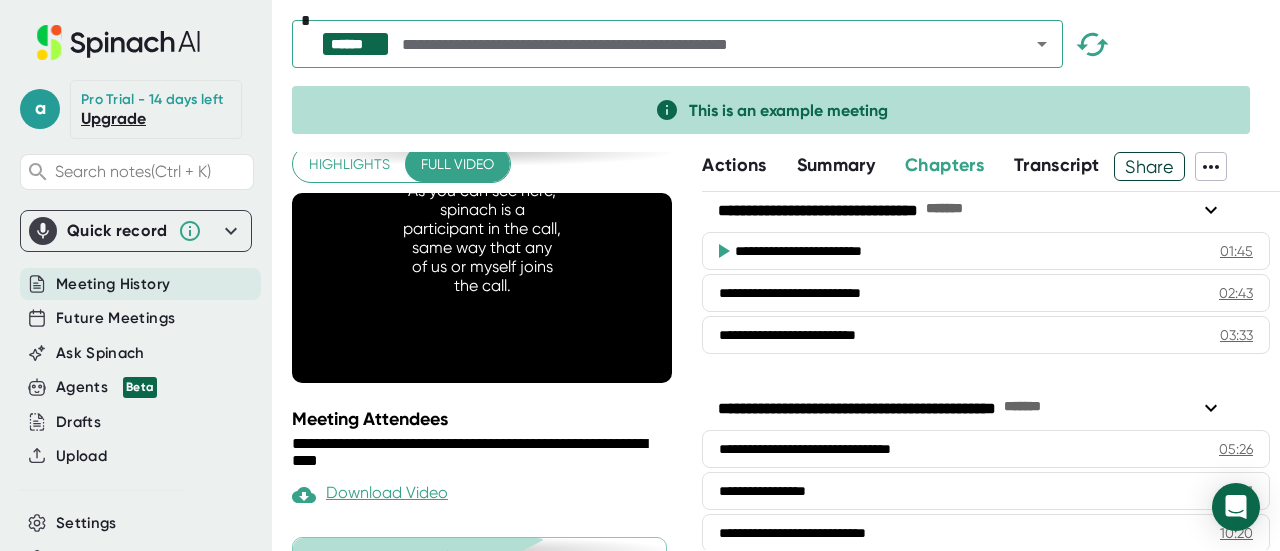 click on "**********" at bounding box center (477, 453) 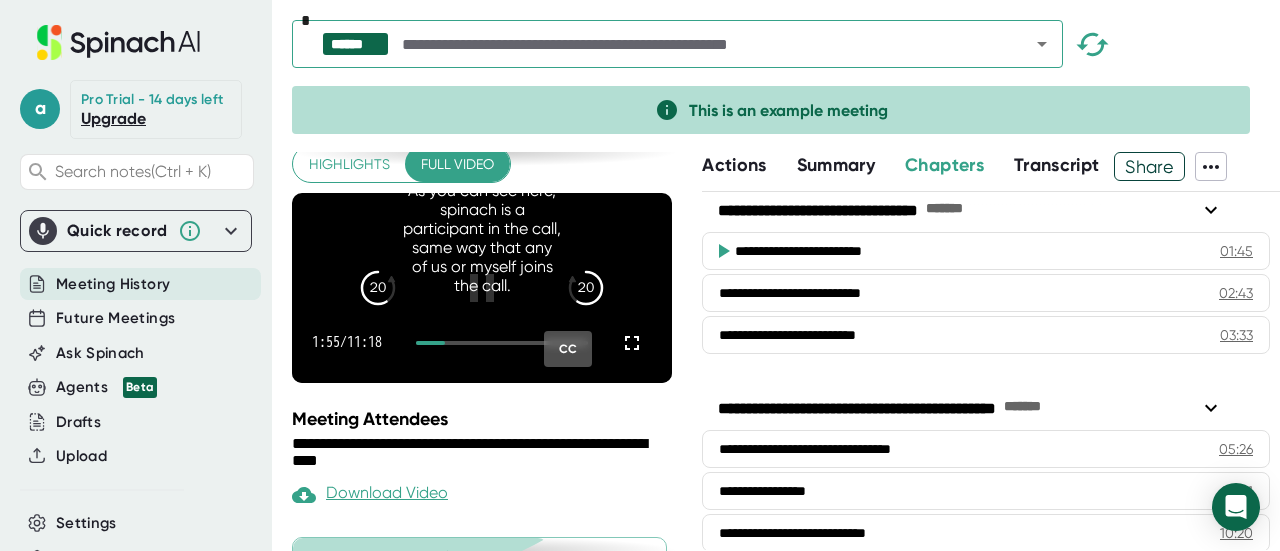 click at bounding box center (482, 288) 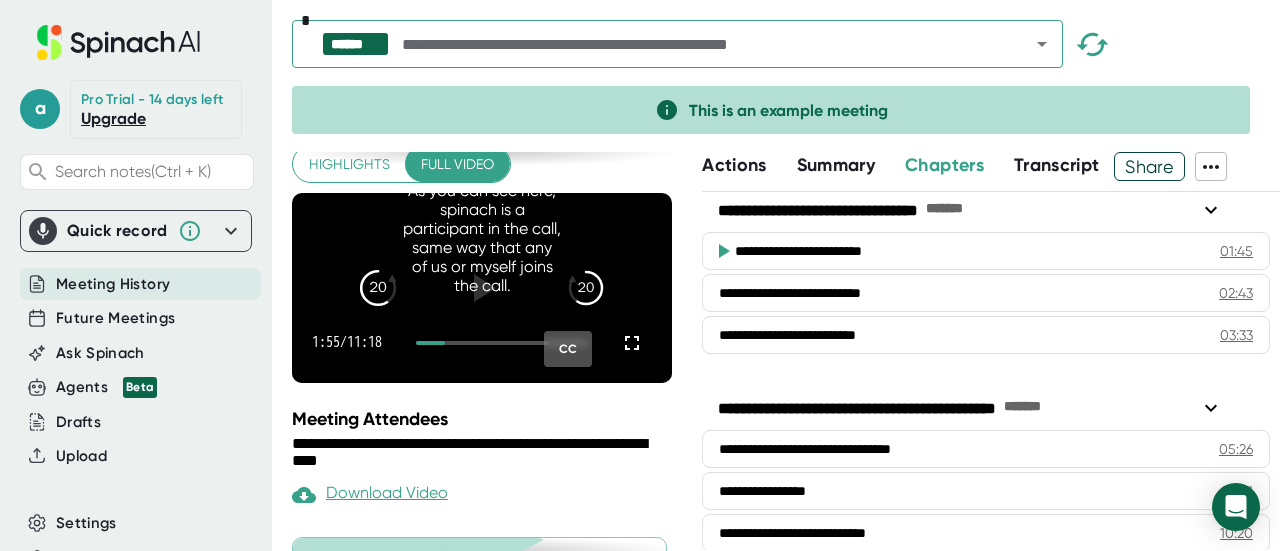 drag, startPoint x: 476, startPoint y: 243, endPoint x: 380, endPoint y: 259, distance: 97.3242 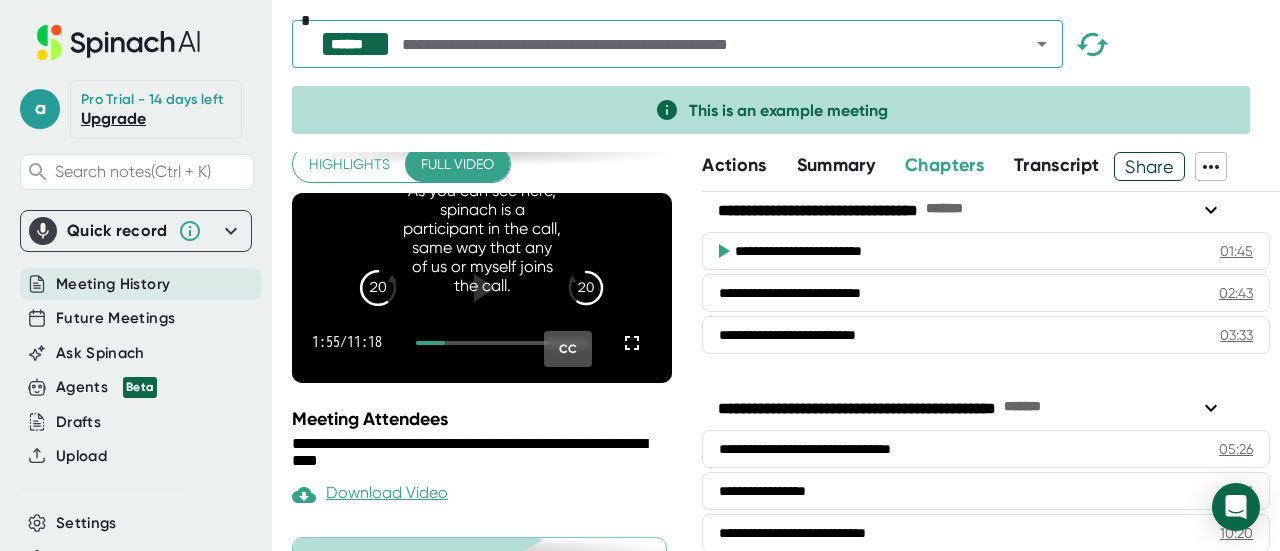 click on "20" at bounding box center [378, 288] 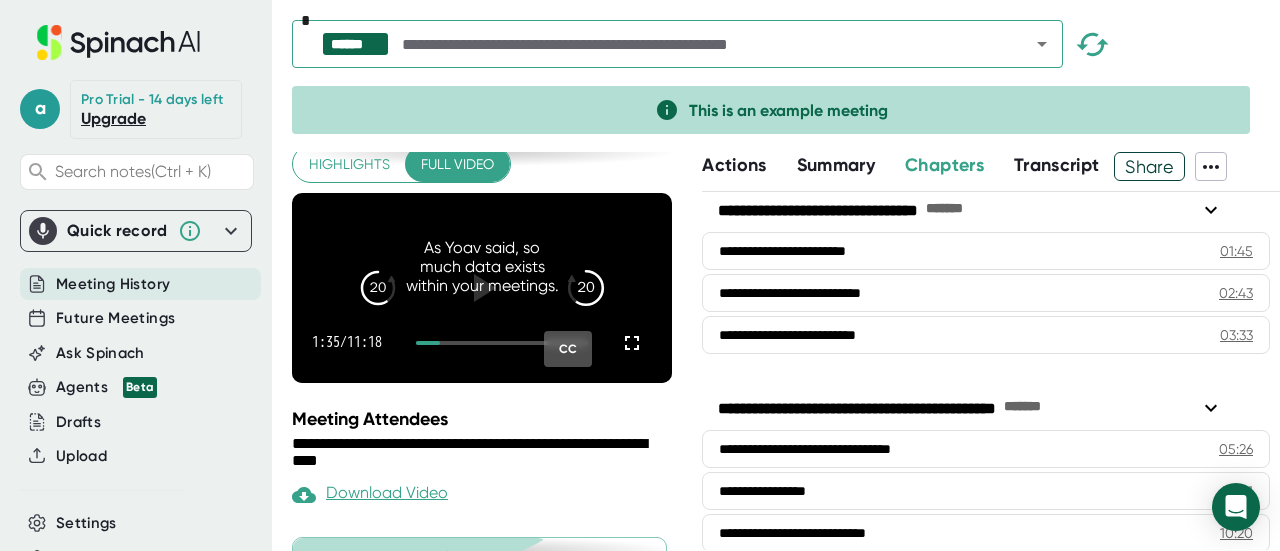 click on "20" 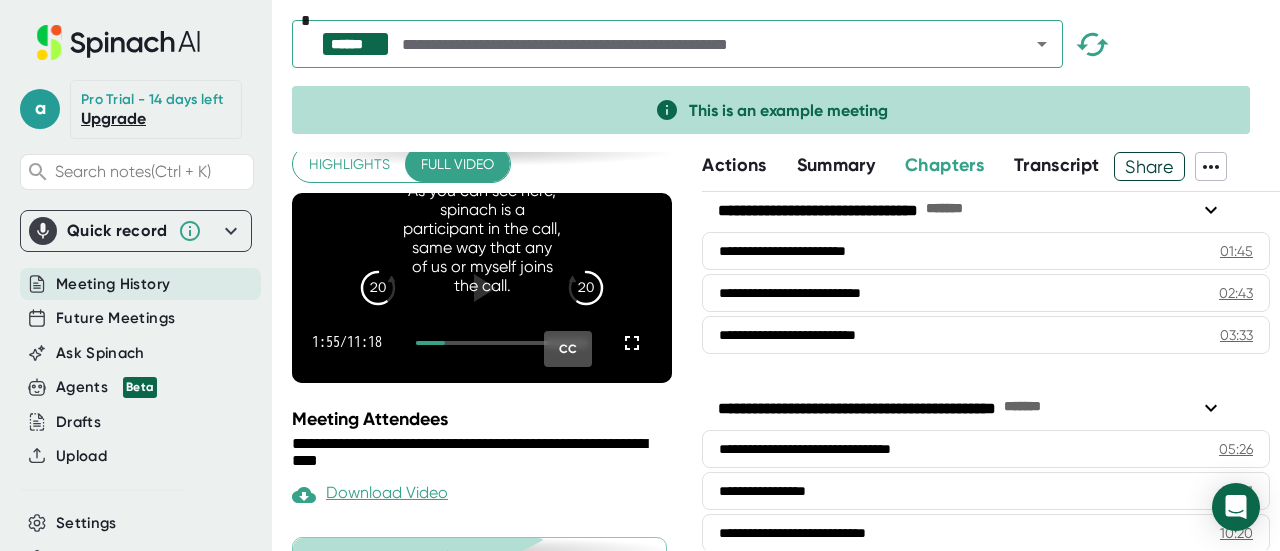 drag, startPoint x: 467, startPoint y: 323, endPoint x: 434, endPoint y: 279, distance: 55 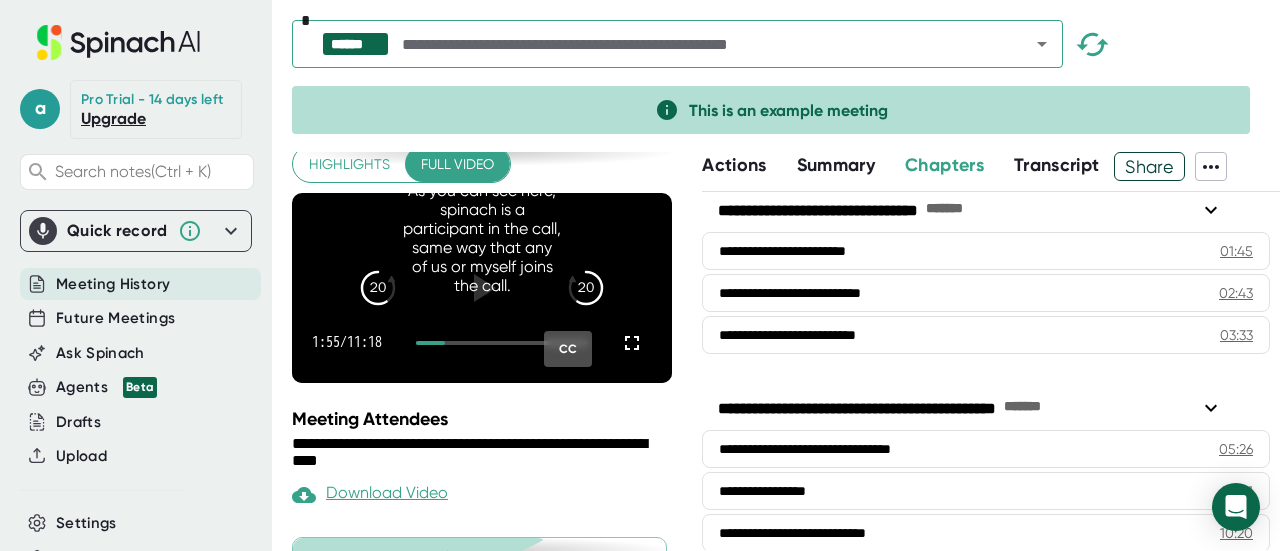 click on "20 20 1:55  /  11:18 CC As you can see here, spinach is a participant in the call, same way that any of us or myself joins the call." at bounding box center [482, 288] 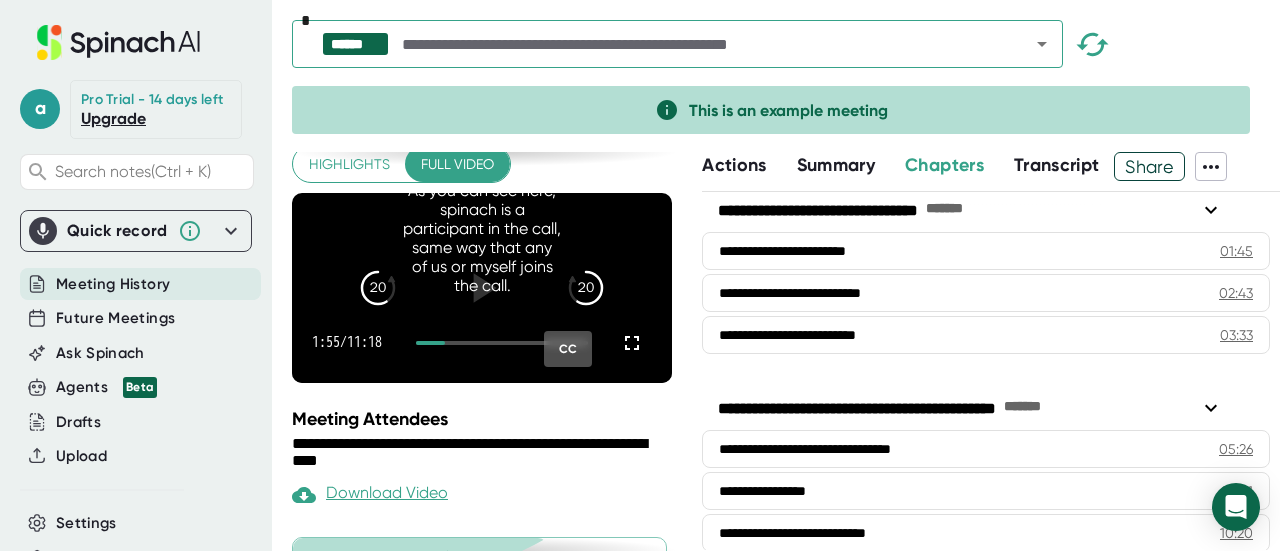 click at bounding box center (482, 288) 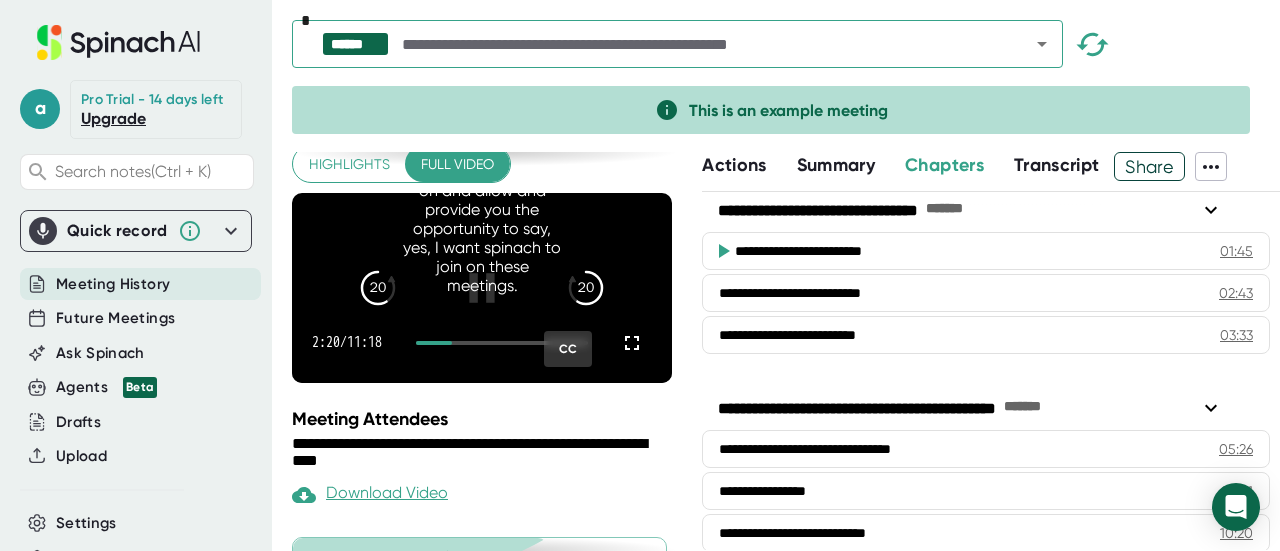 click on "CC" at bounding box center [568, 349] 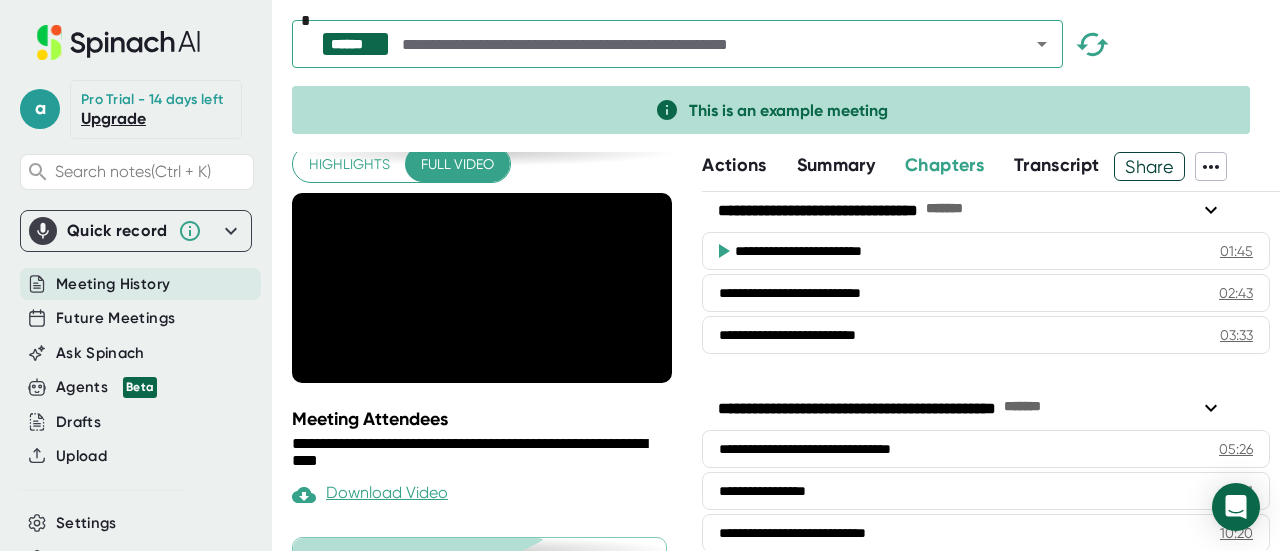 click on "**********" at bounding box center (484, 351) 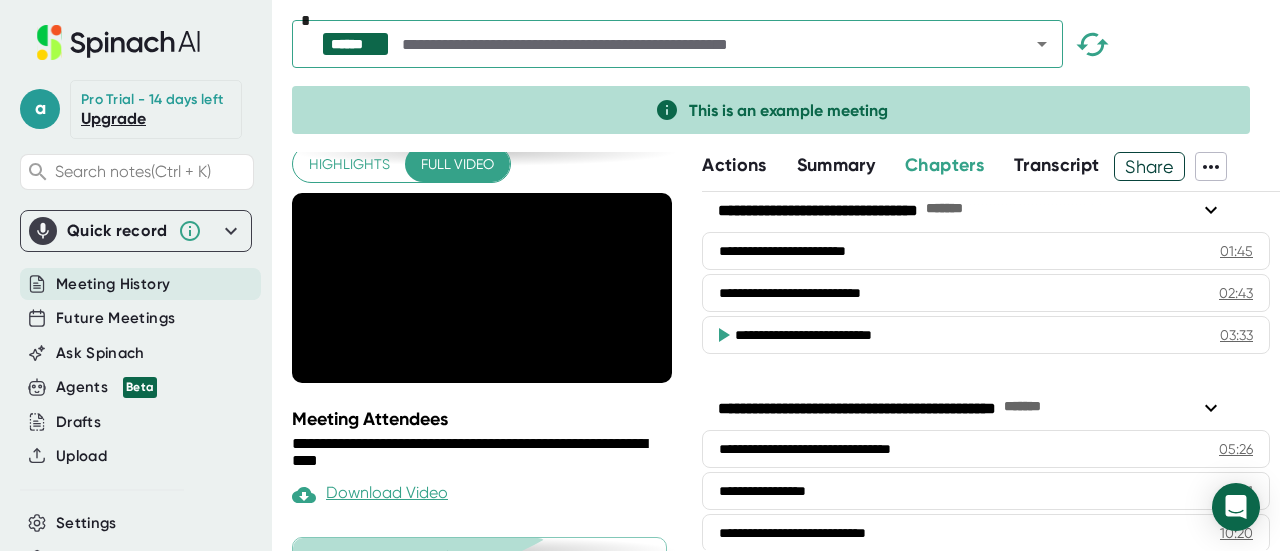scroll, scrollTop: 328, scrollLeft: 0, axis: vertical 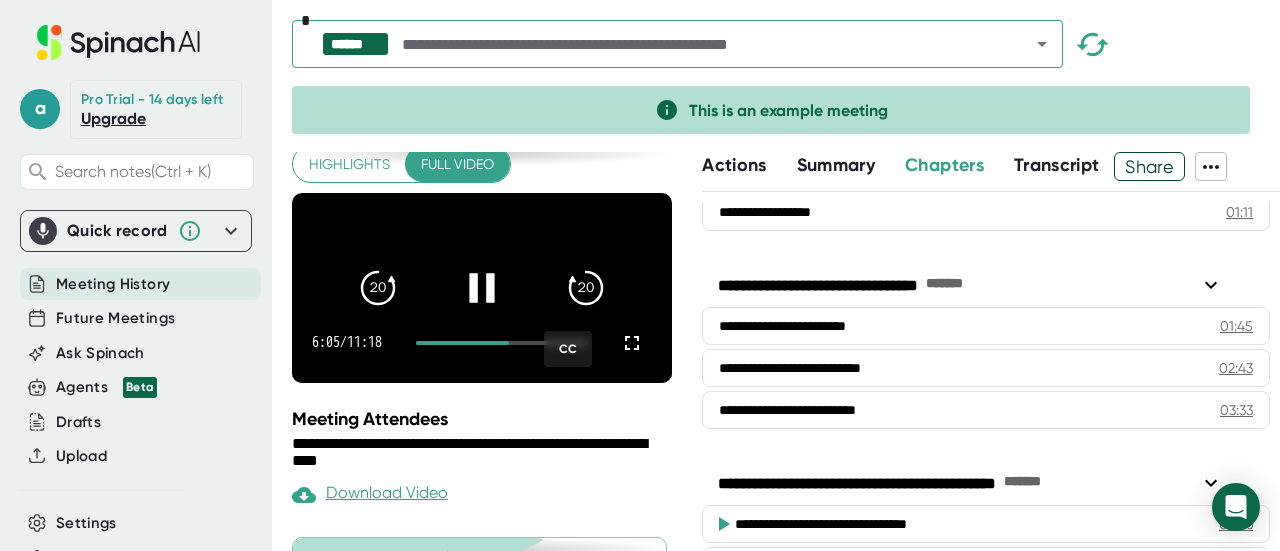 click at bounding box center [502, 343] 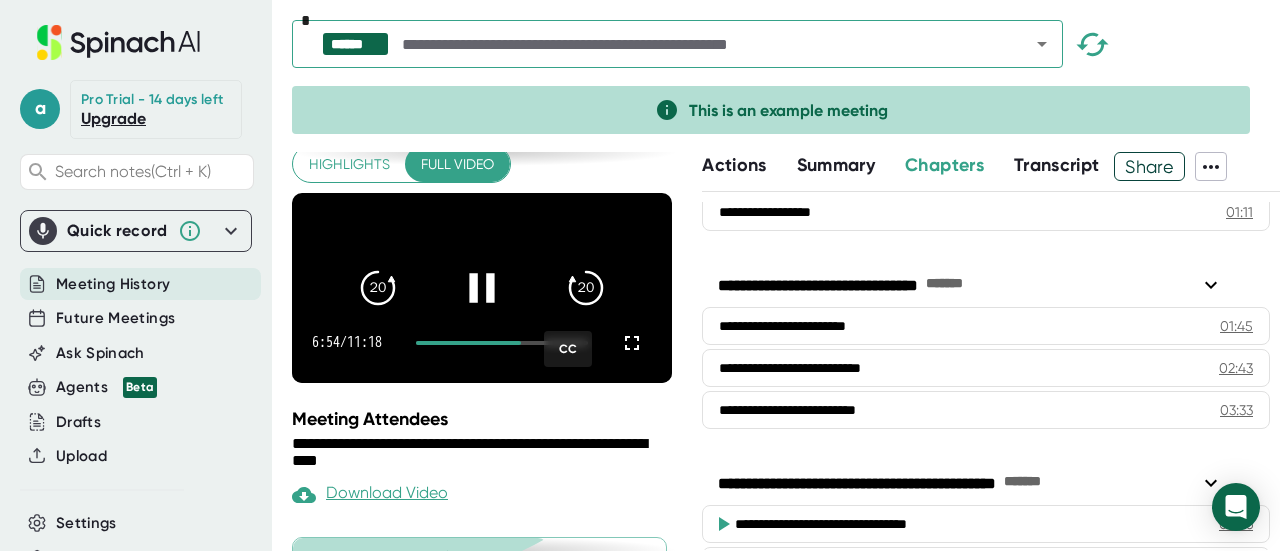 click on "6:54  /  11:18 CC" at bounding box center [482, 343] 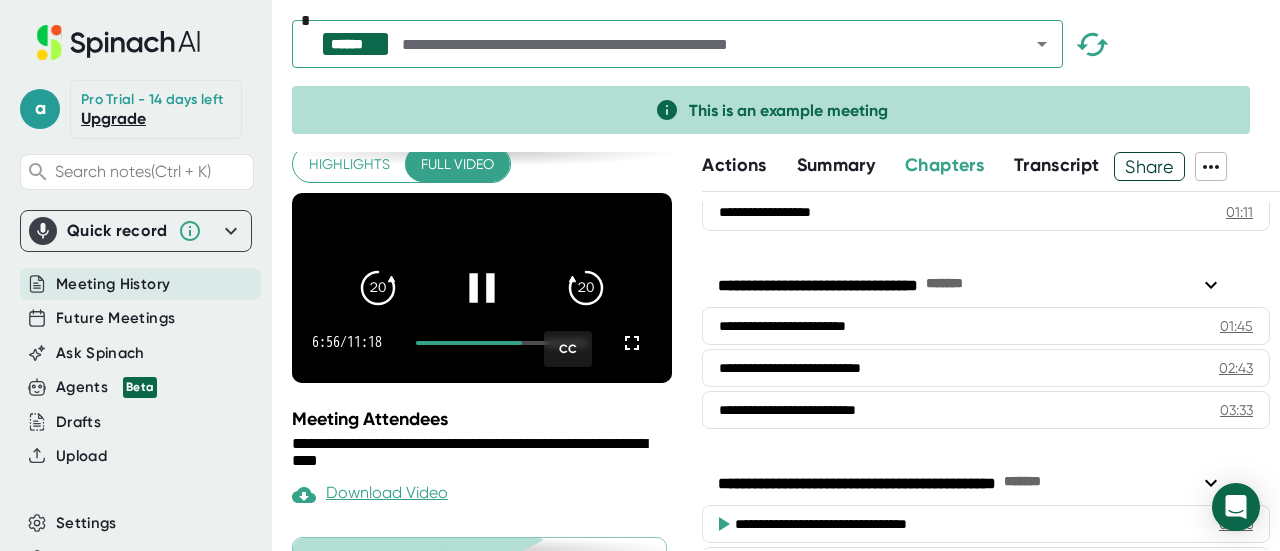 click on "6:56  /  11:18 CC" at bounding box center [482, 343] 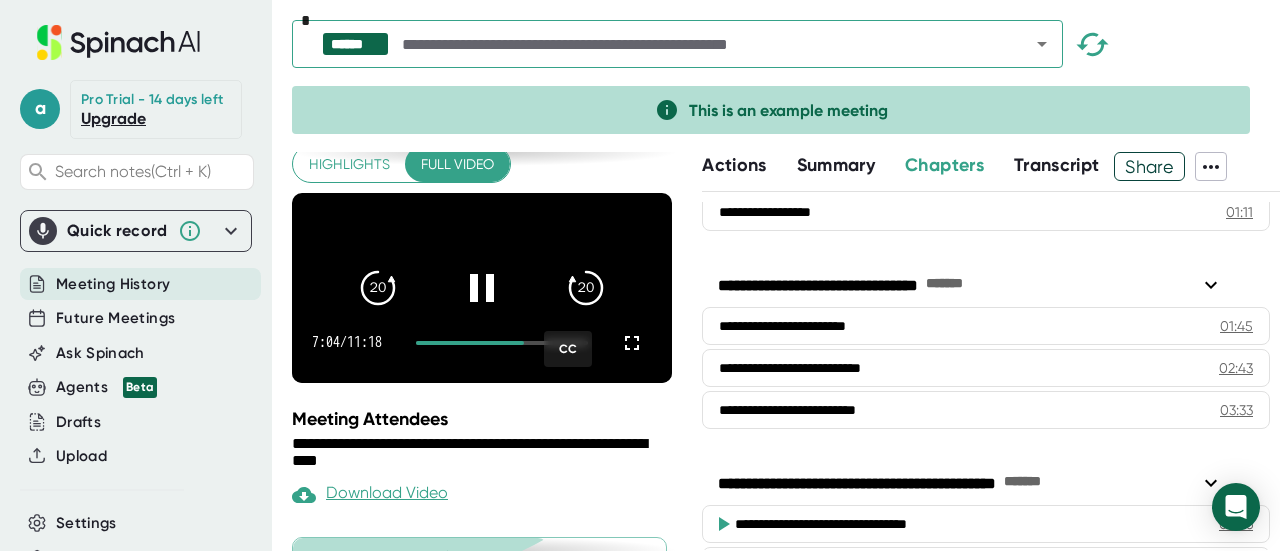 drag, startPoint x: 454, startPoint y: 318, endPoint x: 448, endPoint y: 243, distance: 75.23962 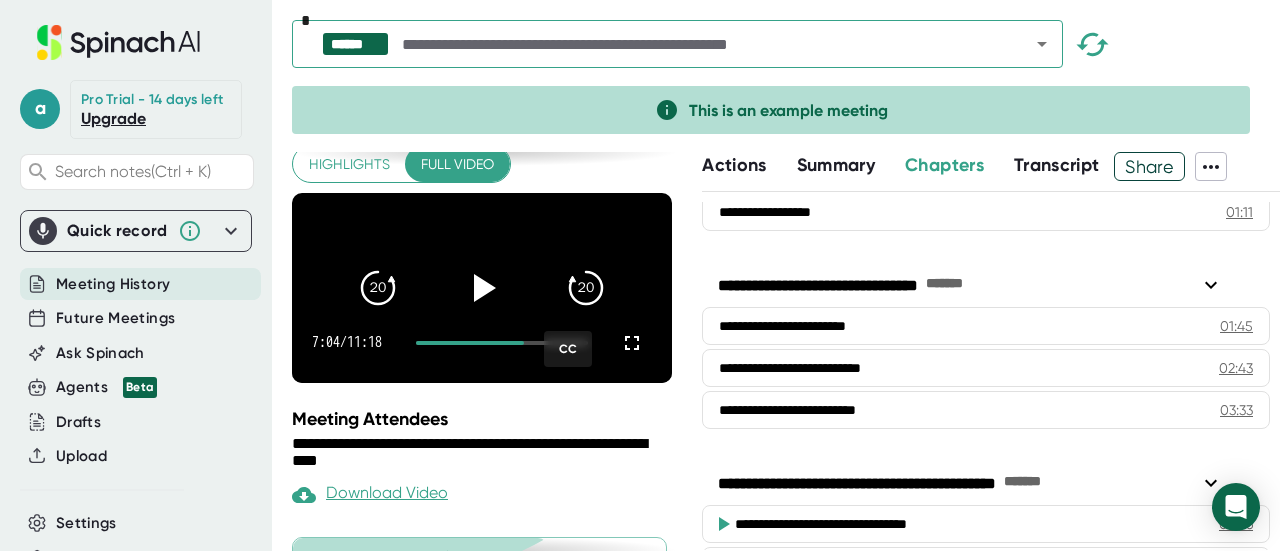 click on "Quick record" at bounding box center (117, 231) 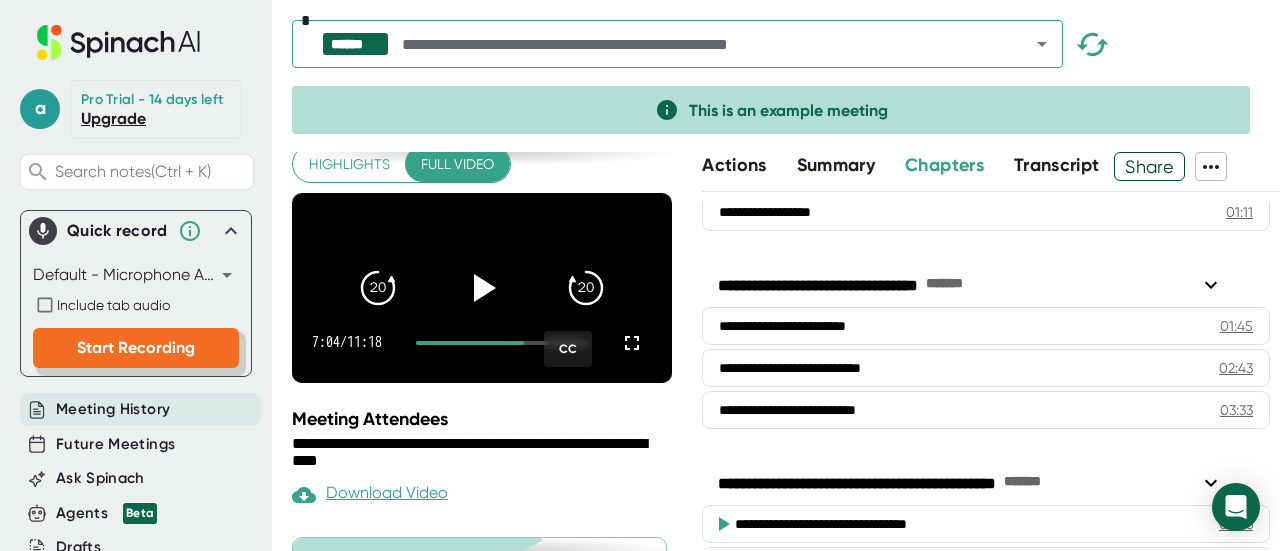click on "Start Recording" at bounding box center (136, 347) 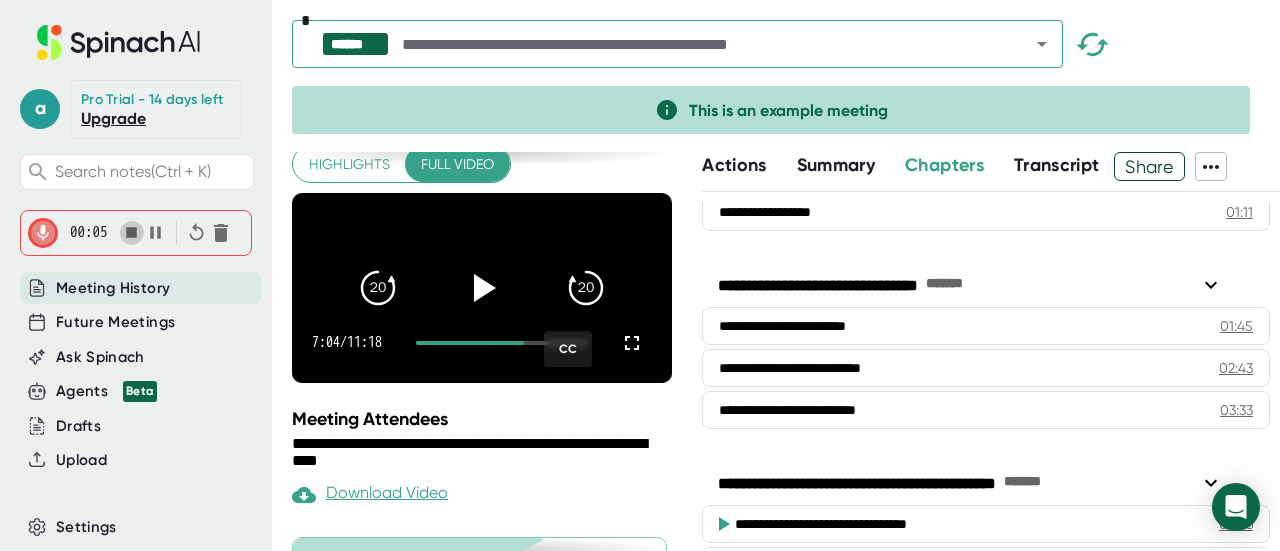 click 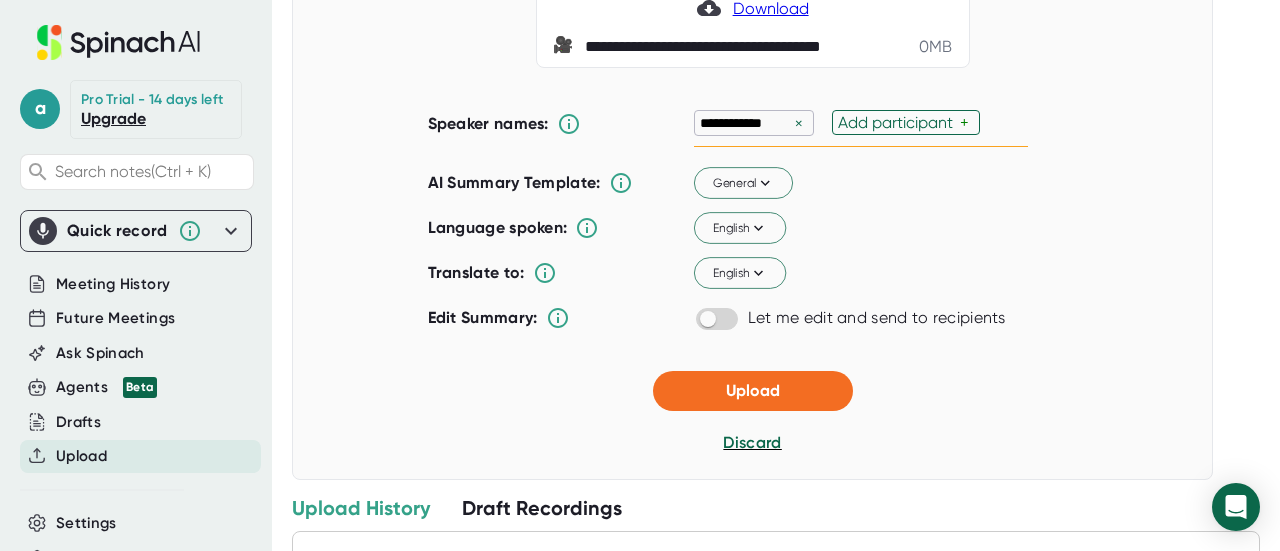 scroll, scrollTop: 303, scrollLeft: 0, axis: vertical 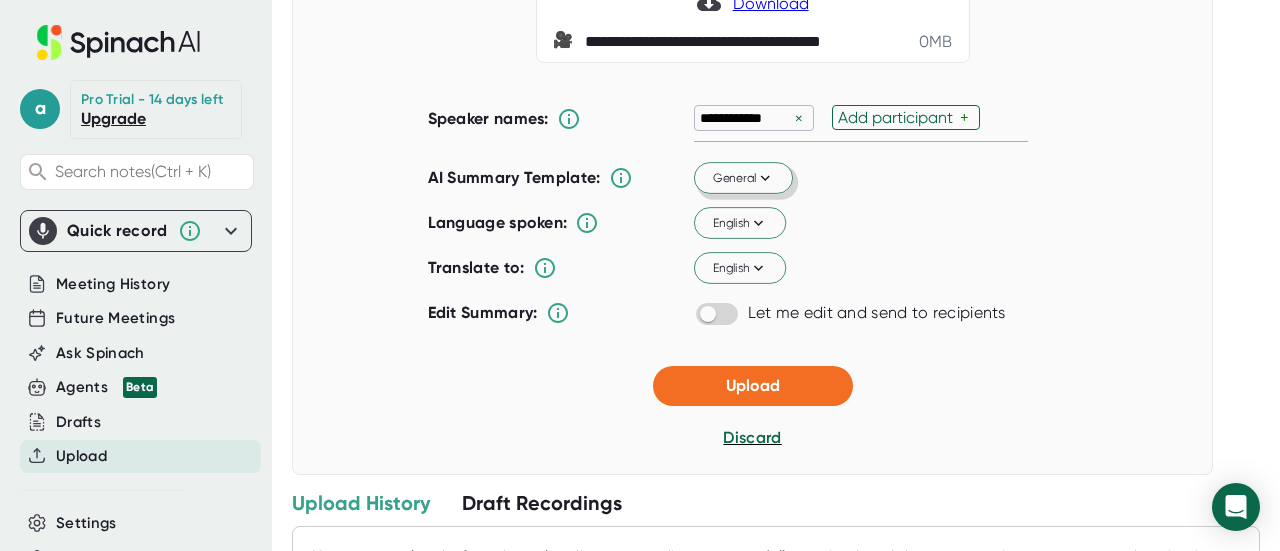 click 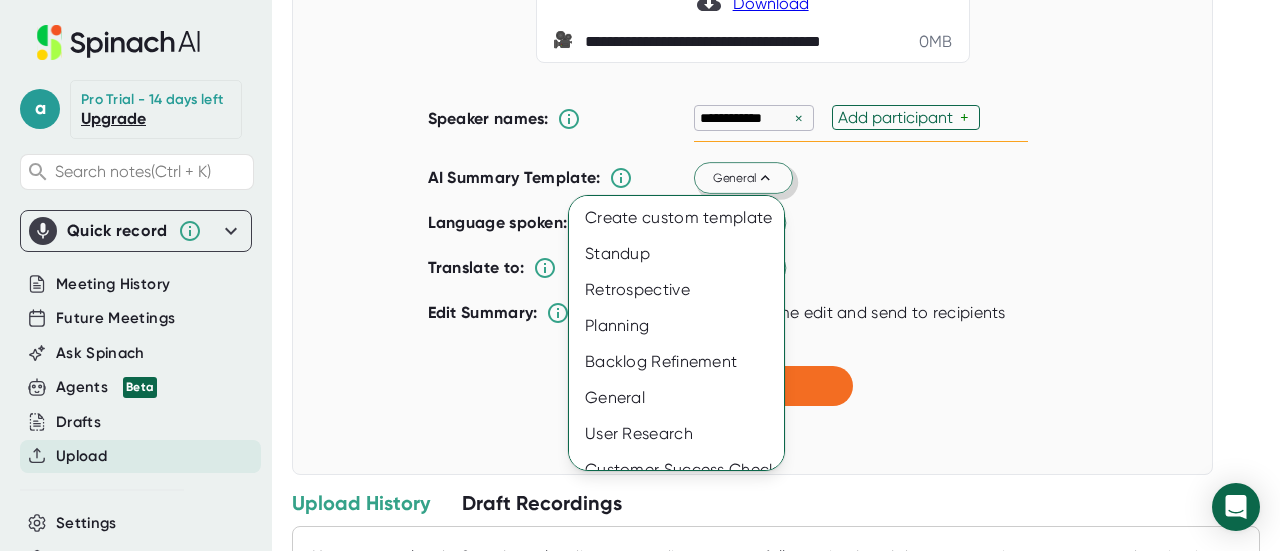 scroll, scrollTop: 93, scrollLeft: 0, axis: vertical 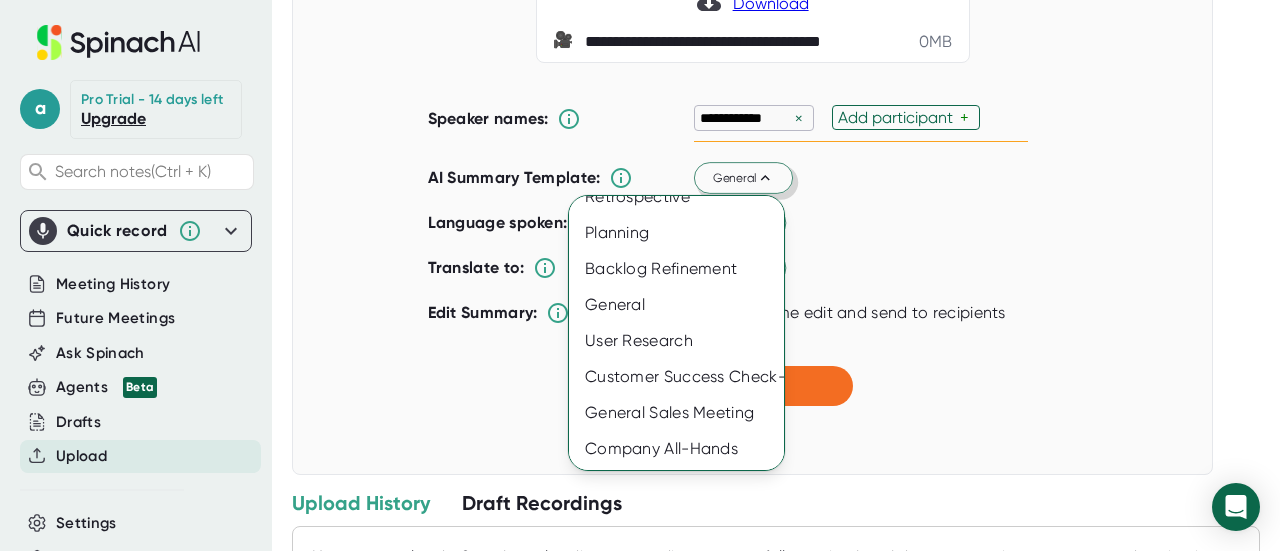 click at bounding box center (640, 275) 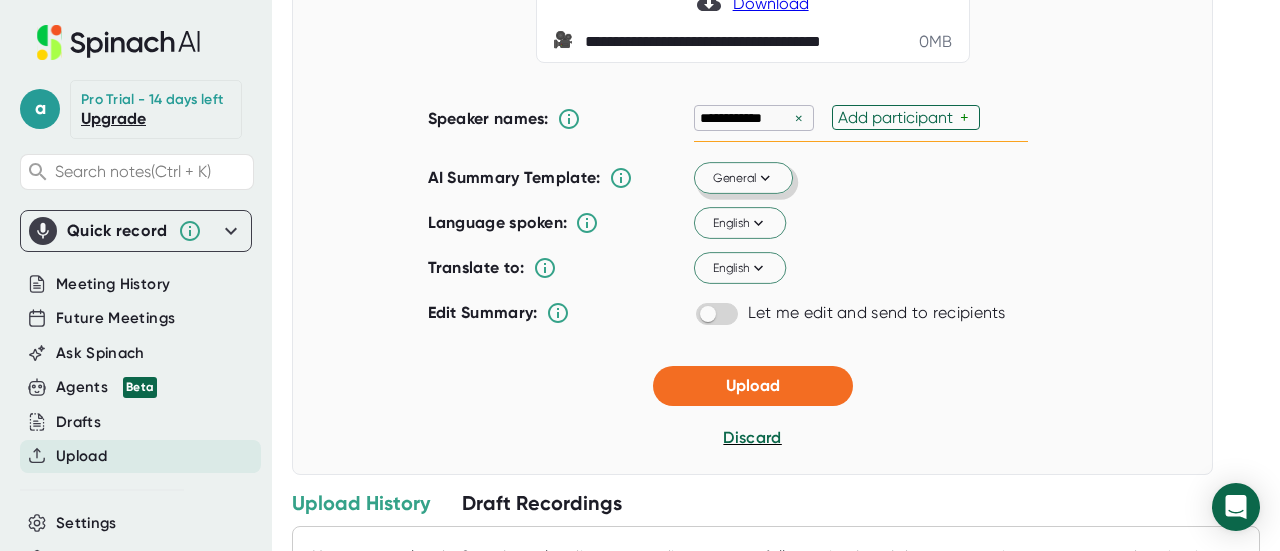 scroll, scrollTop: 385, scrollLeft: 0, axis: vertical 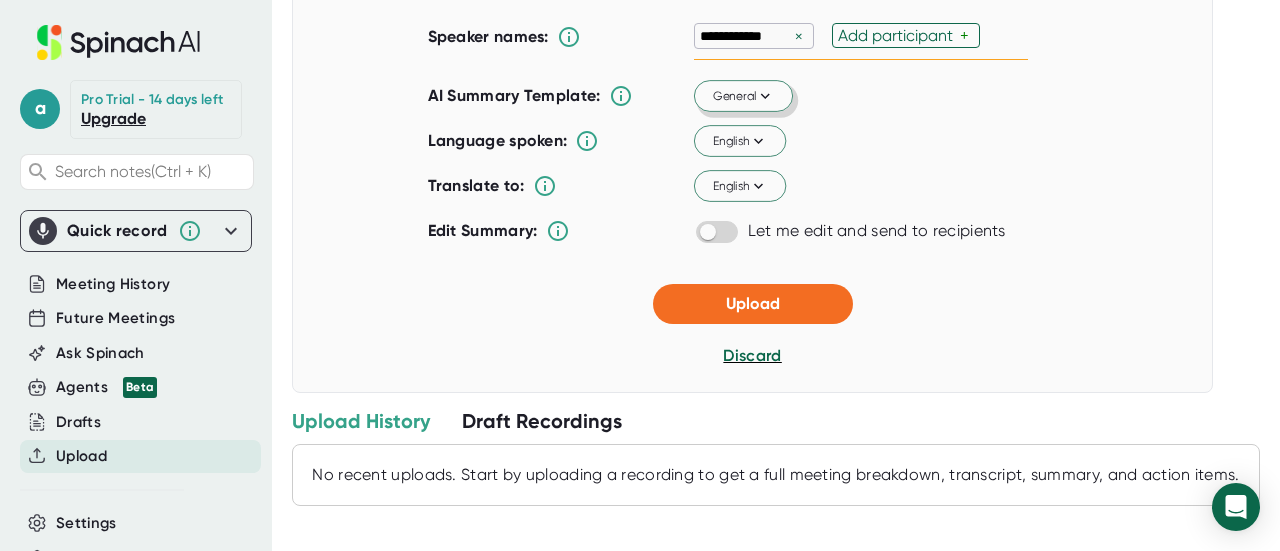 drag, startPoint x: 1275, startPoint y: 422, endPoint x: 872, endPoint y: 132, distance: 496.49673 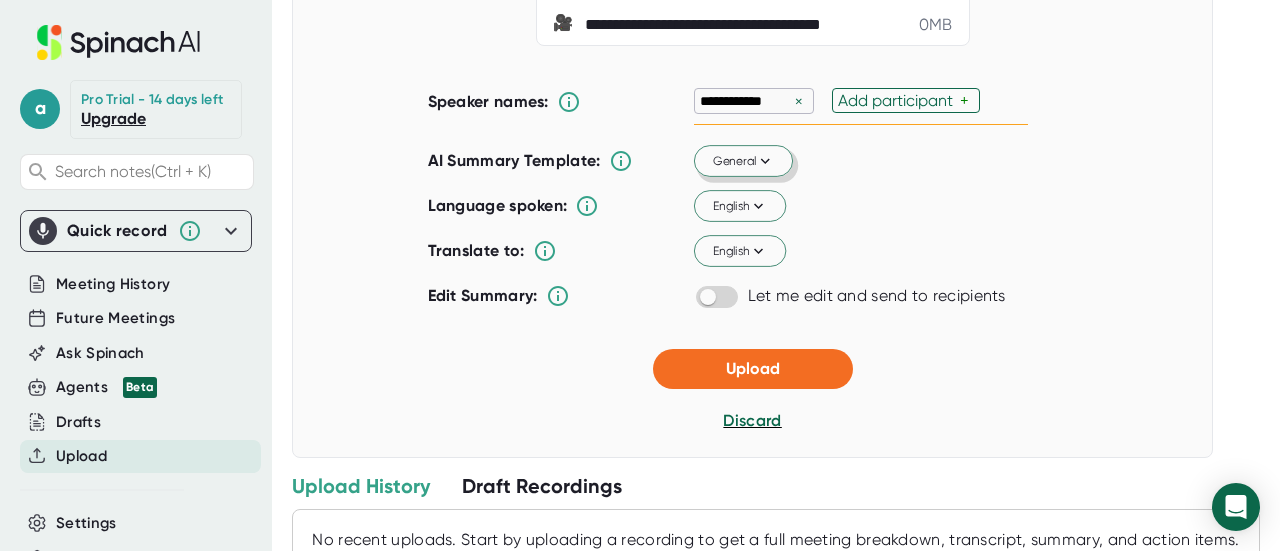 scroll, scrollTop: 315, scrollLeft: 0, axis: vertical 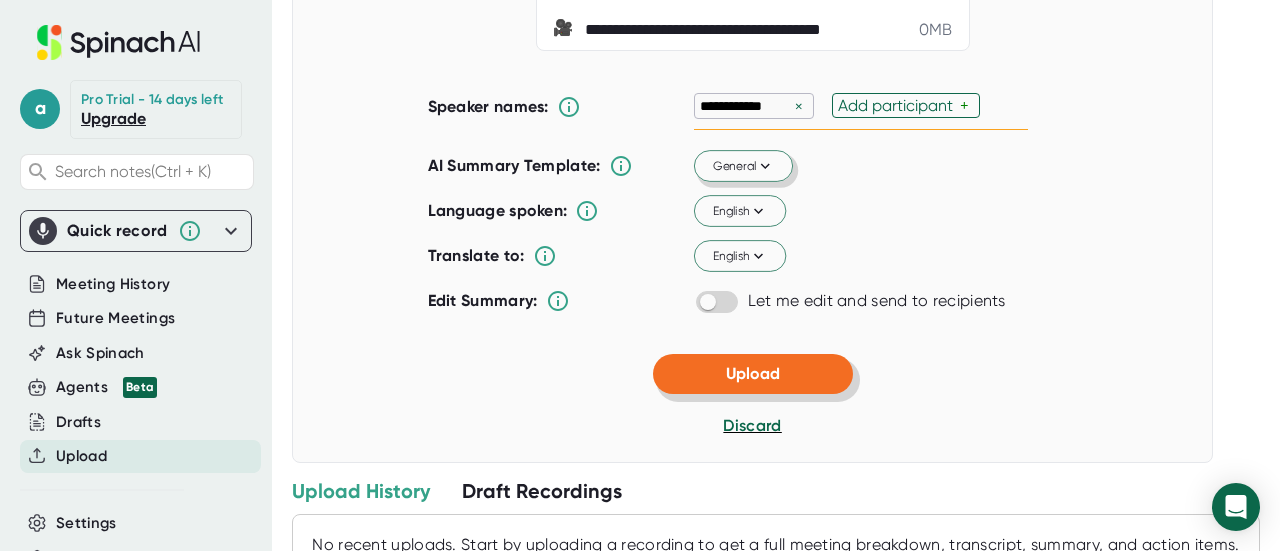 click on "Upload" at bounding box center (753, 373) 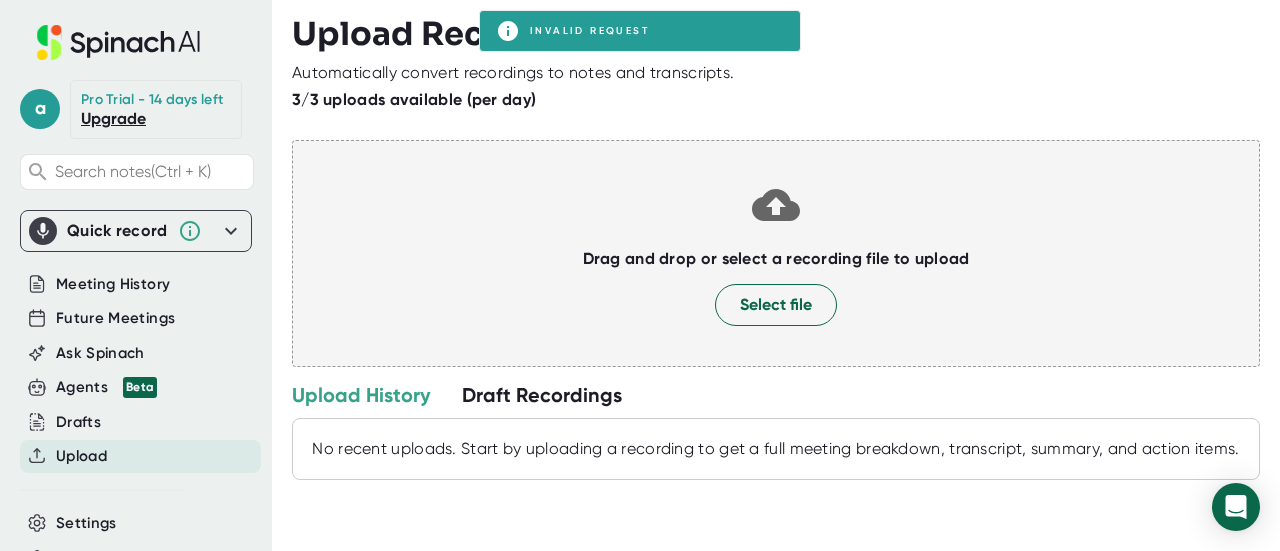 scroll, scrollTop: 0, scrollLeft: 0, axis: both 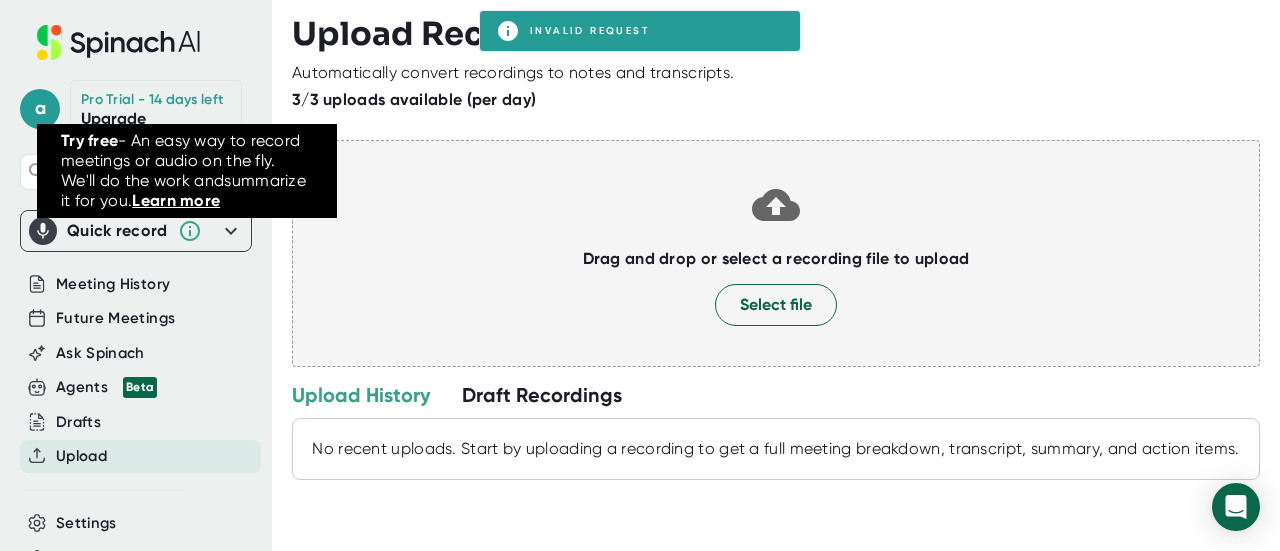 click 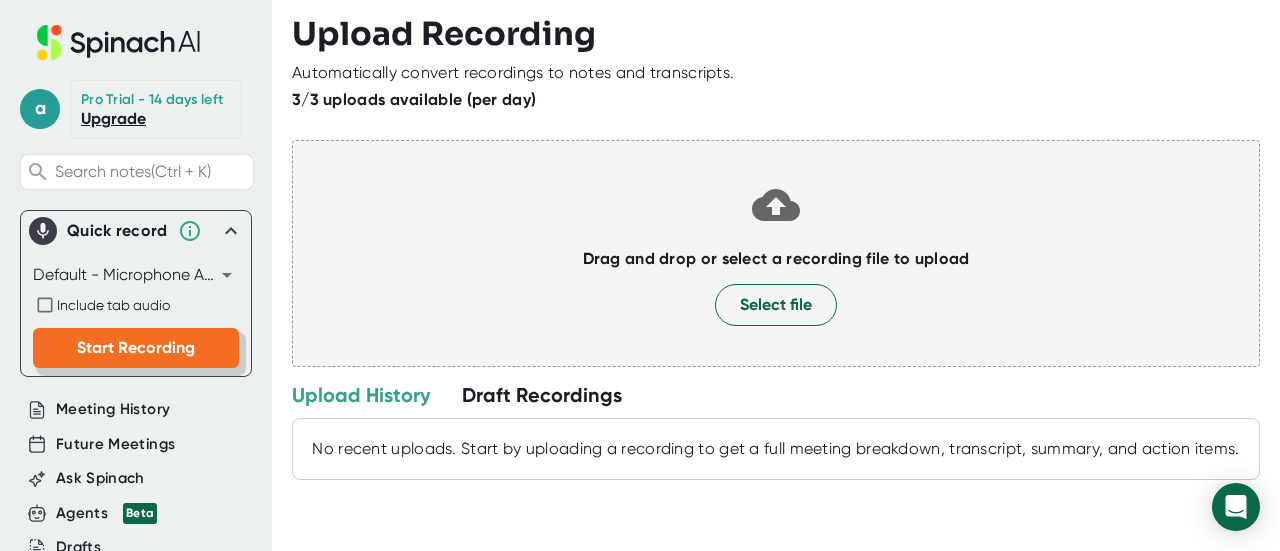 click on "Start Recording" at bounding box center (136, 347) 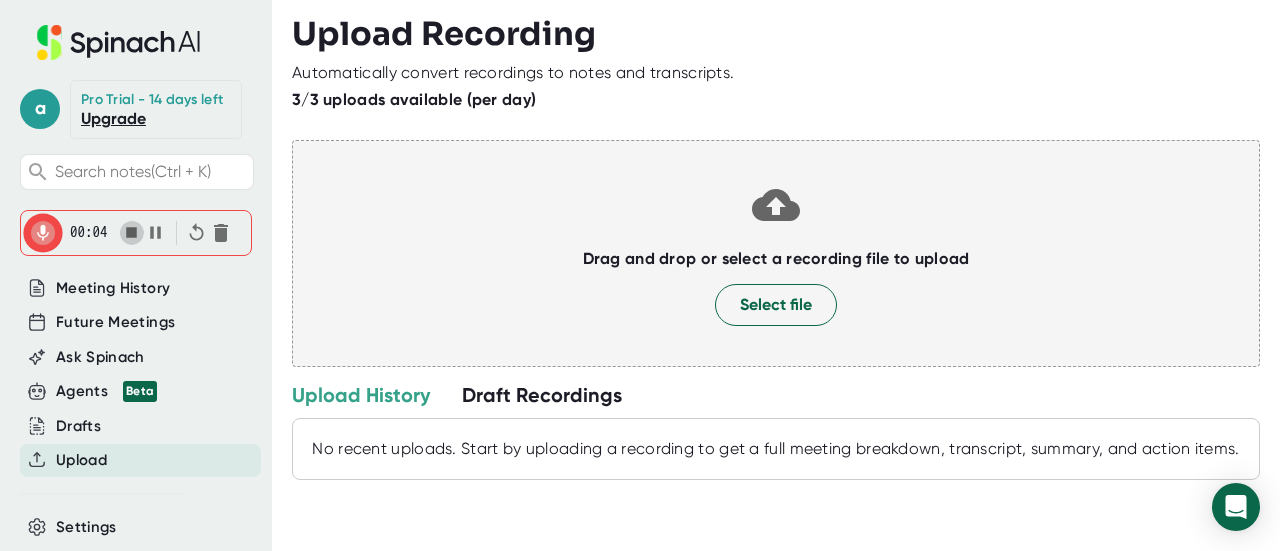 click 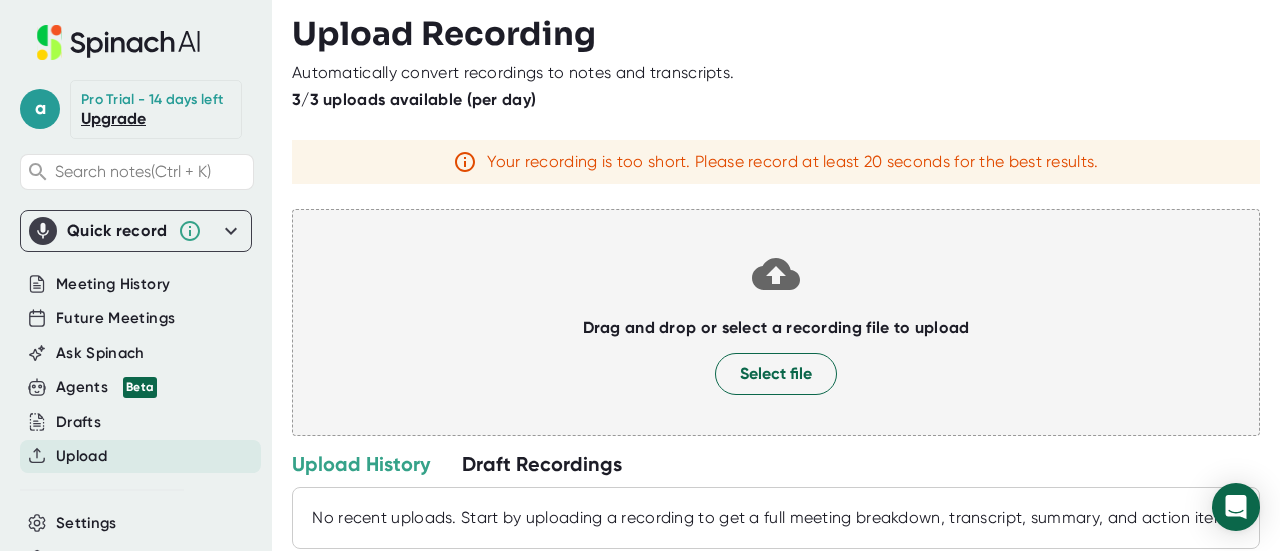click 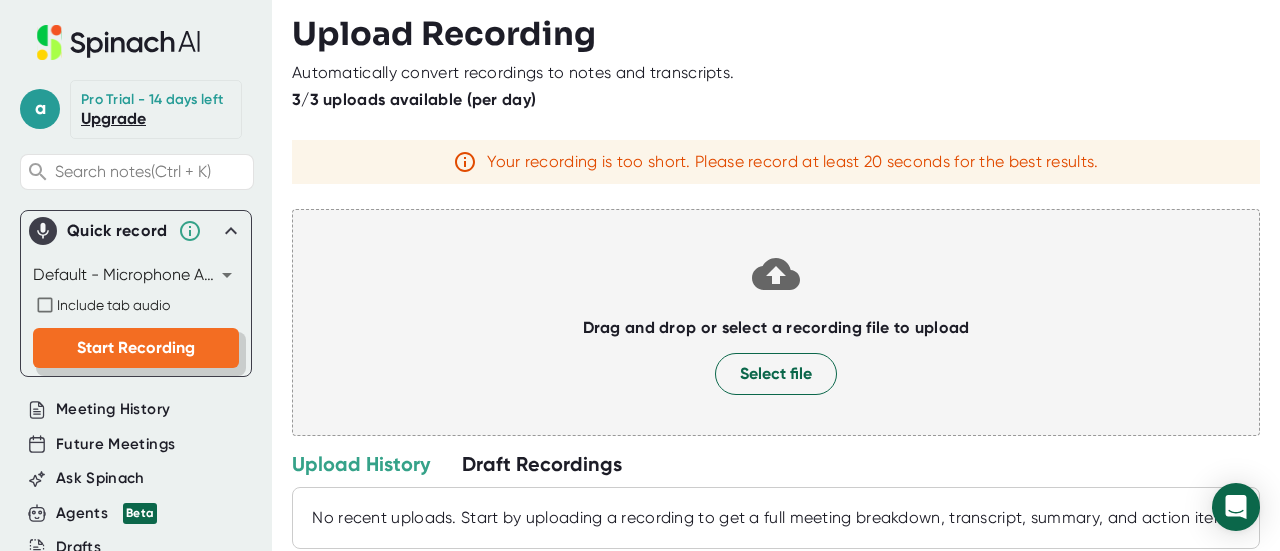 click on "Start Recording" at bounding box center [136, 347] 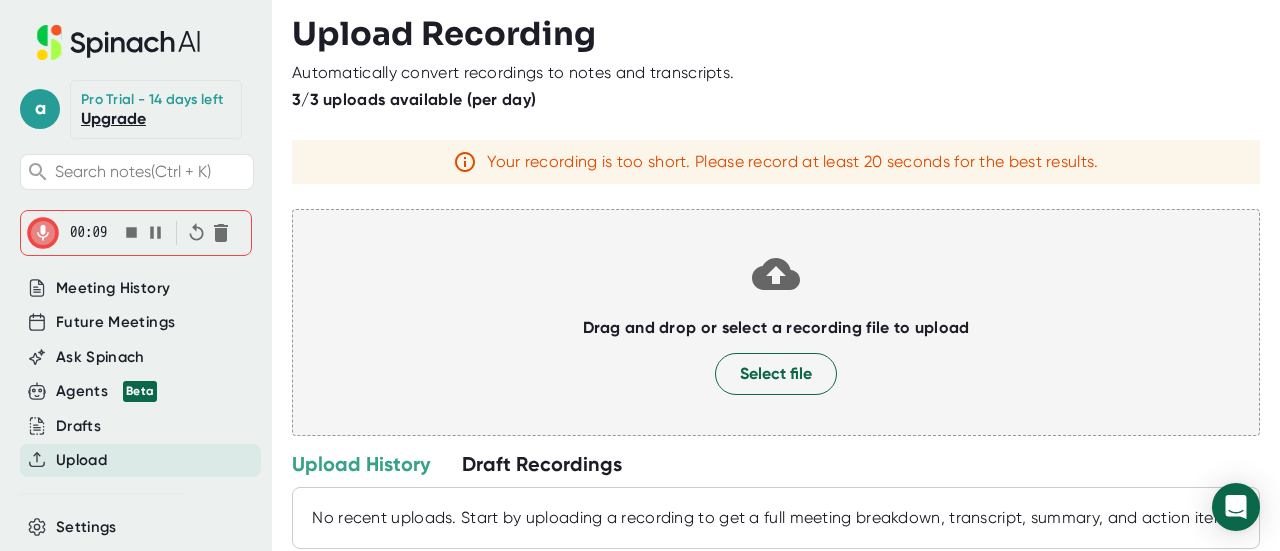 scroll, scrollTop: 46, scrollLeft: 0, axis: vertical 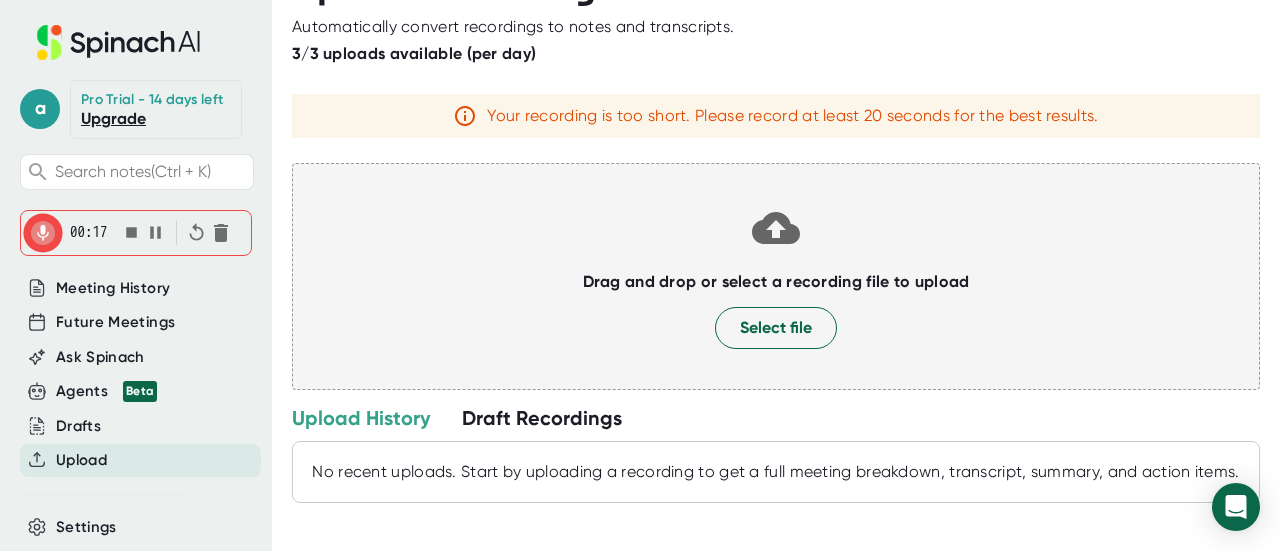drag, startPoint x: 260, startPoint y: 315, endPoint x: 682, endPoint y: 137, distance: 458.00436 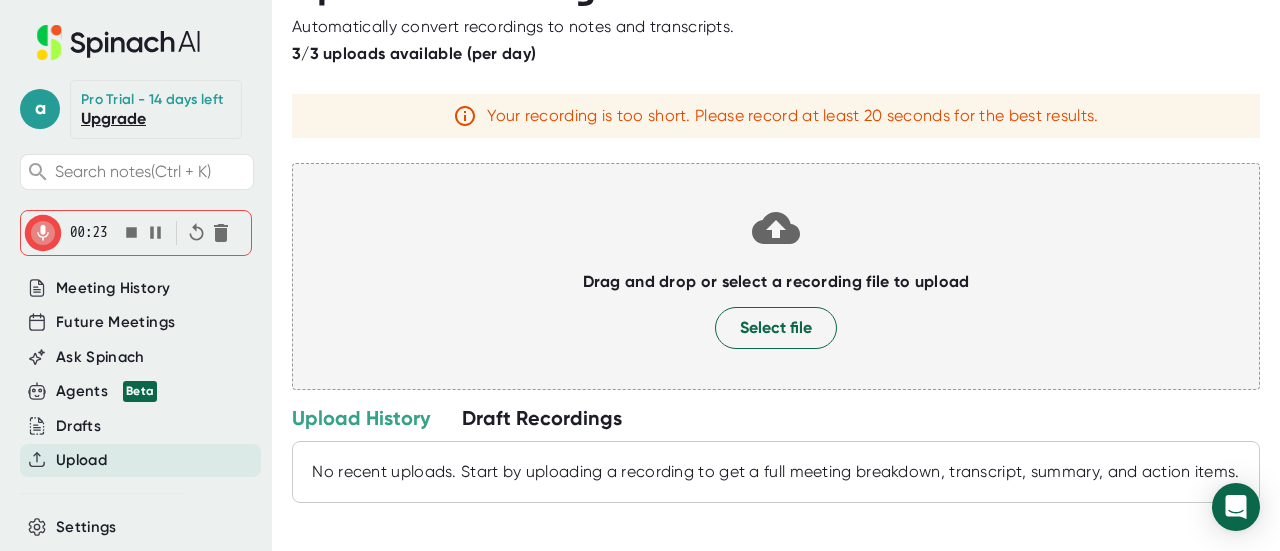drag, startPoint x: 142, startPoint y: 249, endPoint x: 124, endPoint y: 246, distance: 18.248287 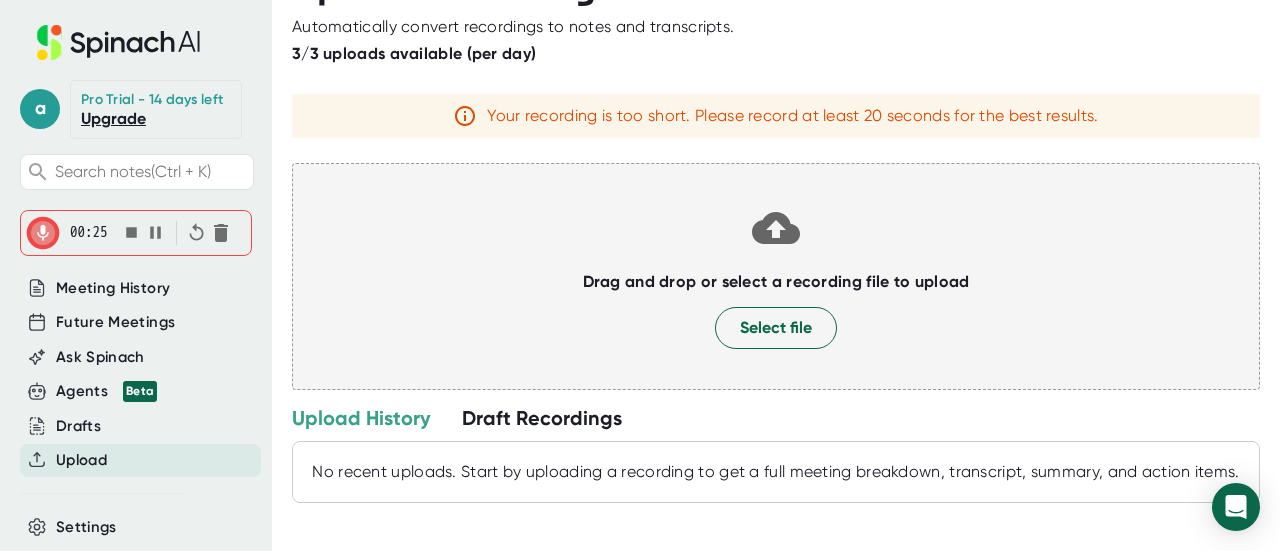 scroll, scrollTop: 46, scrollLeft: 0, axis: vertical 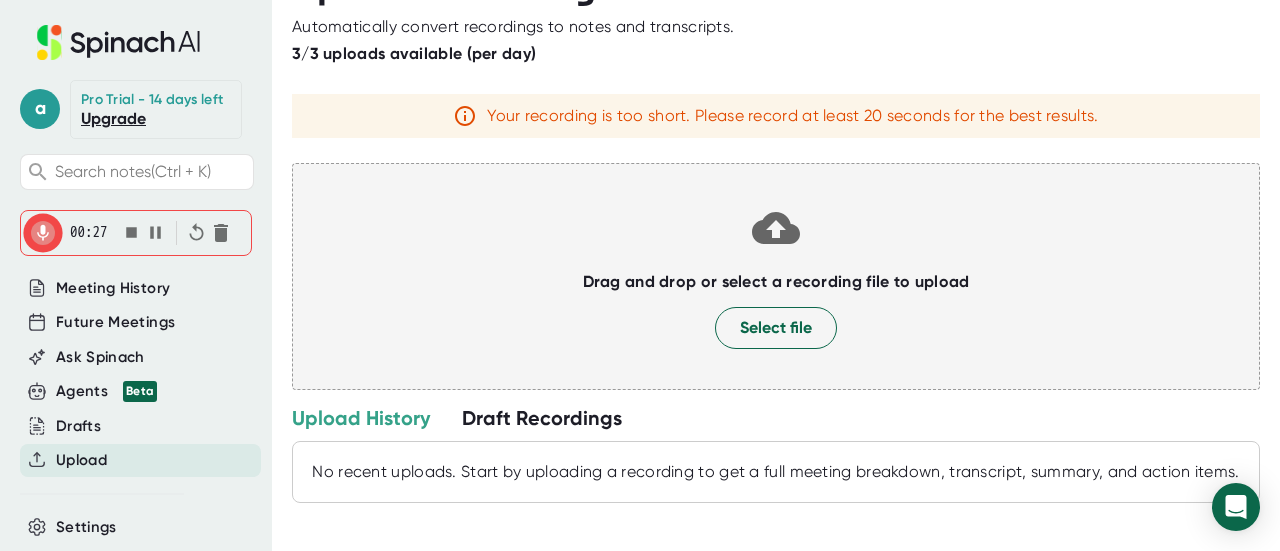 click 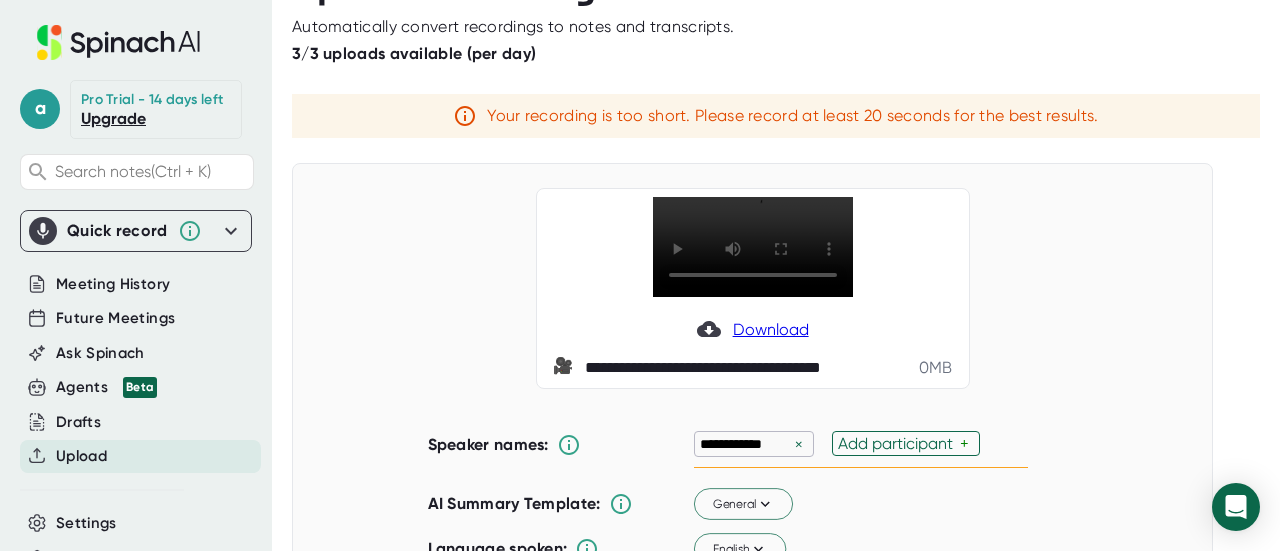 scroll, scrollTop: 454, scrollLeft: 0, axis: vertical 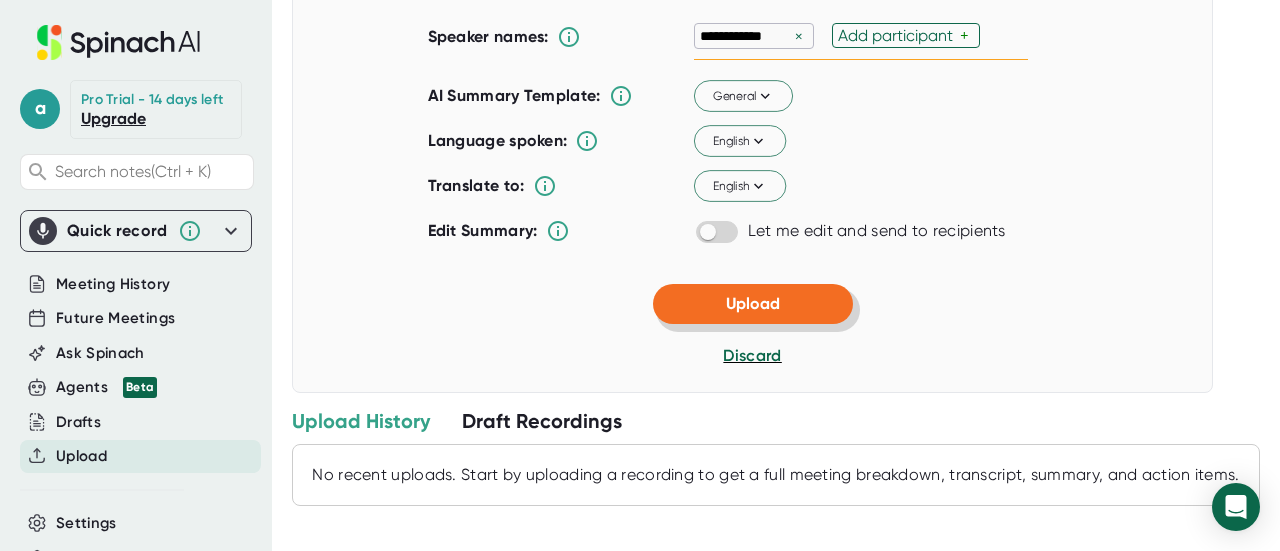 click on "Upload" at bounding box center [753, 304] 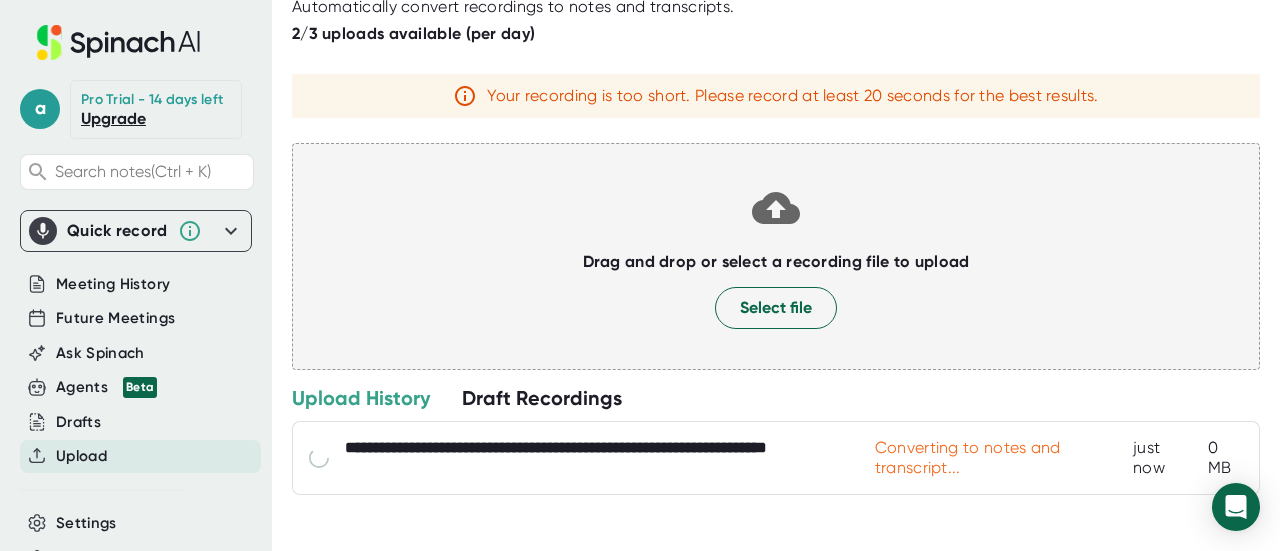 scroll, scrollTop: 50, scrollLeft: 0, axis: vertical 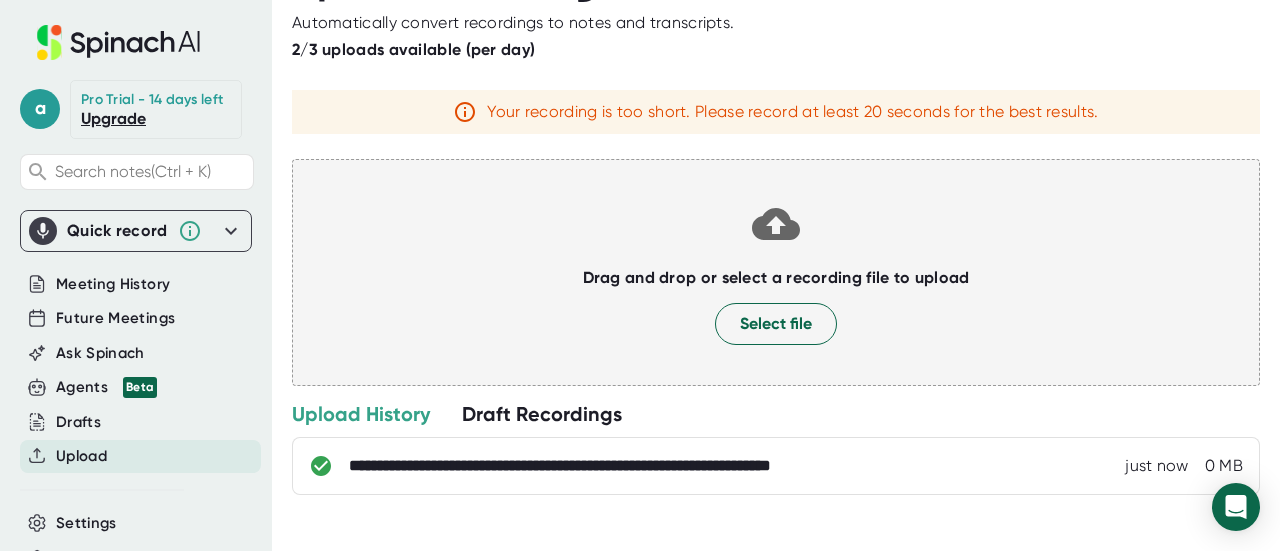 drag, startPoint x: 1272, startPoint y: 470, endPoint x: 822, endPoint y: 273, distance: 491.23212 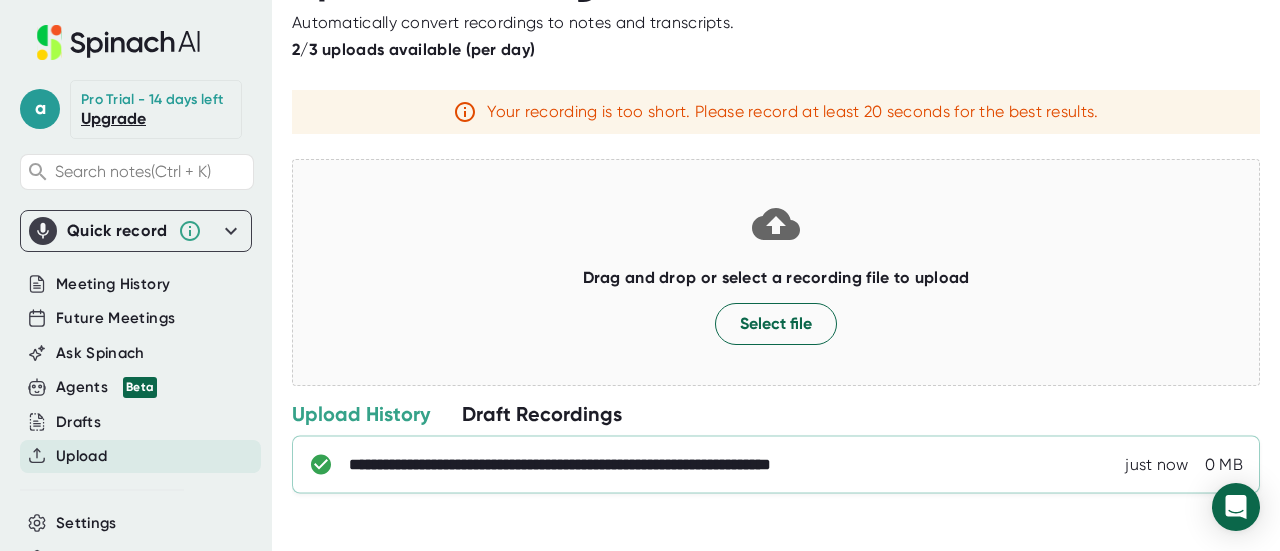 click on "**********" at bounding box center (641, 465) 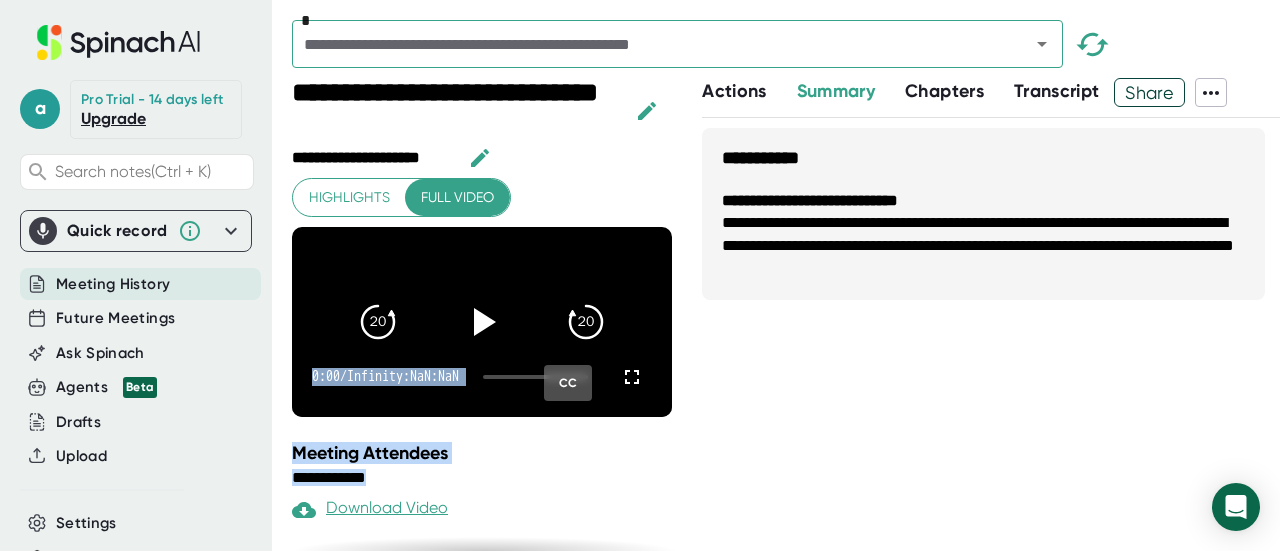 drag, startPoint x: 678, startPoint y: 243, endPoint x: 720, endPoint y: 352, distance: 116.81181 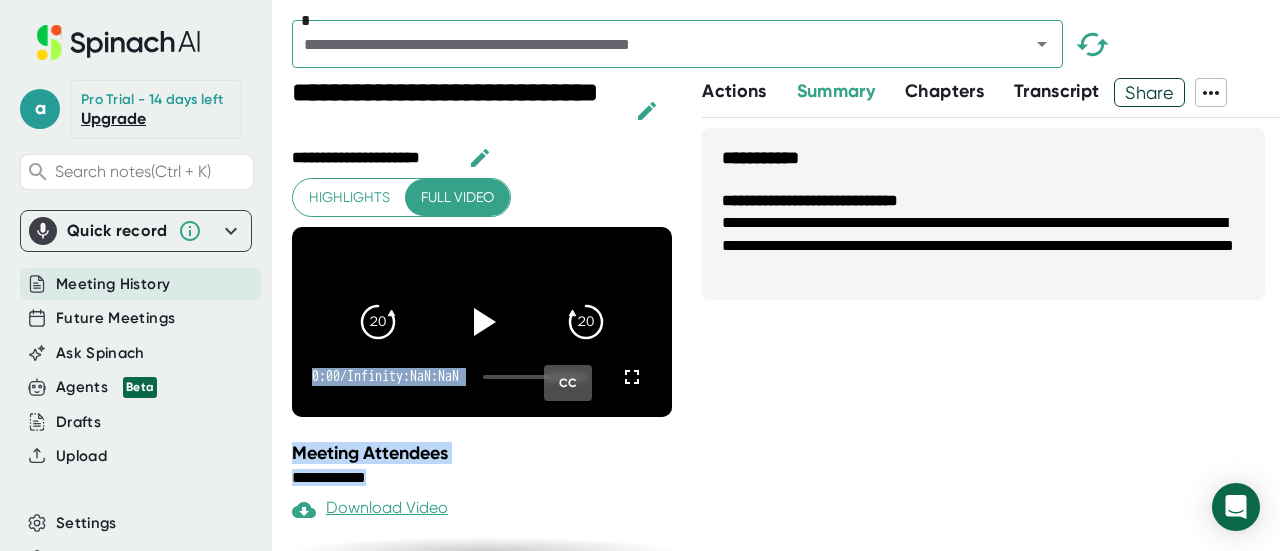 click on "**********" at bounding box center (786, 314) 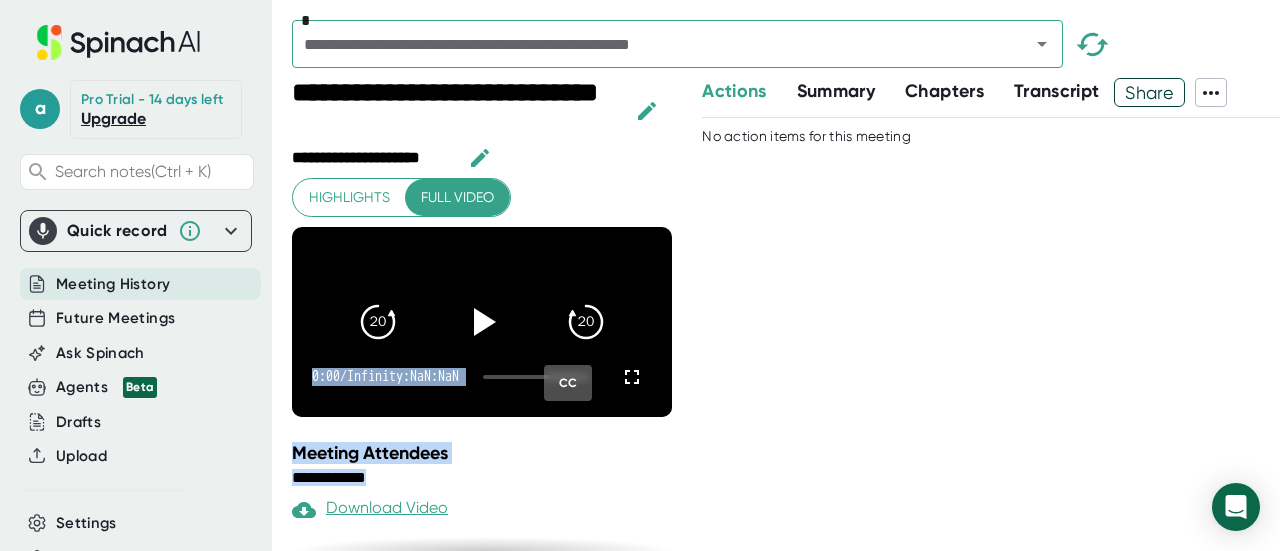 click on "Summary" at bounding box center [836, 91] 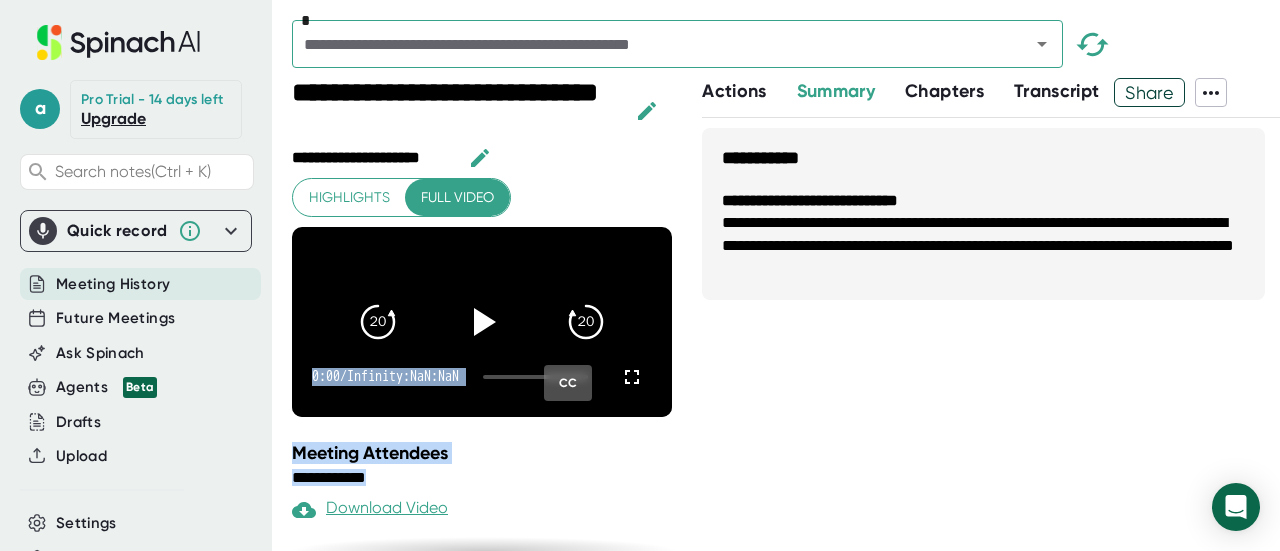 click on "Chapters" at bounding box center [944, 91] 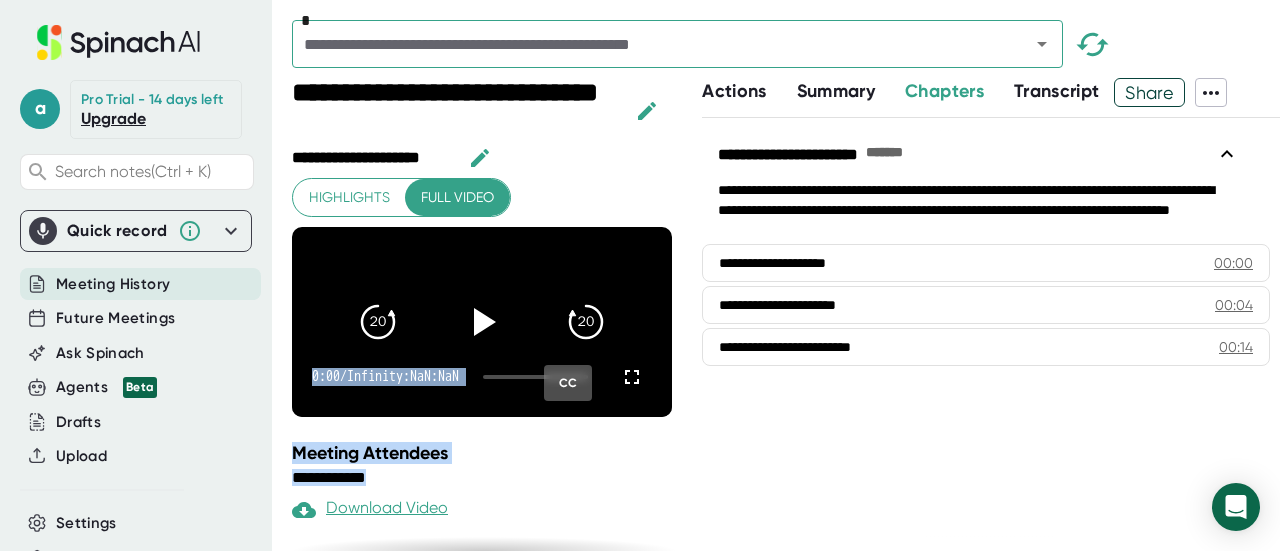 click on "Transcript" at bounding box center (1057, 91) 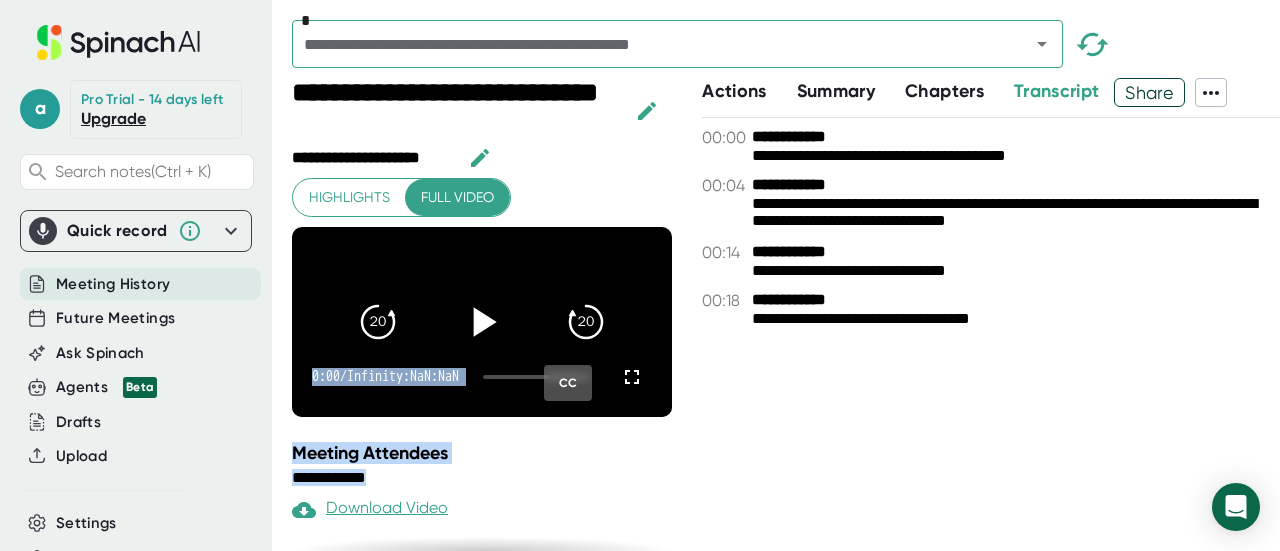 click 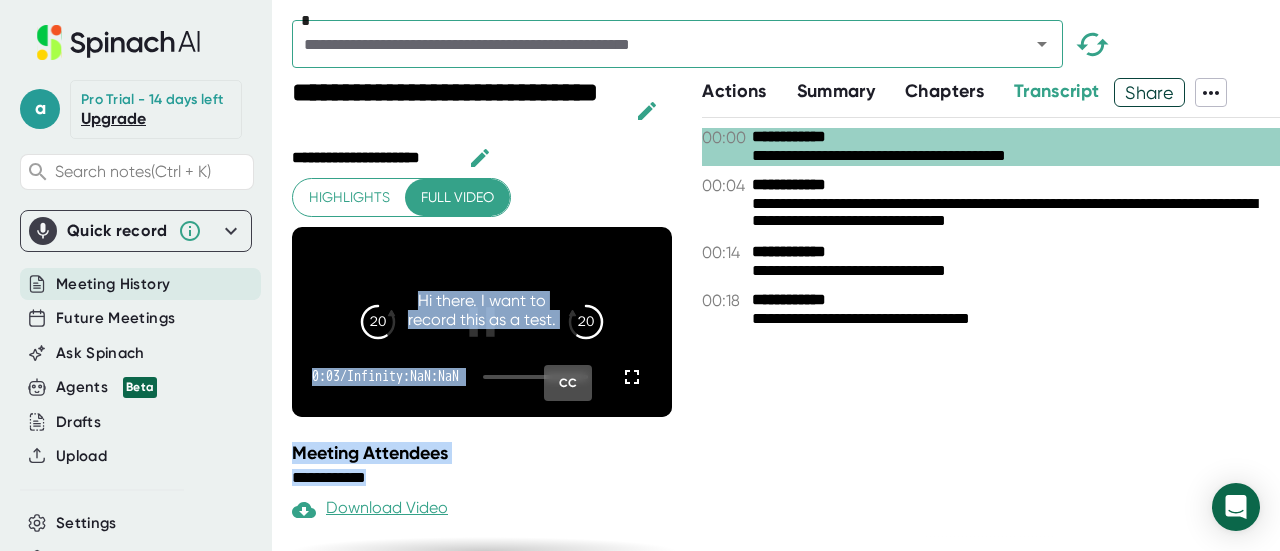 click 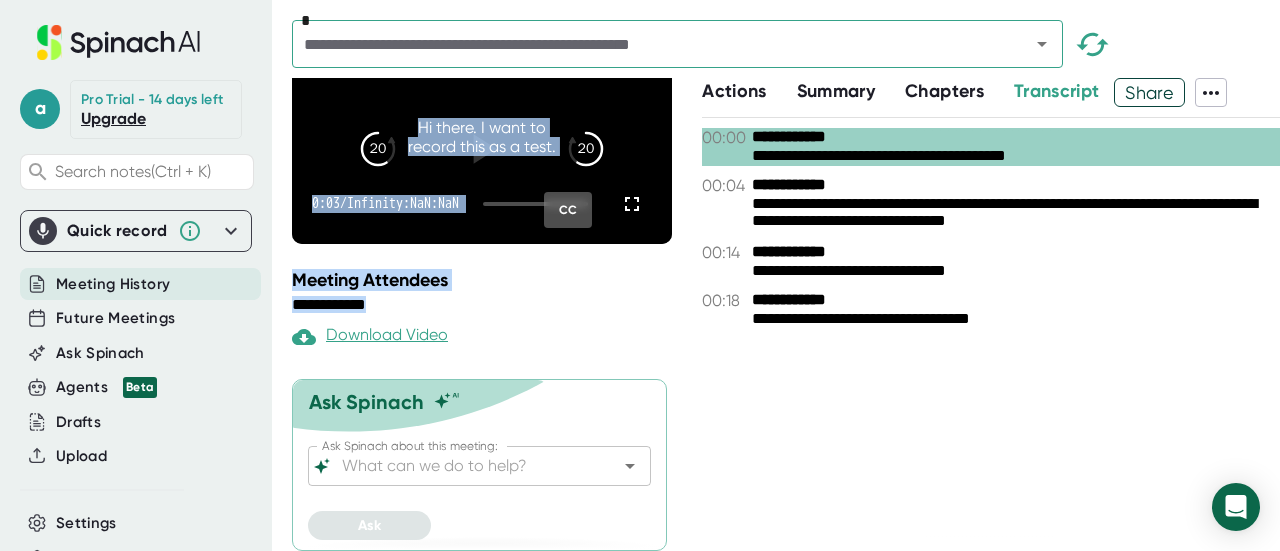 scroll, scrollTop: 0, scrollLeft: 0, axis: both 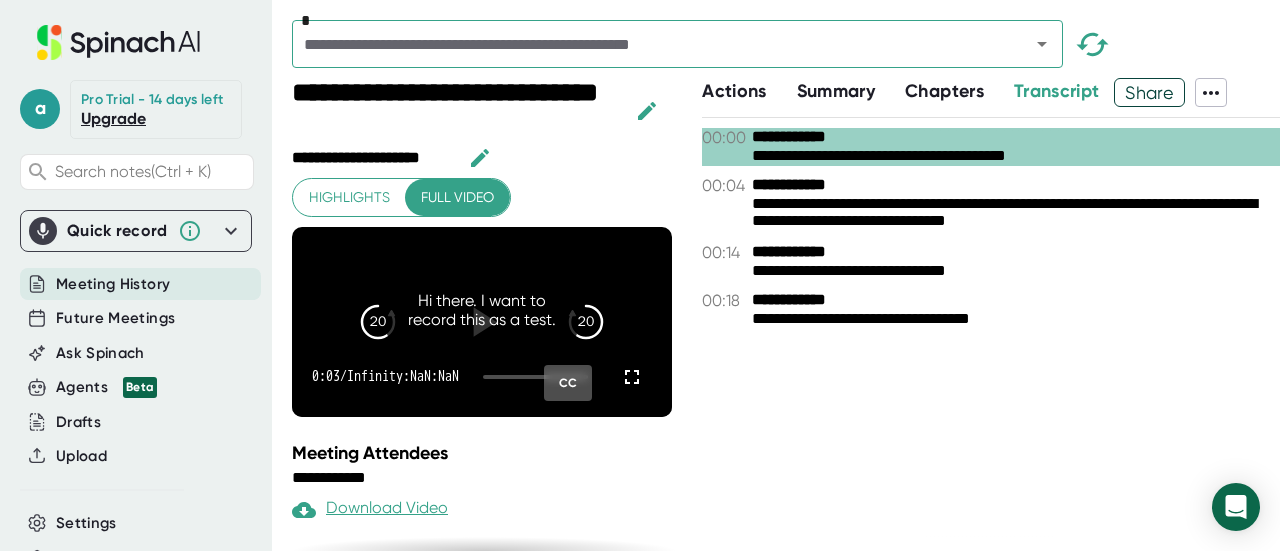 click on "*" at bounding box center (786, 49) 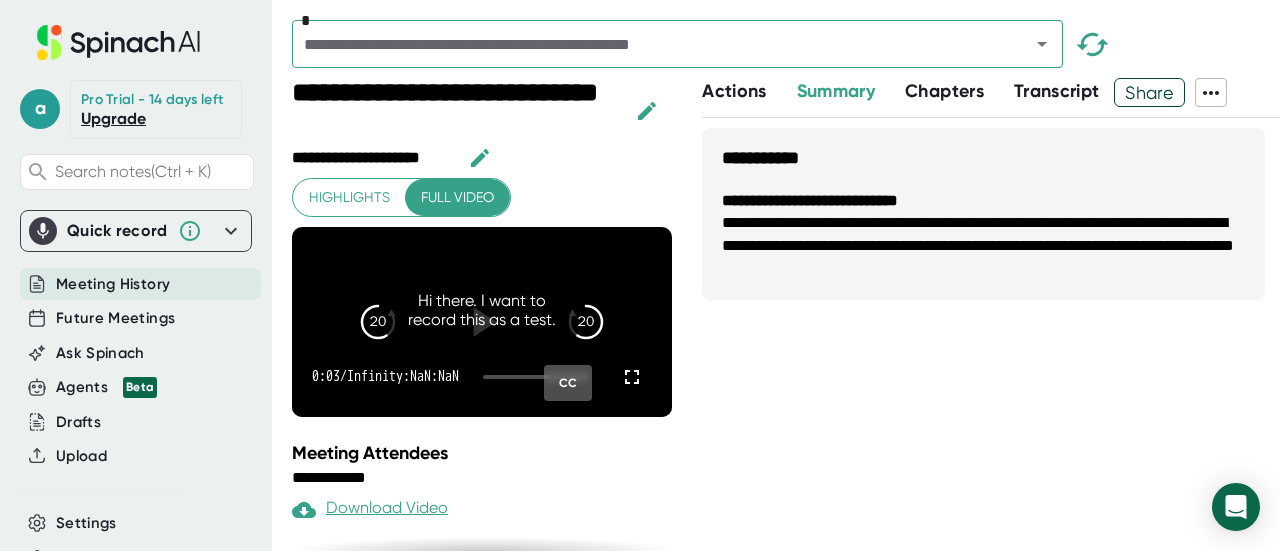 click on "Chapters" at bounding box center (944, 91) 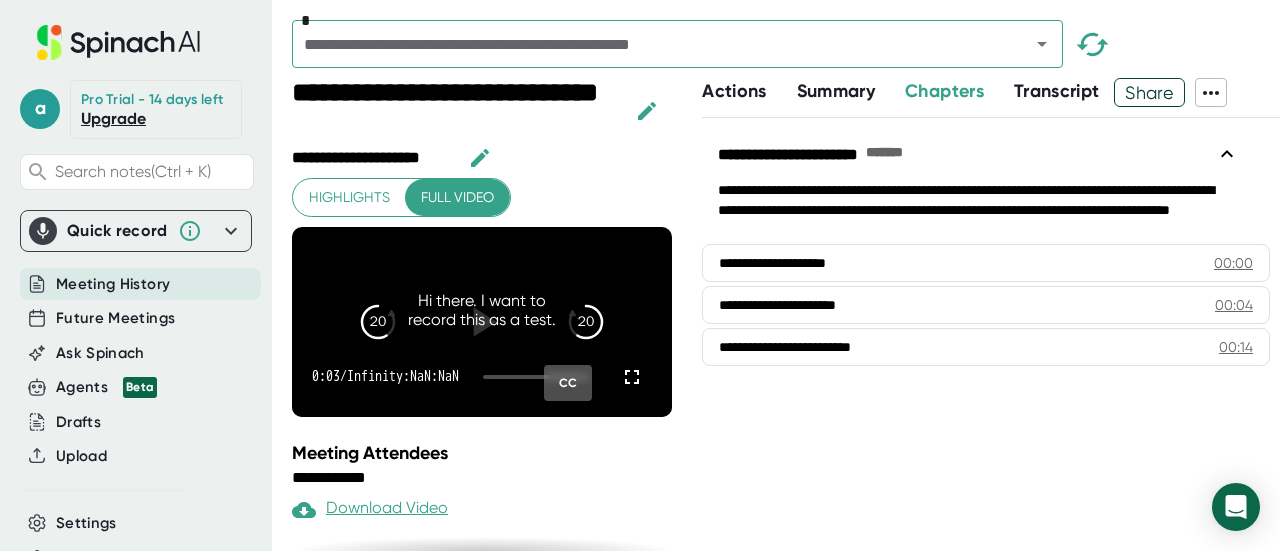 click on "Actions" at bounding box center [734, 91] 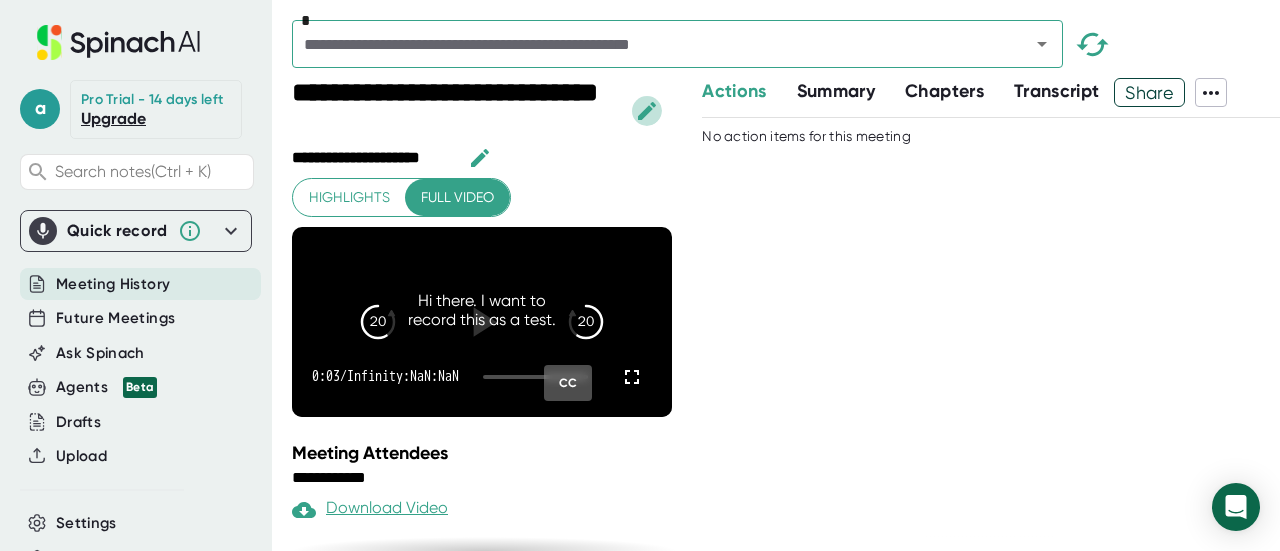 click 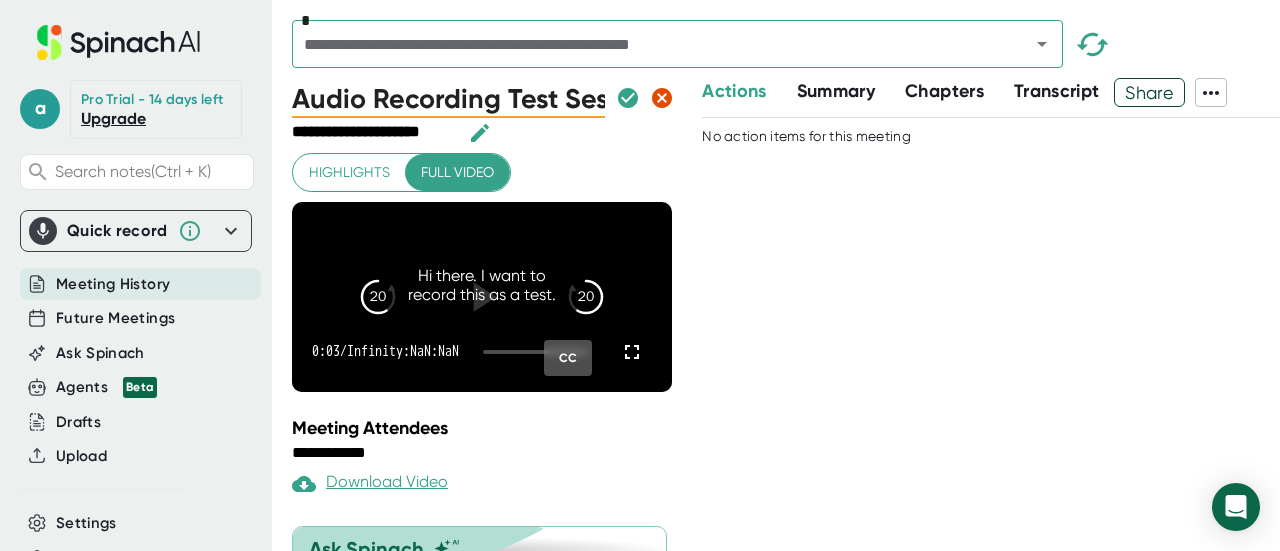 scroll, scrollTop: 0, scrollLeft: 63, axis: horizontal 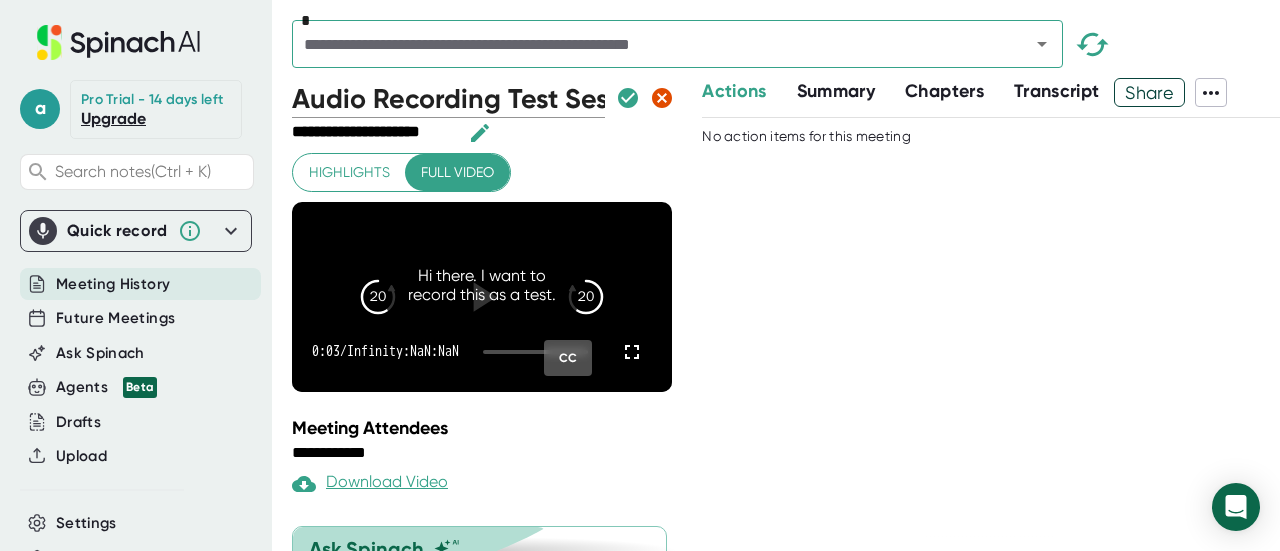 click 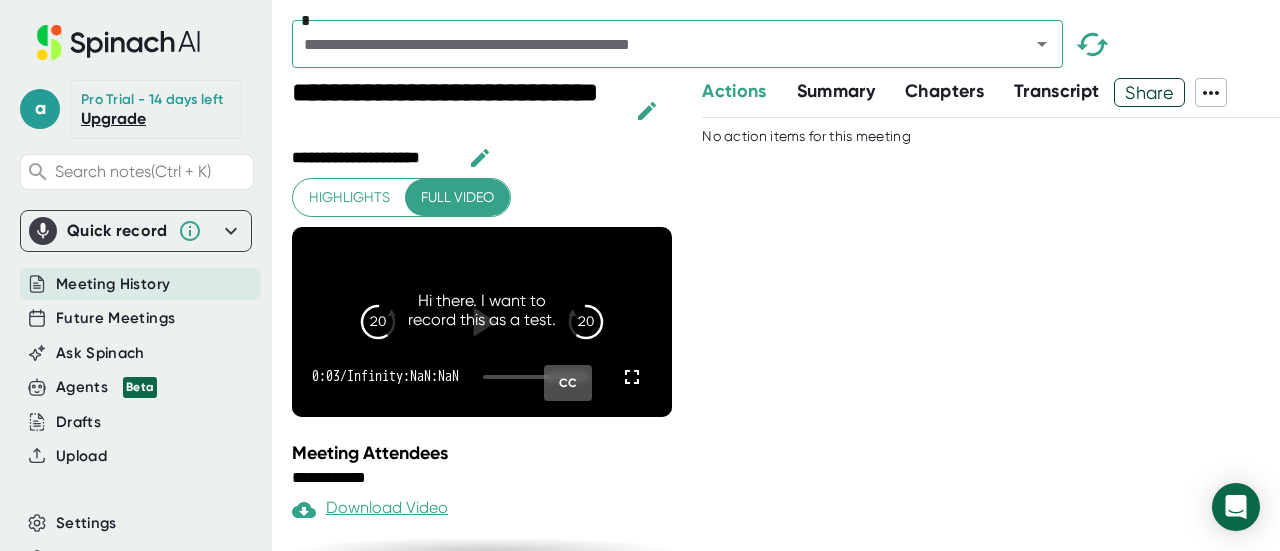 drag, startPoint x: 653, startPoint y: 97, endPoint x: 1262, endPoint y: 65, distance: 609.84015 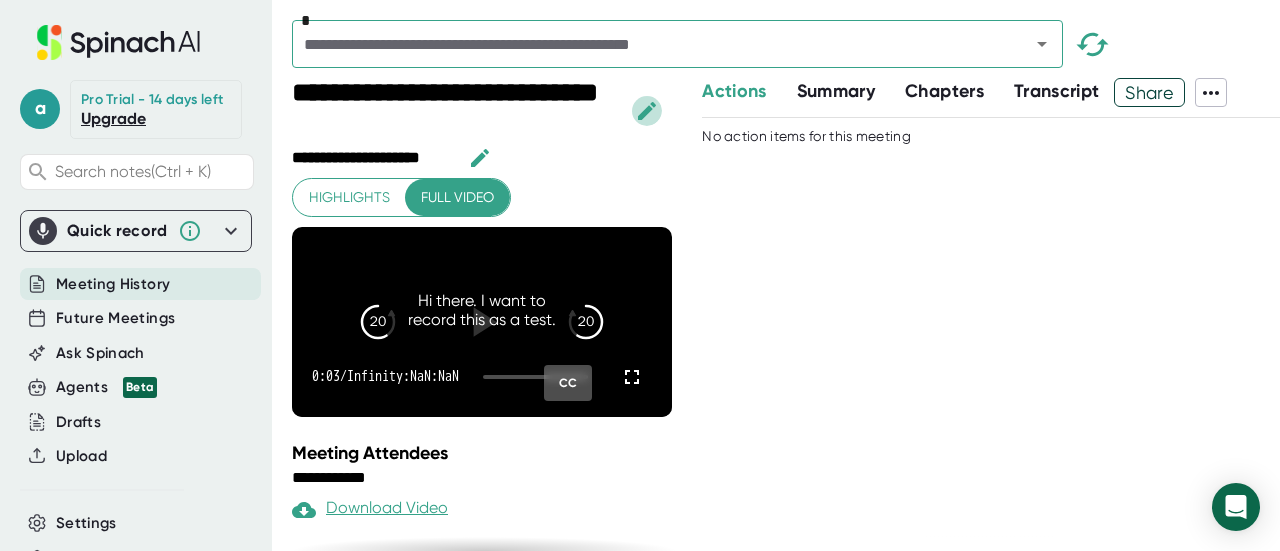 click 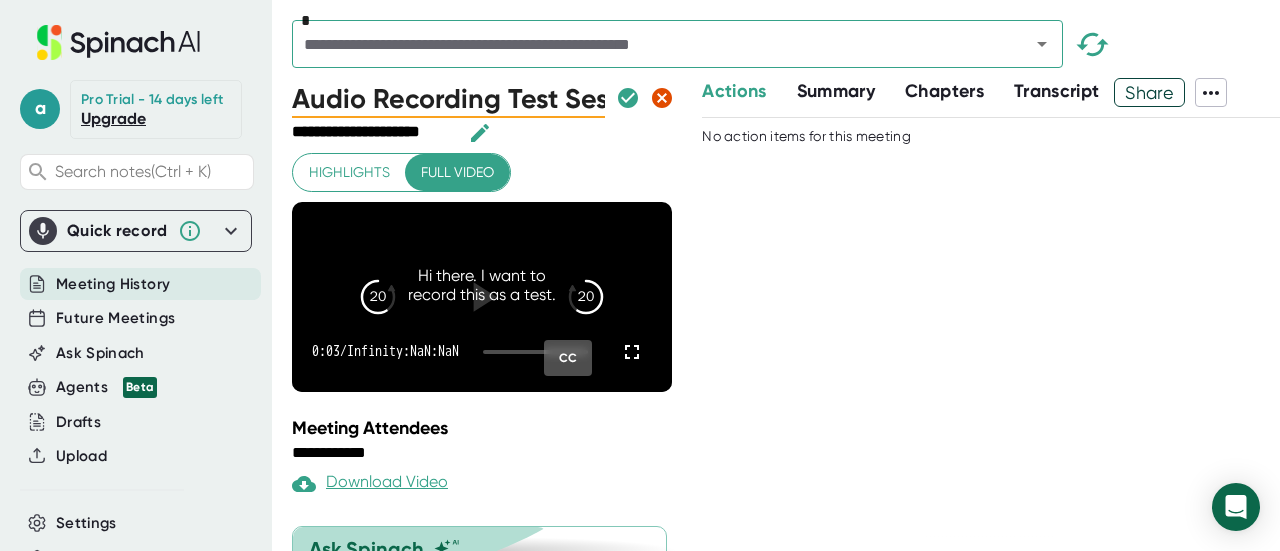 scroll, scrollTop: 0, scrollLeft: 63, axis: horizontal 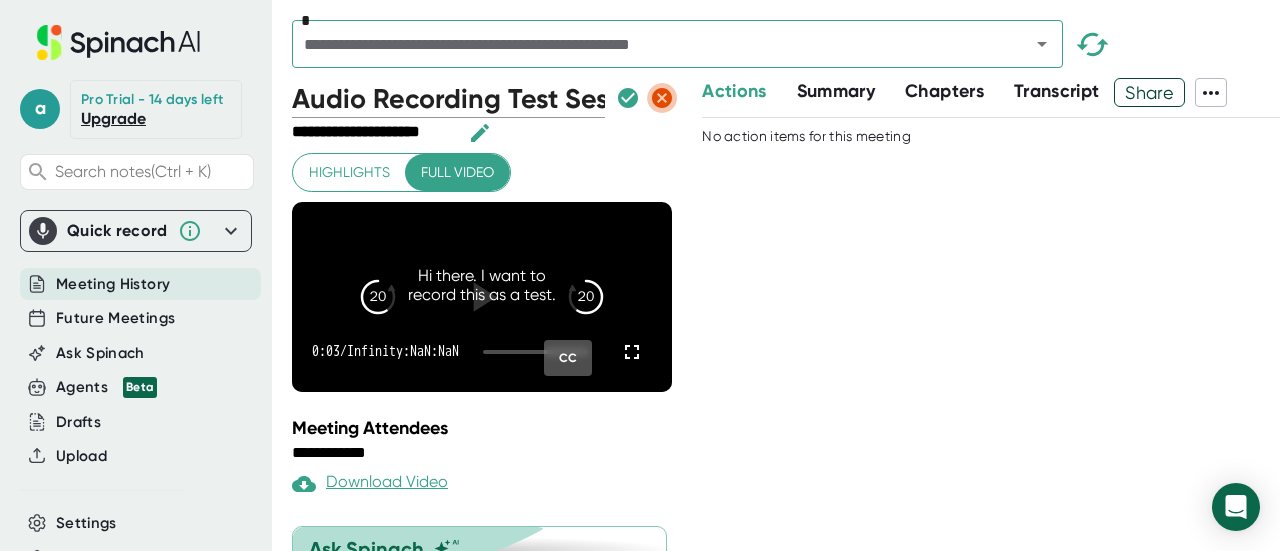 click 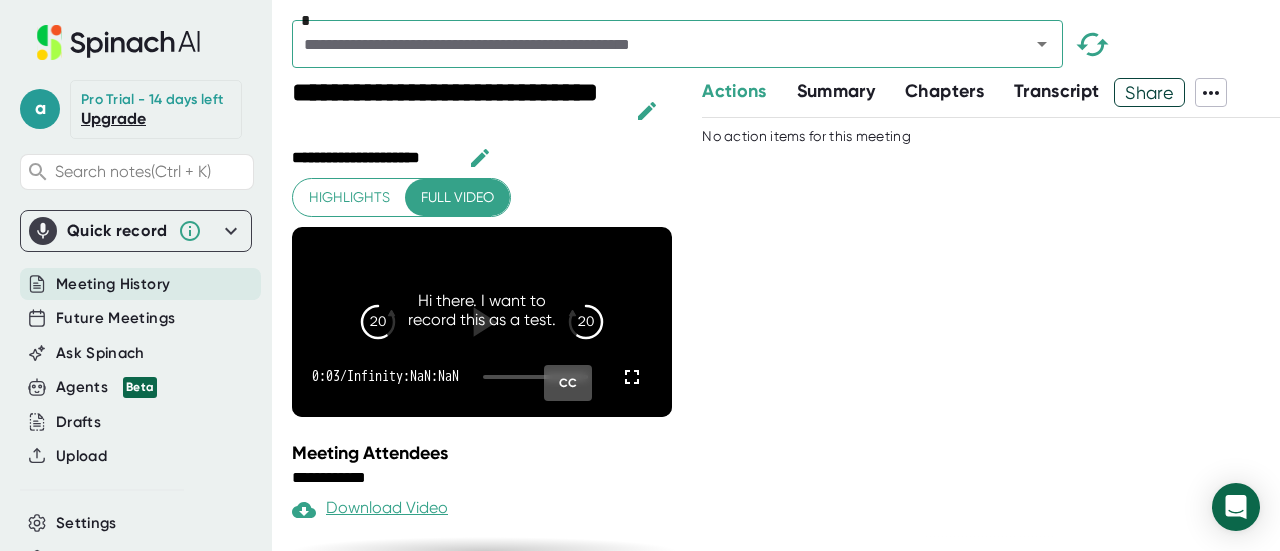 click 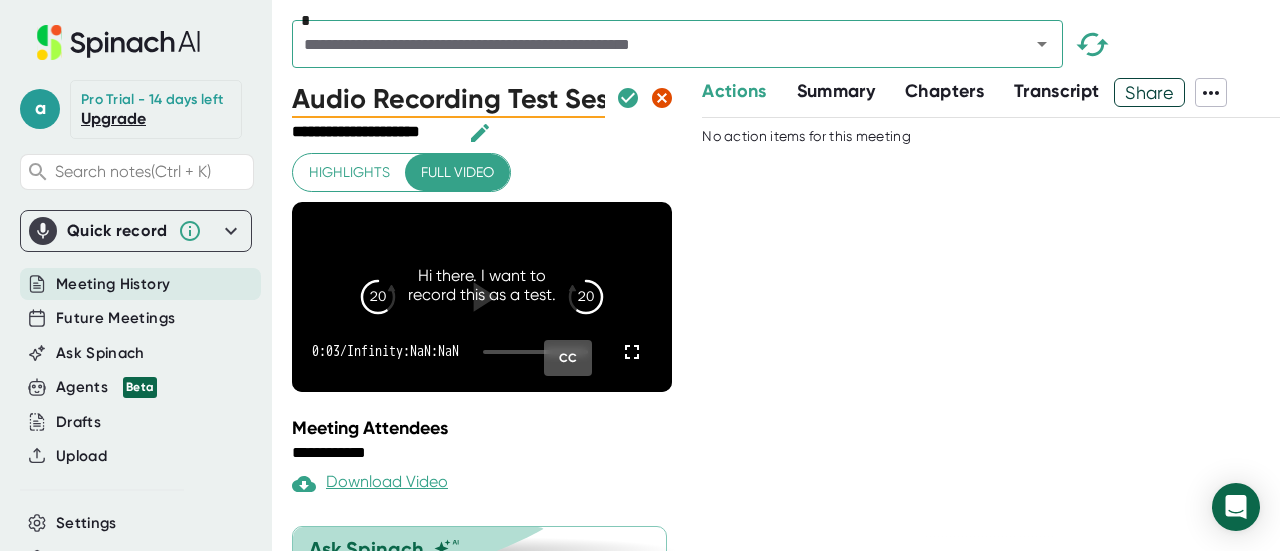 scroll, scrollTop: 0, scrollLeft: 63, axis: horizontal 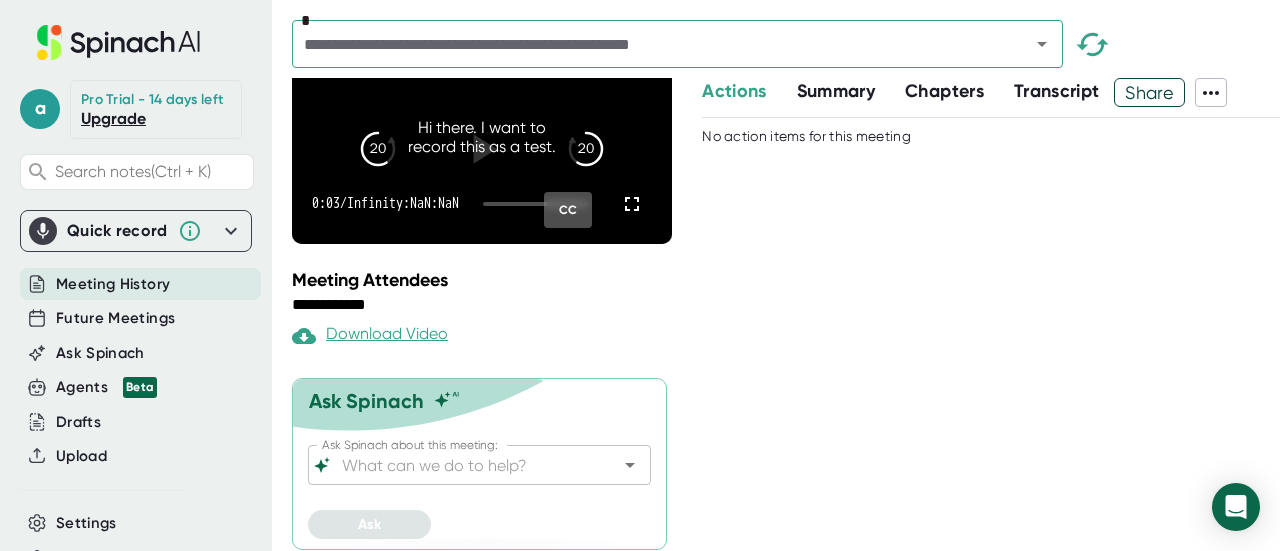 click on "Future Meetings" at bounding box center [136, 318] 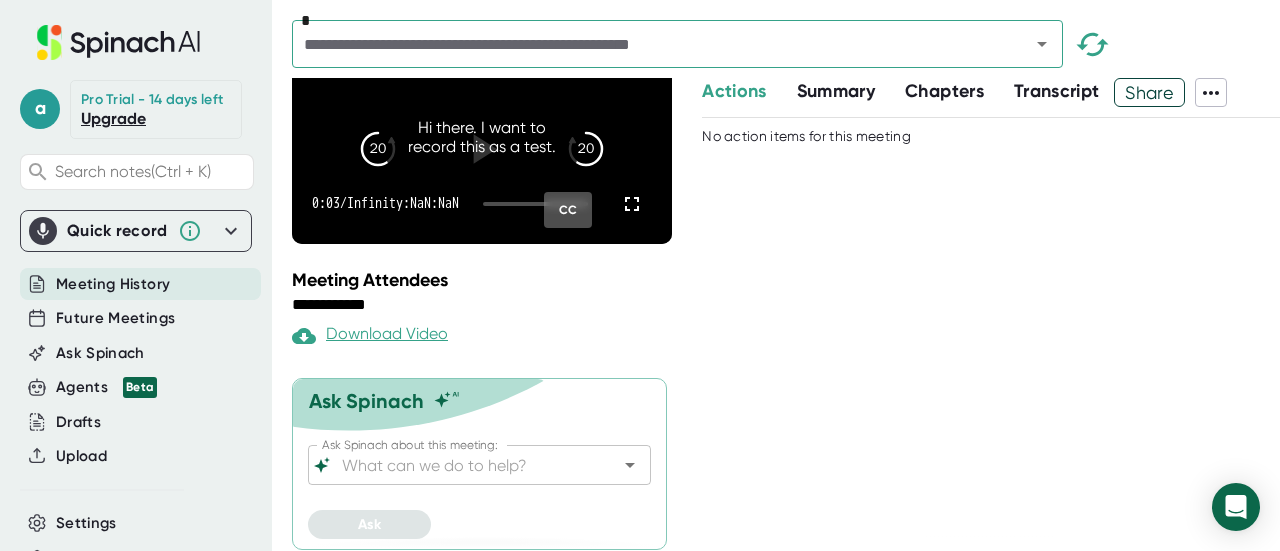 scroll, scrollTop: 0, scrollLeft: 0, axis: both 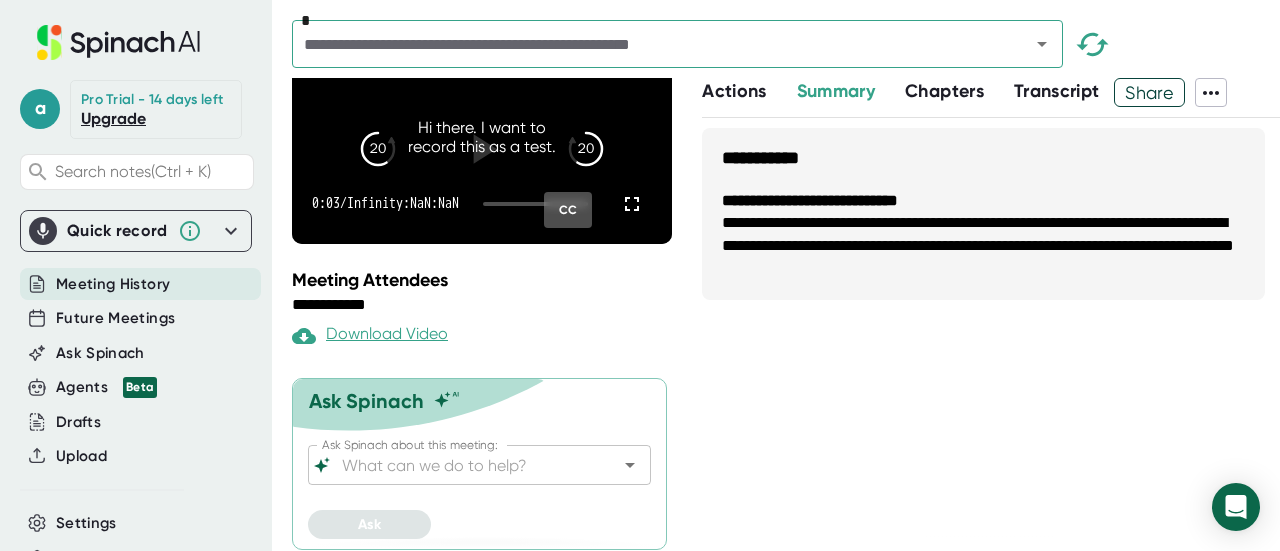 click 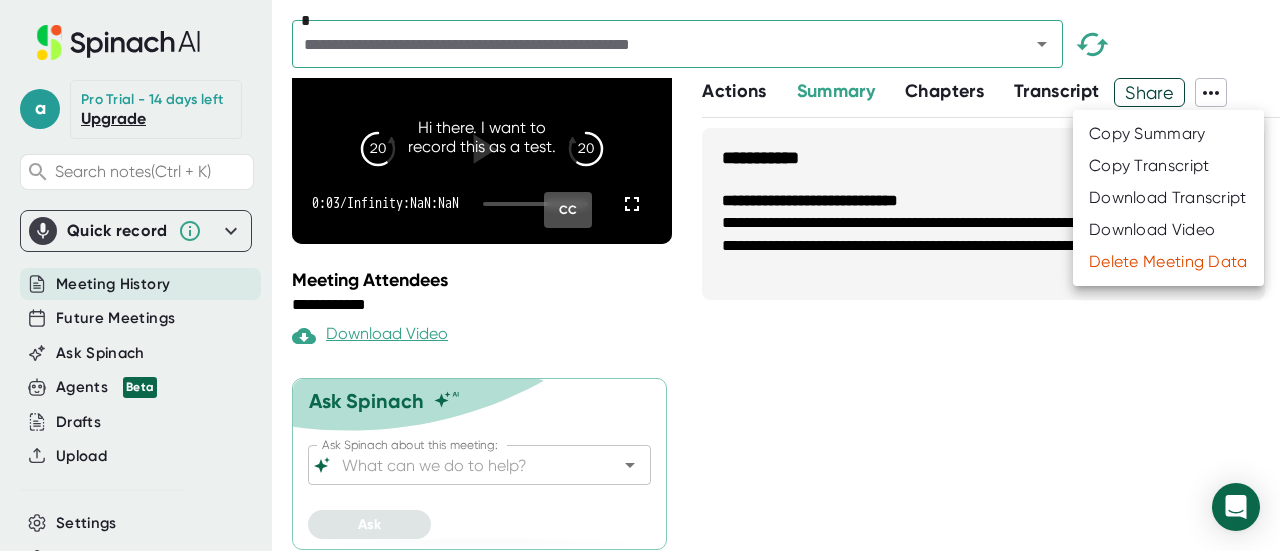 click at bounding box center (640, 275) 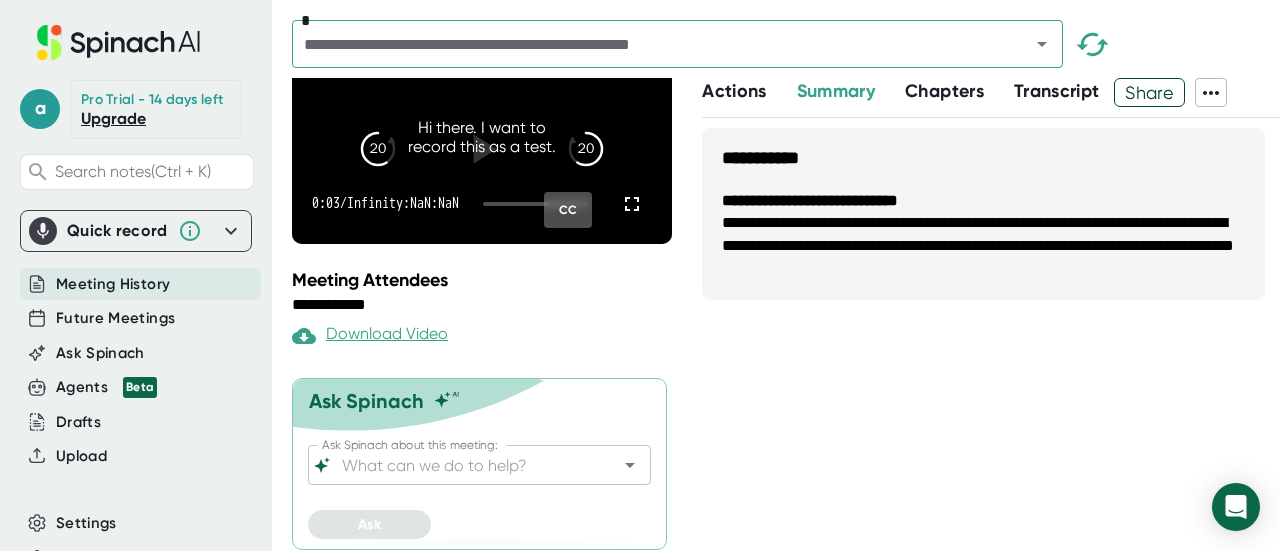 click 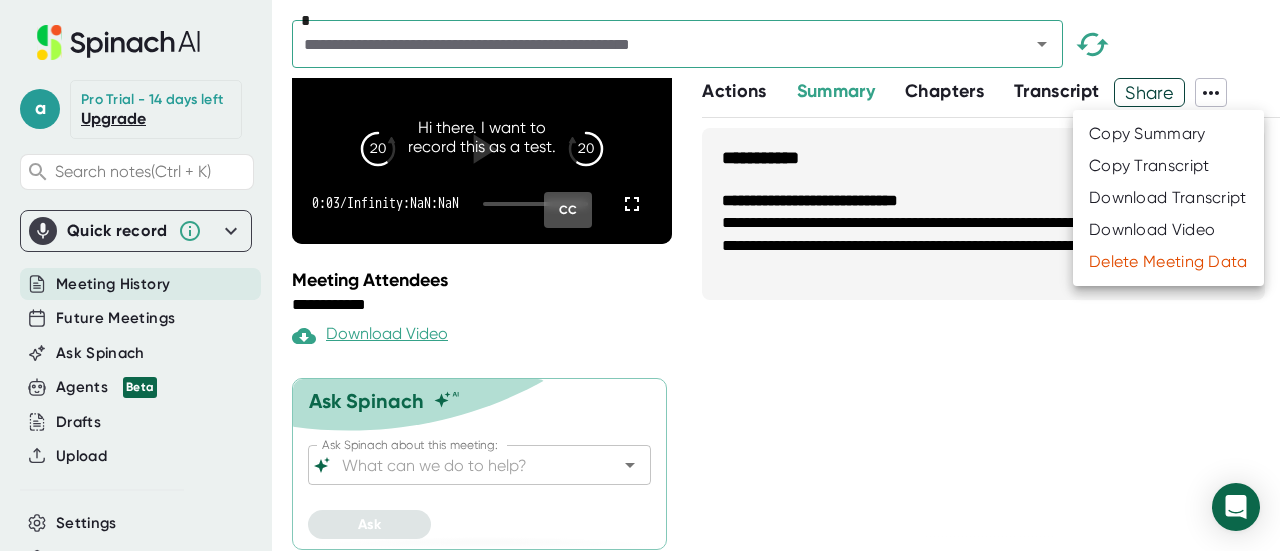 drag, startPoint x: 1187, startPoint y: 269, endPoint x: 1180, endPoint y: 254, distance: 16.552946 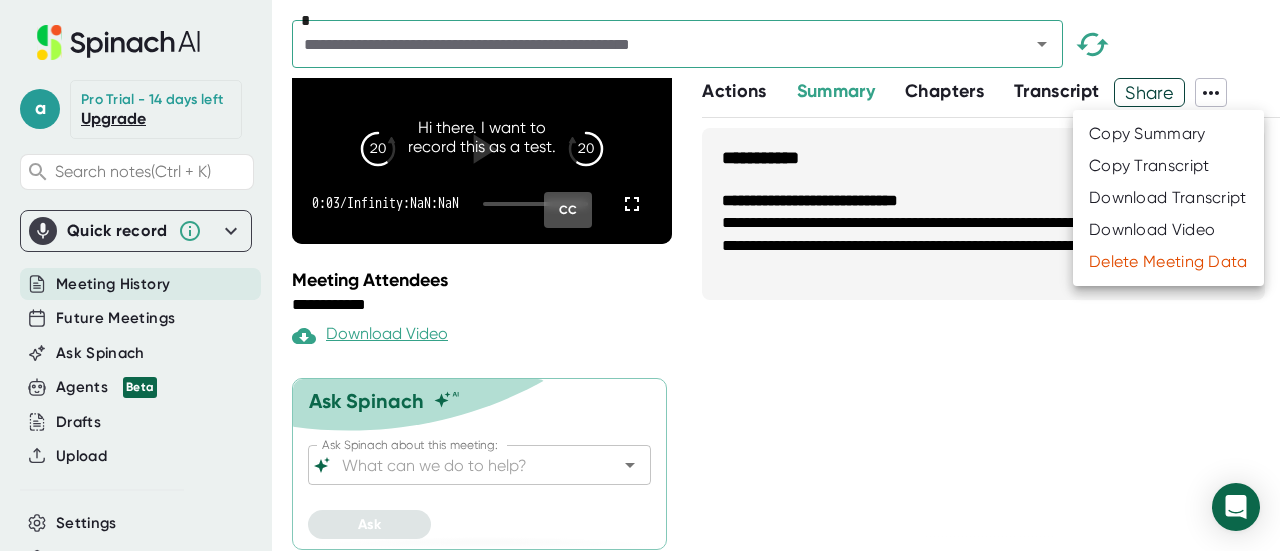 drag, startPoint x: 1180, startPoint y: 254, endPoint x: 1214, endPoint y: 259, distance: 34.36568 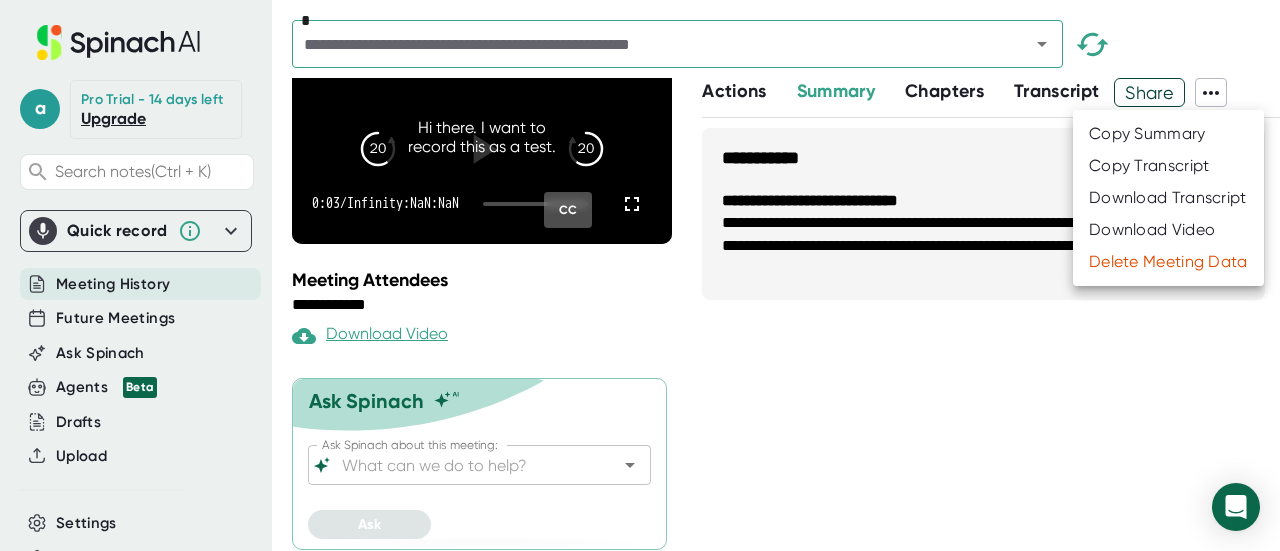 click on "Delete Meeting Data" at bounding box center (1168, 262) 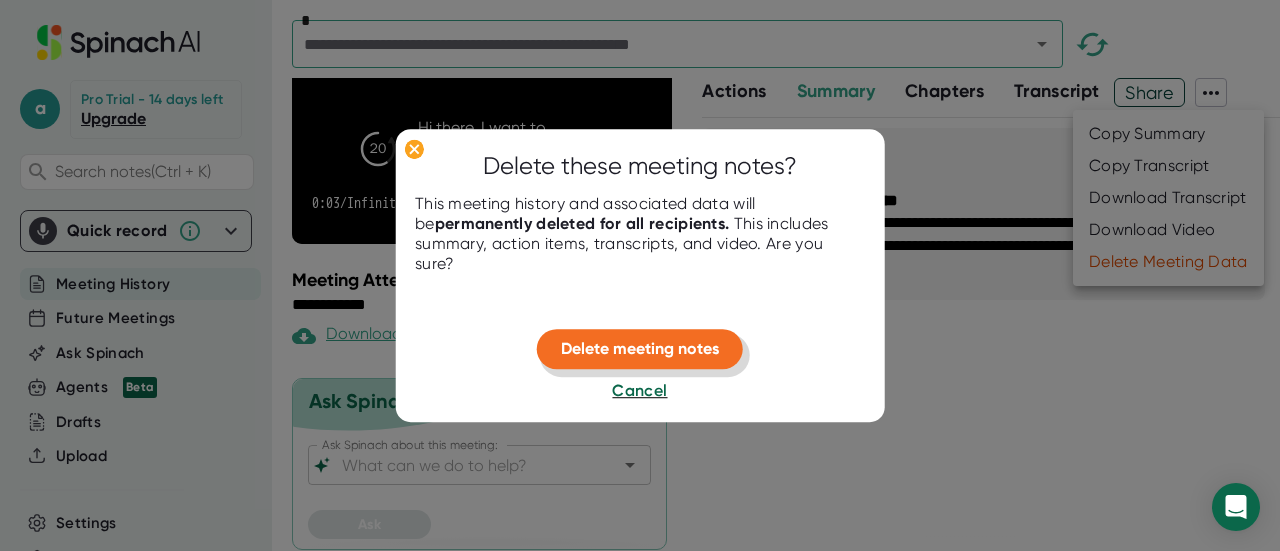click on "Delete meeting notes" at bounding box center (640, 348) 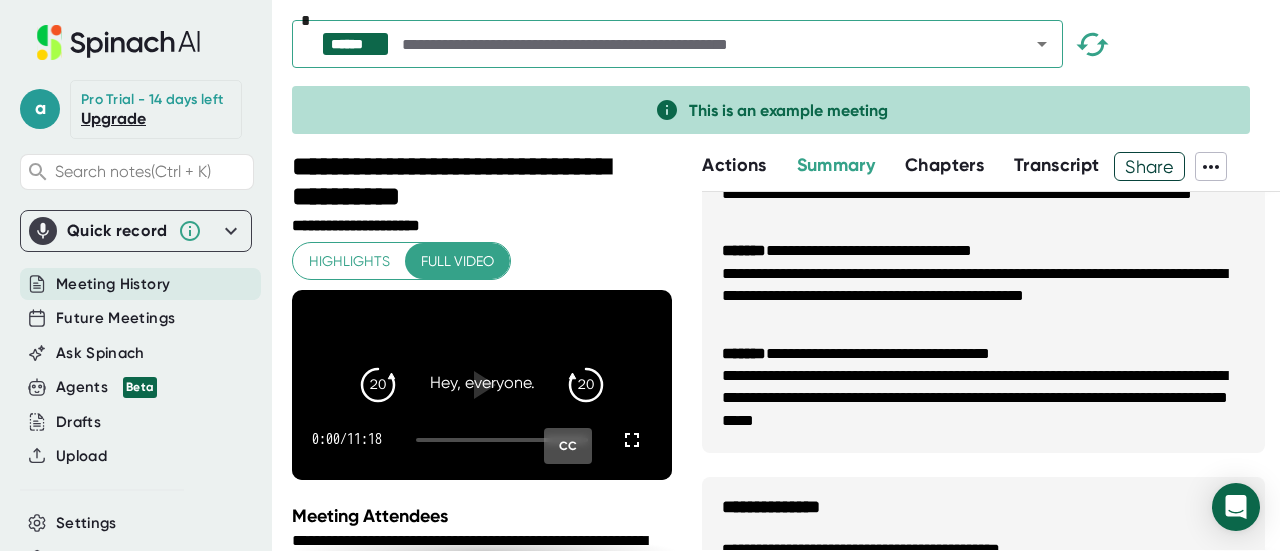 scroll, scrollTop: 1574, scrollLeft: 0, axis: vertical 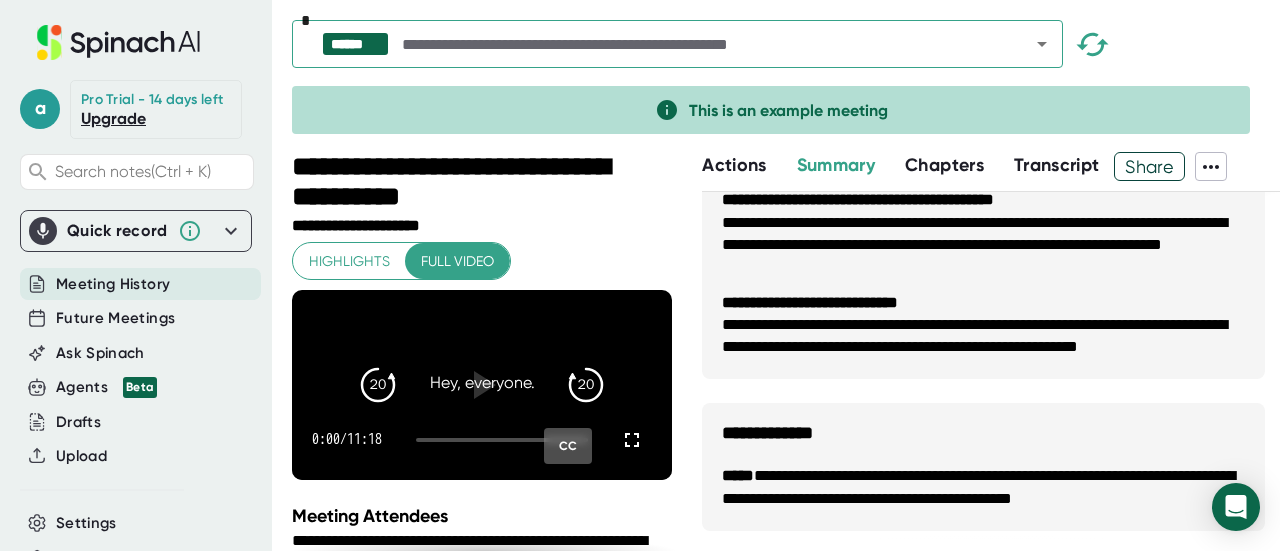 click on "Meeting History" at bounding box center [113, 284] 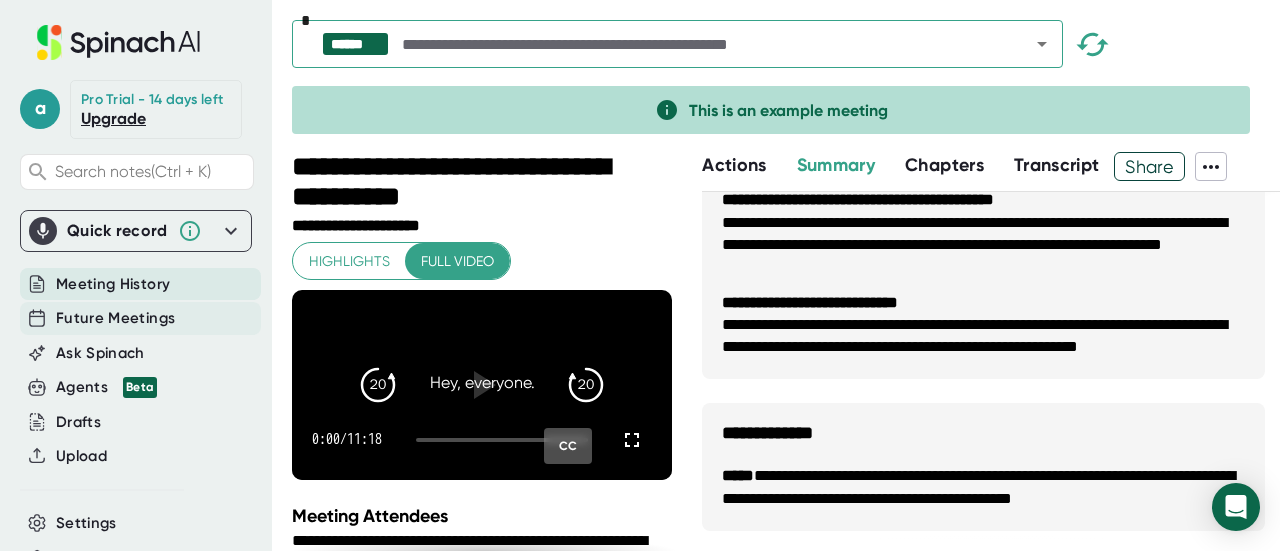 click on "Future Meetings" at bounding box center [115, 318] 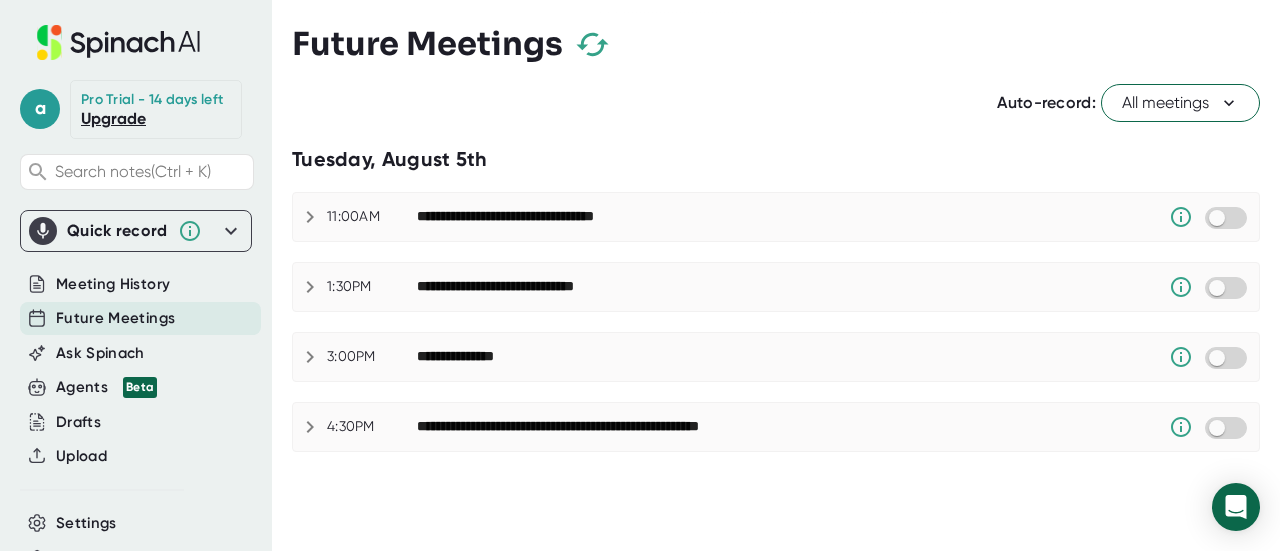 click on "All meetings" at bounding box center [1180, 103] 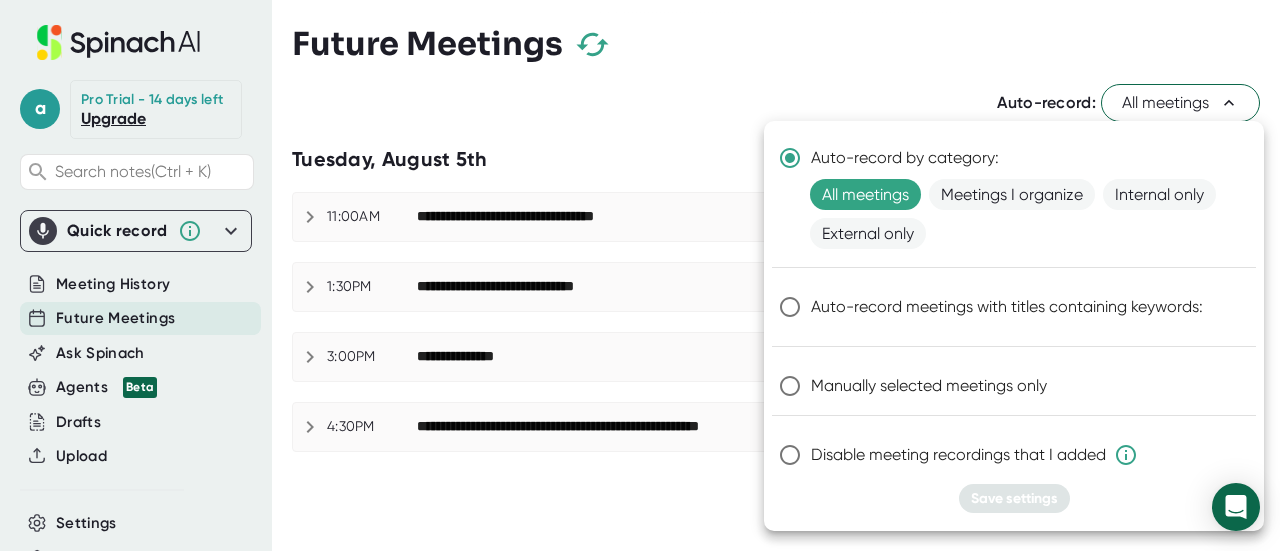 click on "Manually selected meetings only" at bounding box center (929, 386) 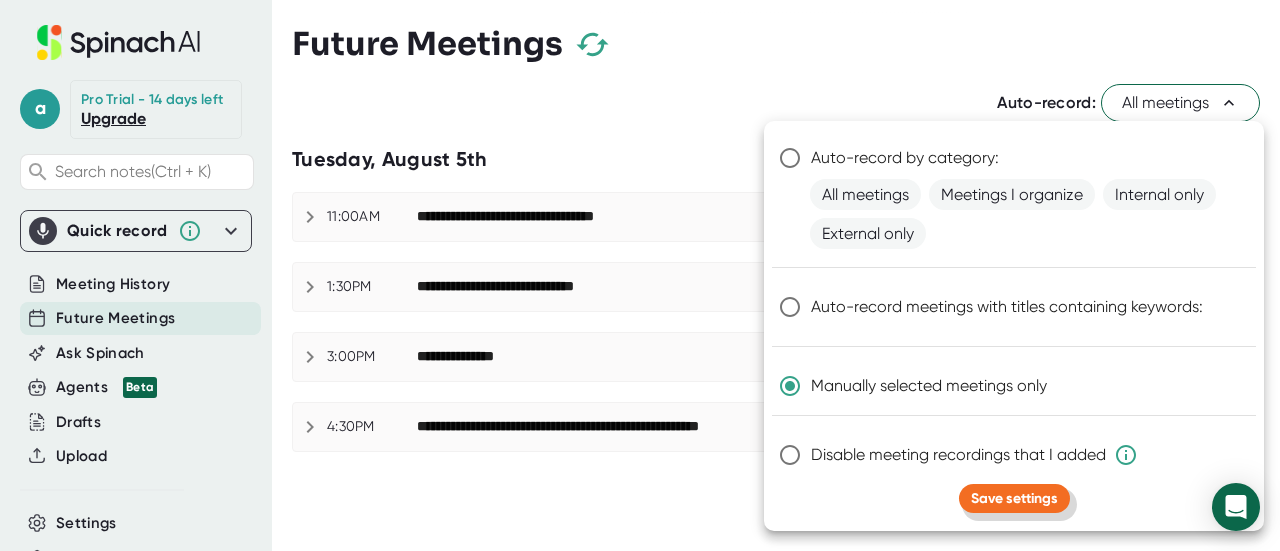 click on "Save settings" at bounding box center (1014, 498) 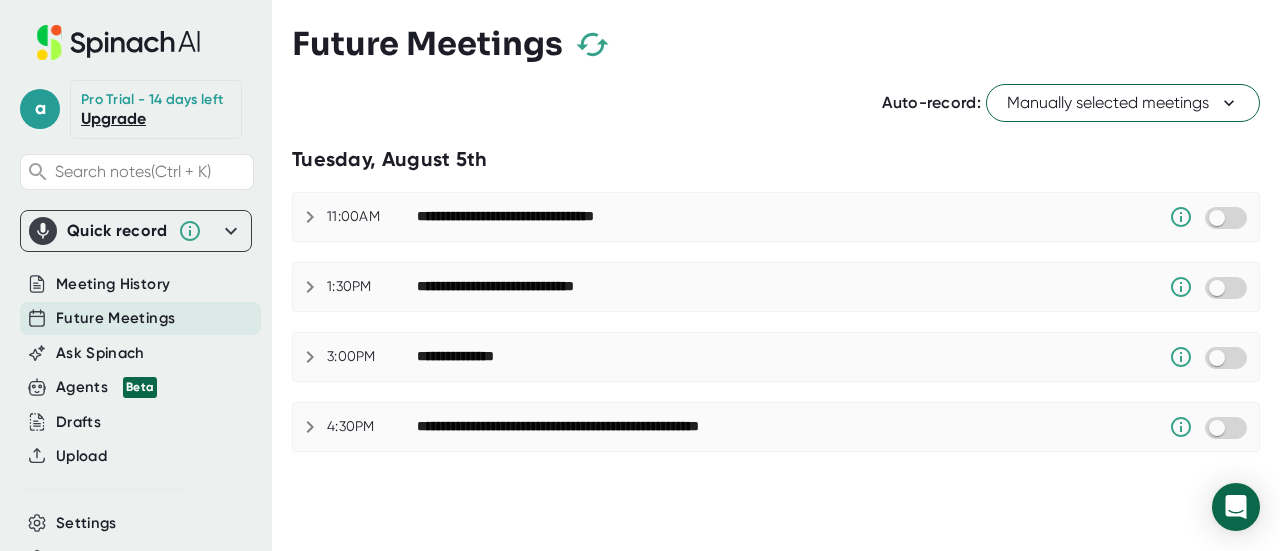 click on "Manually selected meetings" at bounding box center [1123, 103] 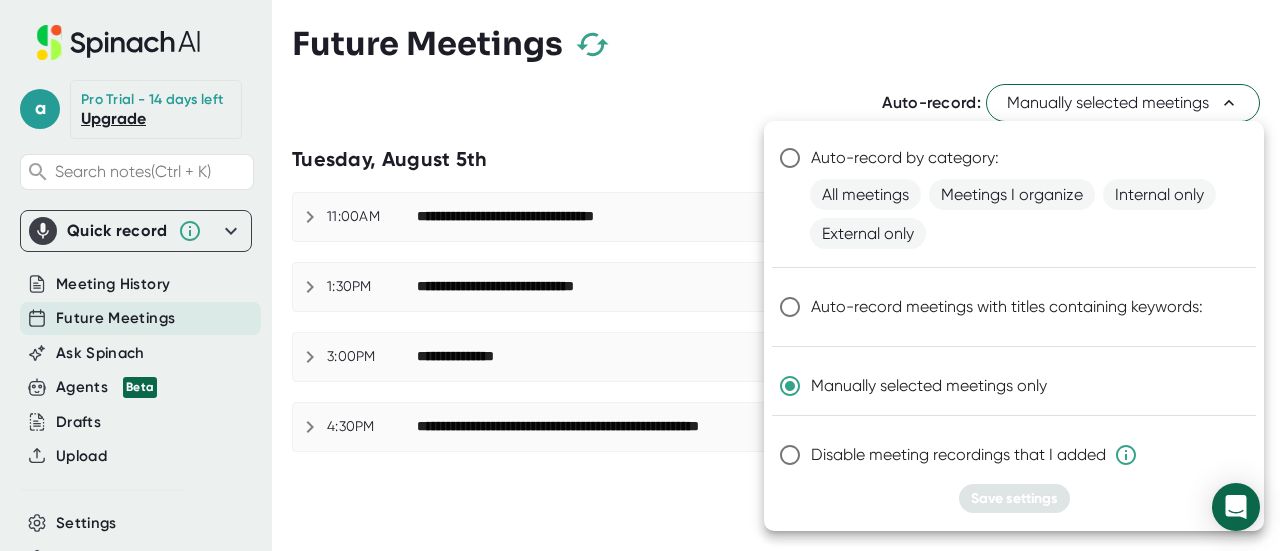 click at bounding box center (640, 275) 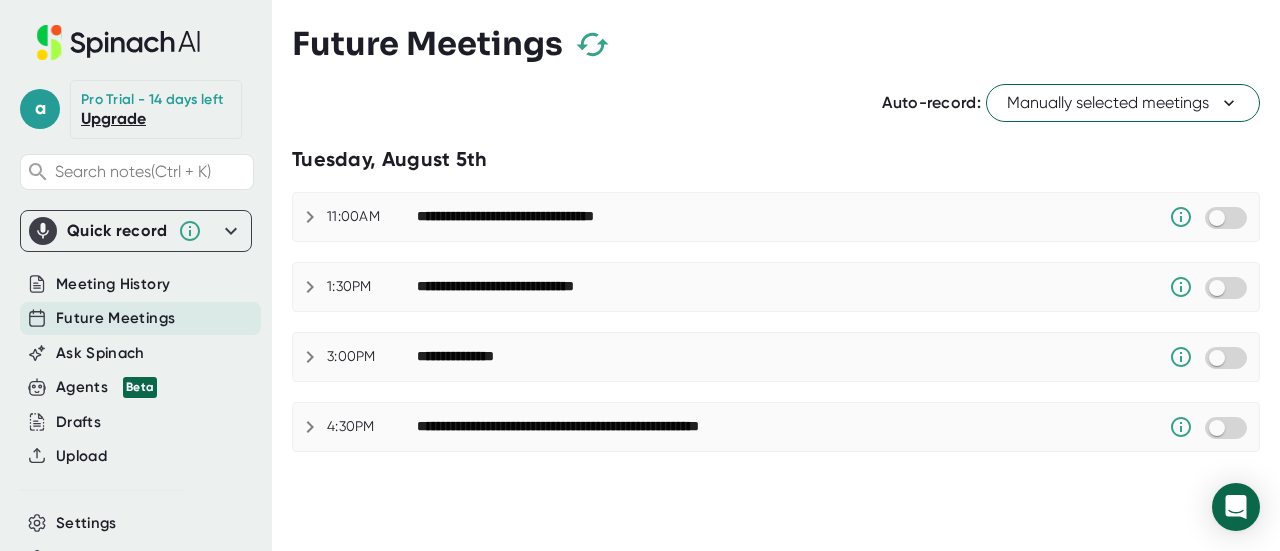 click on "Auto-record by category: All meetings Meetings I organize Internal only External only Auto-record meetings with titles containing keywords: Manually selected meetings only Disable meeting recordings that I added Save settings" at bounding box center (640, 275) 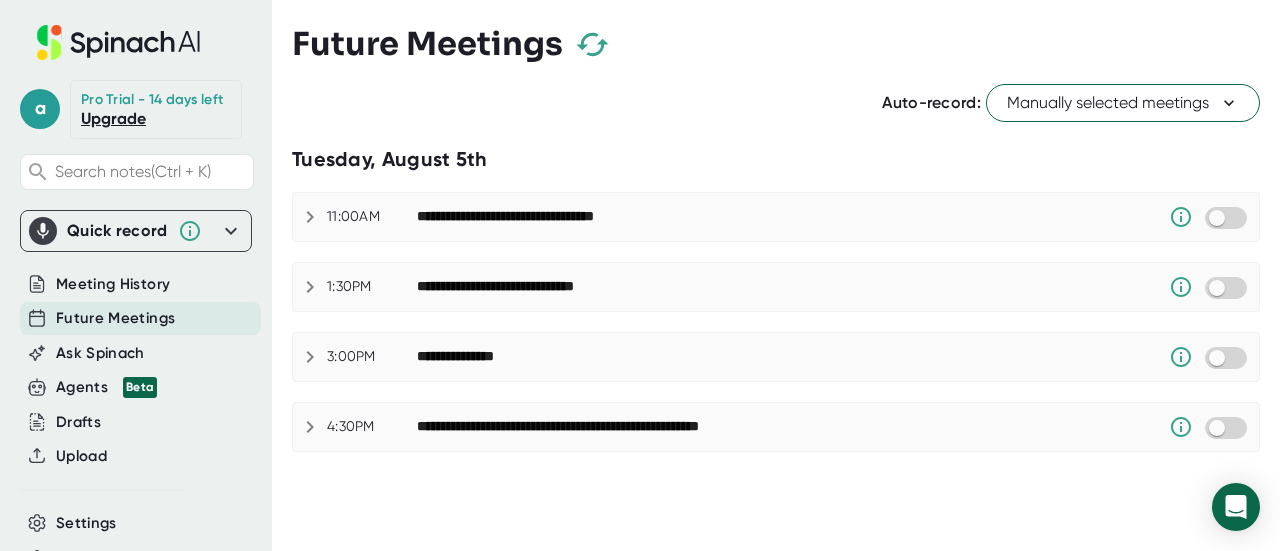 click on "Manually selected meetings" at bounding box center [1123, 103] 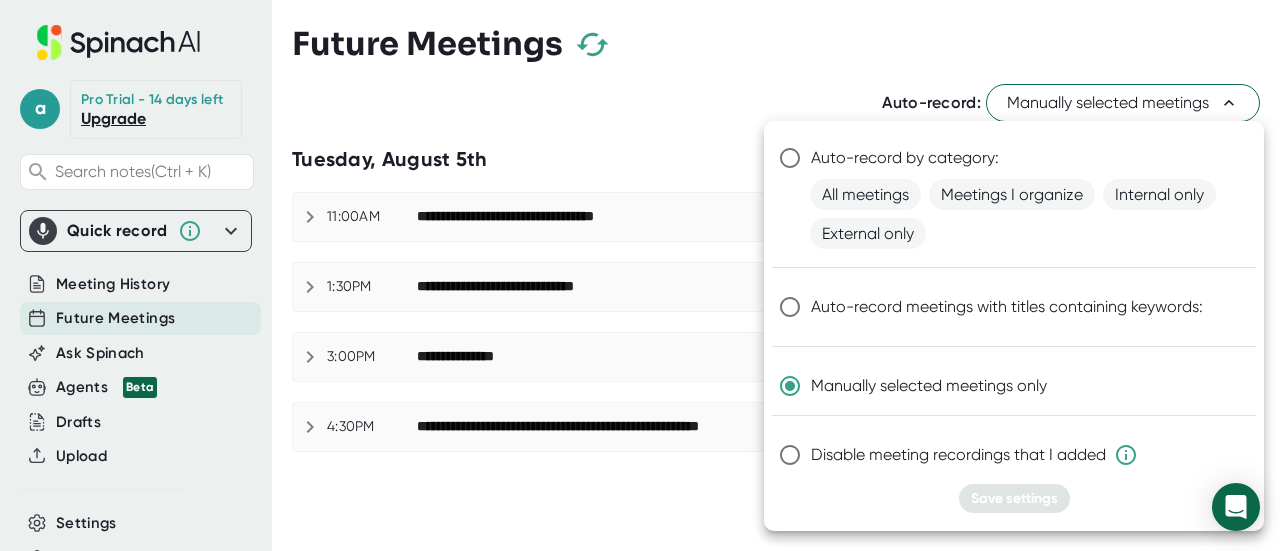 click at bounding box center [640, 275] 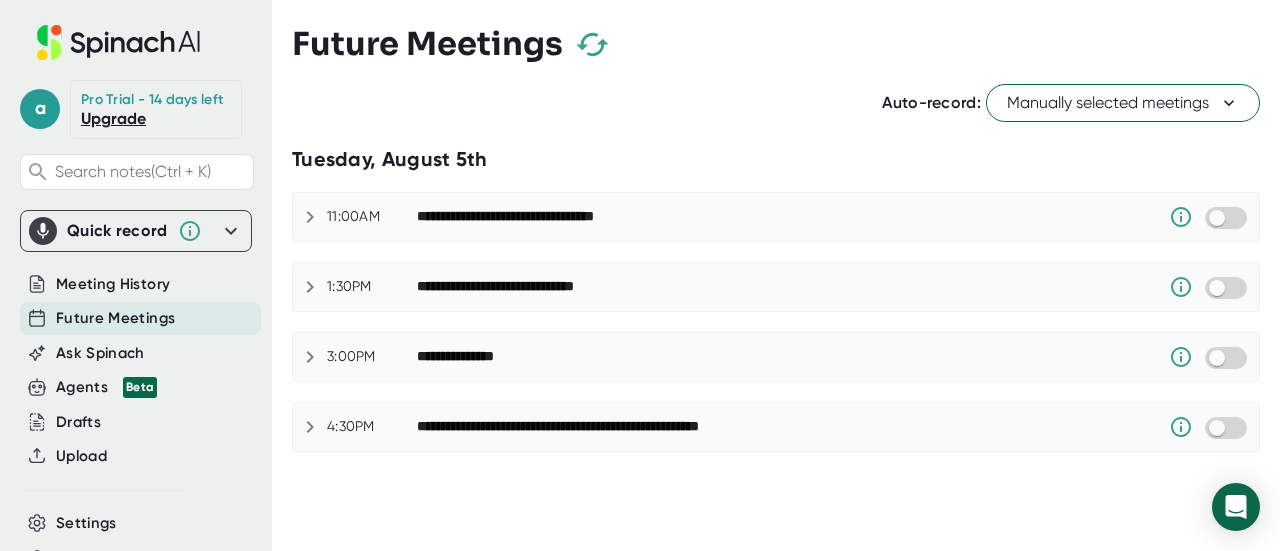 click on "**********" at bounding box center [786, 231] 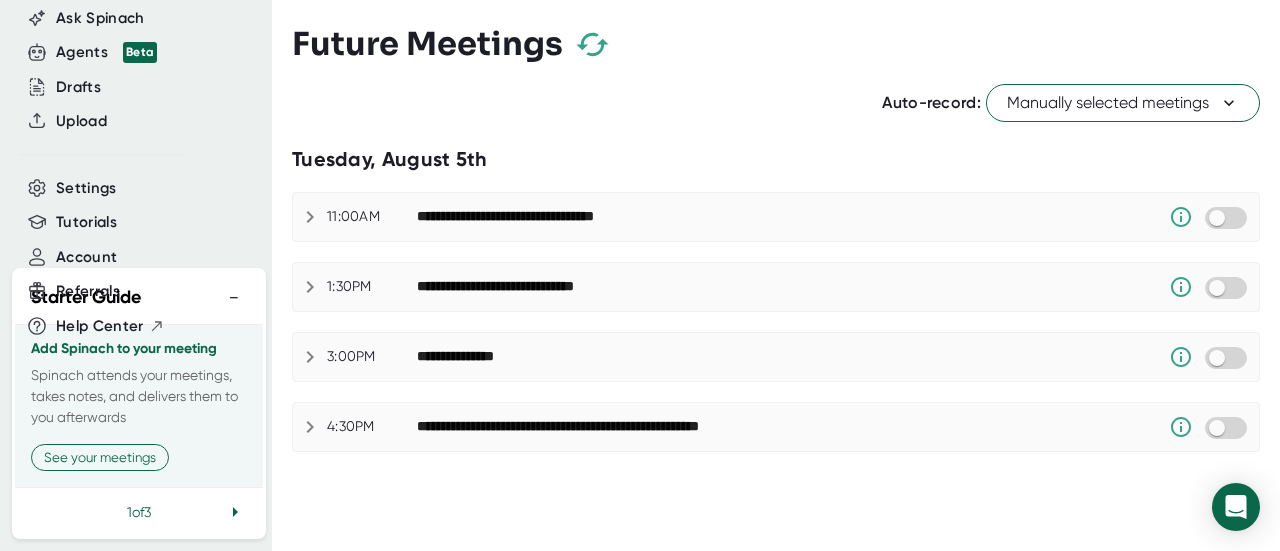scroll, scrollTop: 0, scrollLeft: 0, axis: both 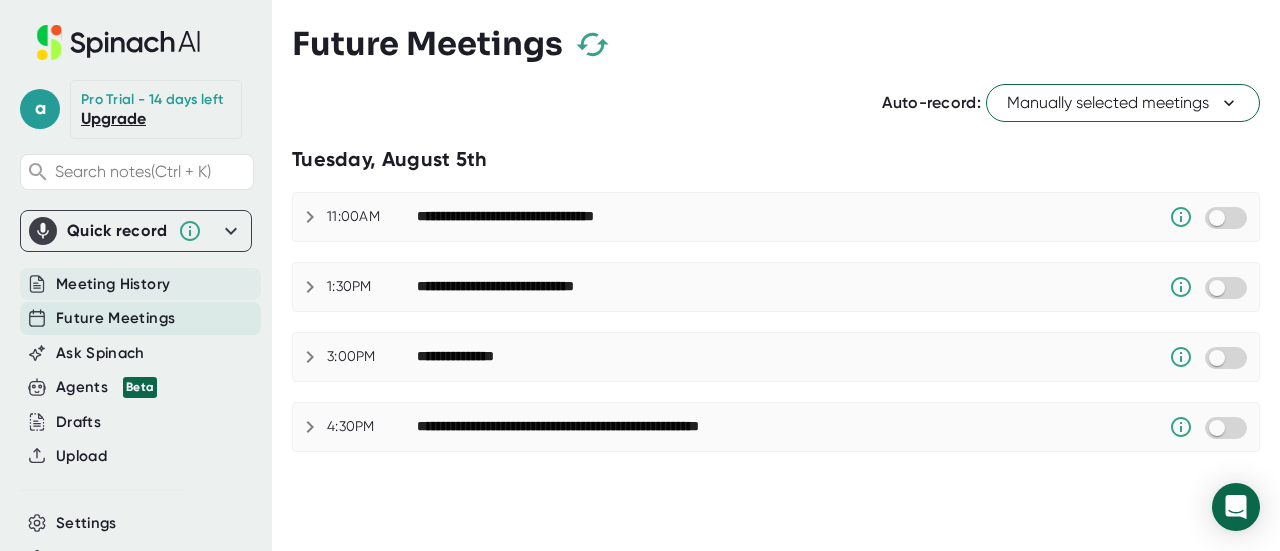 click on "Meeting History" at bounding box center (113, 284) 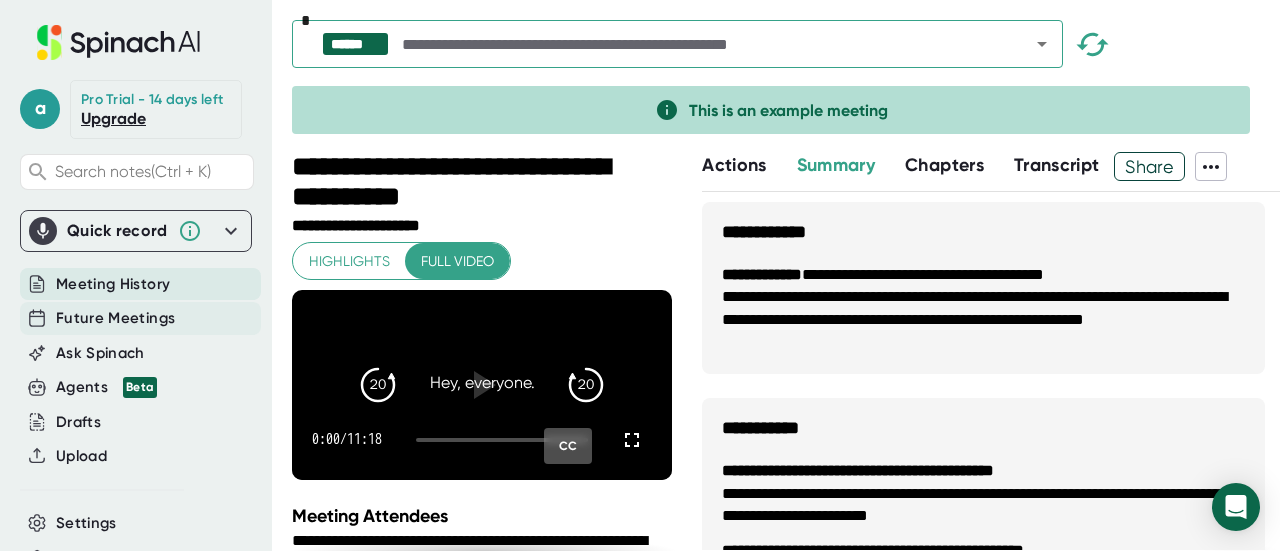 click on "Future Meetings" at bounding box center (140, 318) 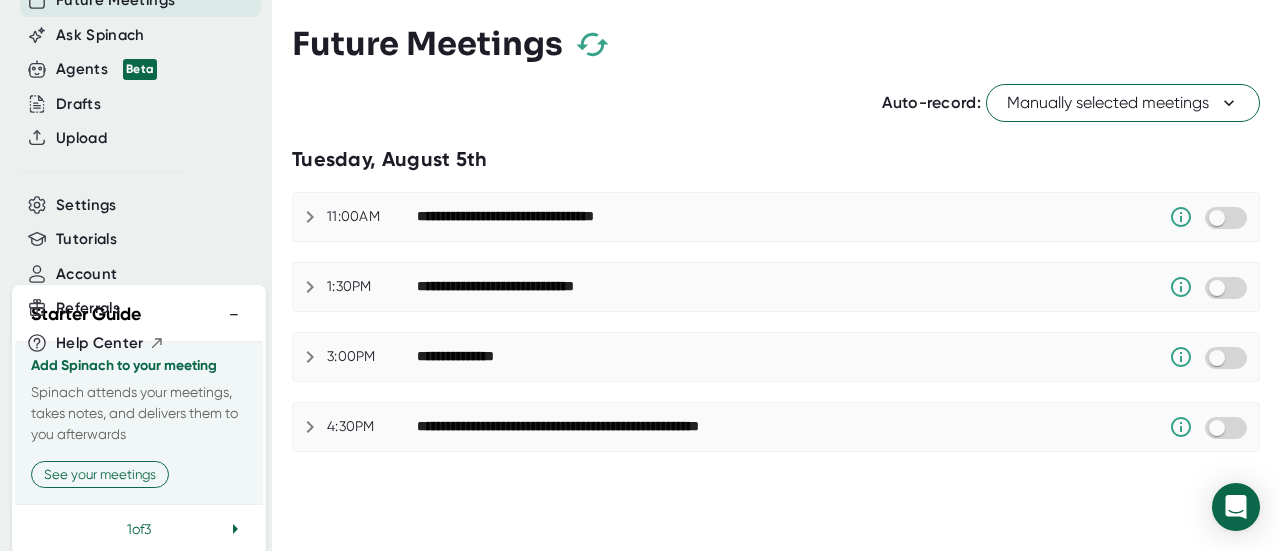 scroll, scrollTop: 354, scrollLeft: 0, axis: vertical 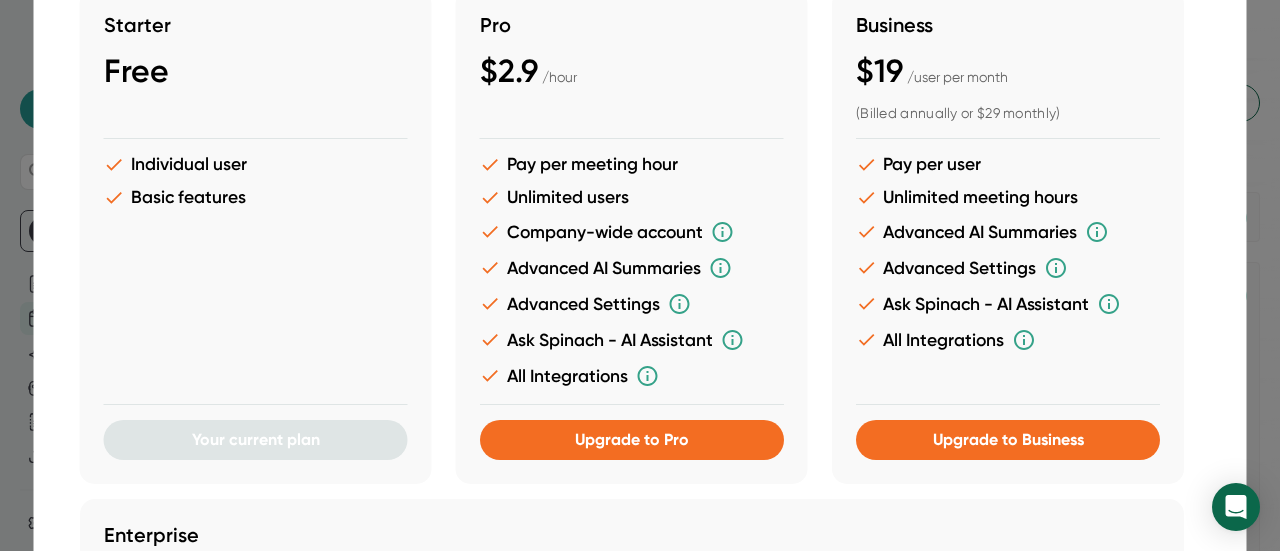 drag, startPoint x: 1275, startPoint y: 227, endPoint x: 1279, endPoint y: 135, distance: 92.086914 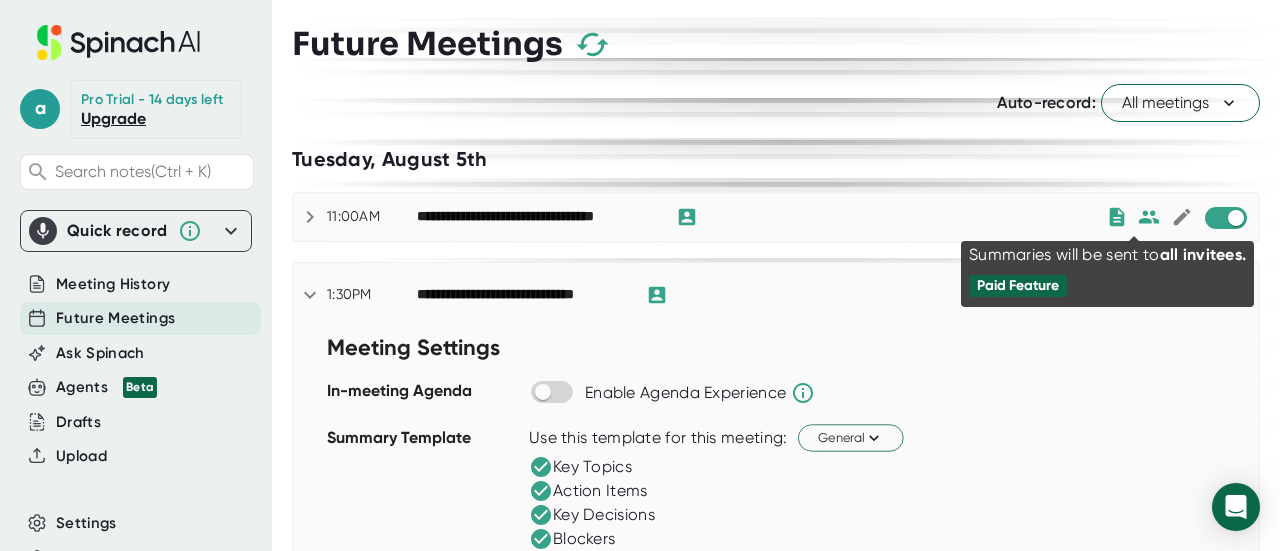 click 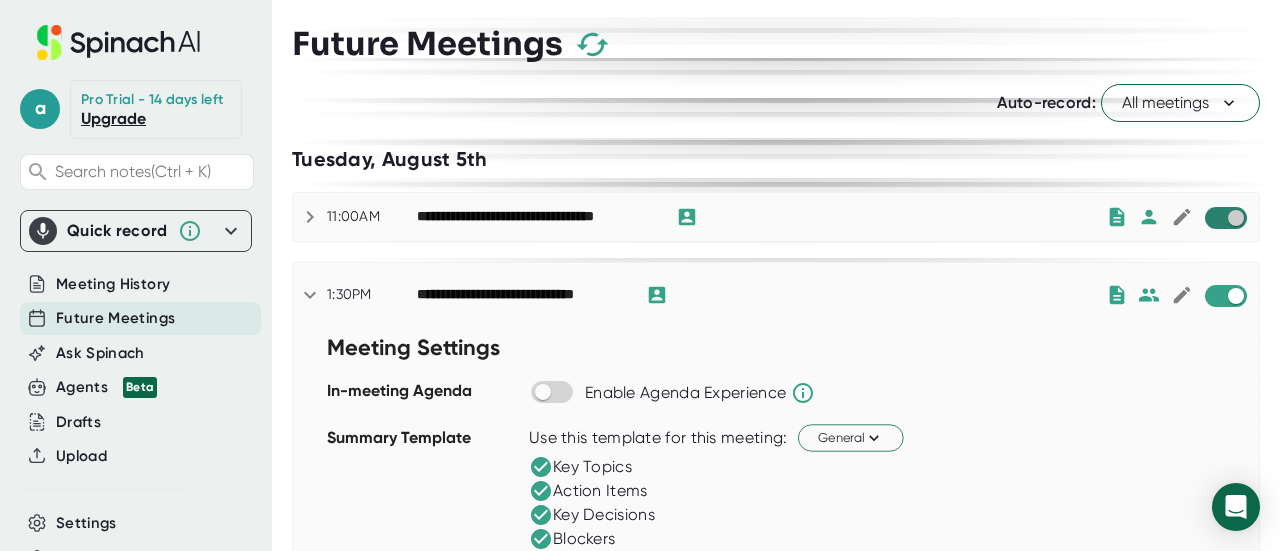 click at bounding box center [1235, 218] 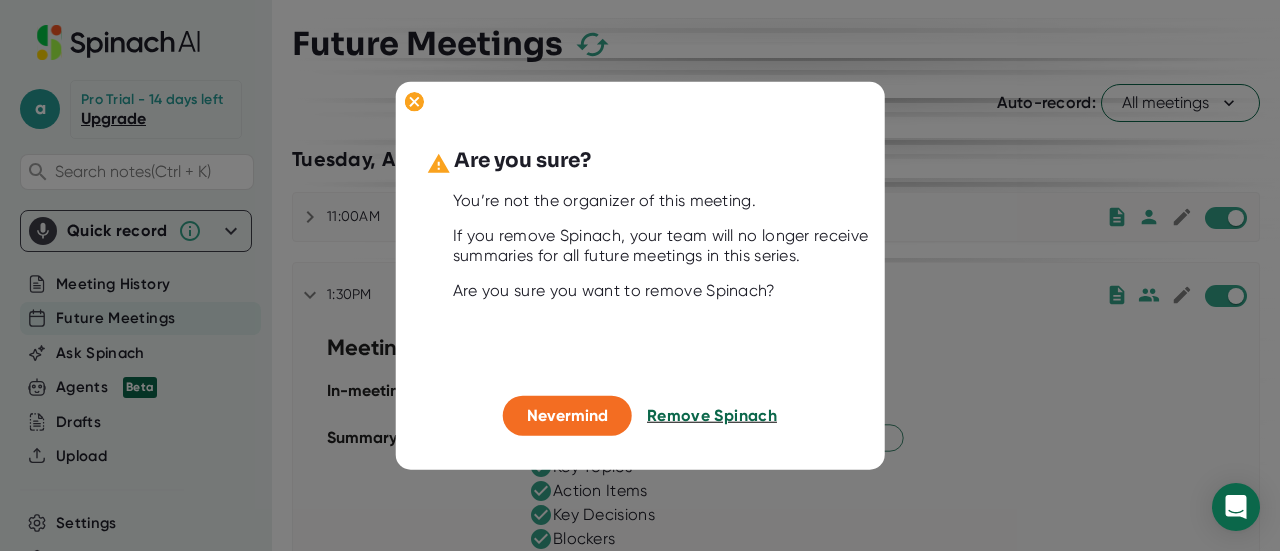 click on "Remove Spinach" at bounding box center (712, 415) 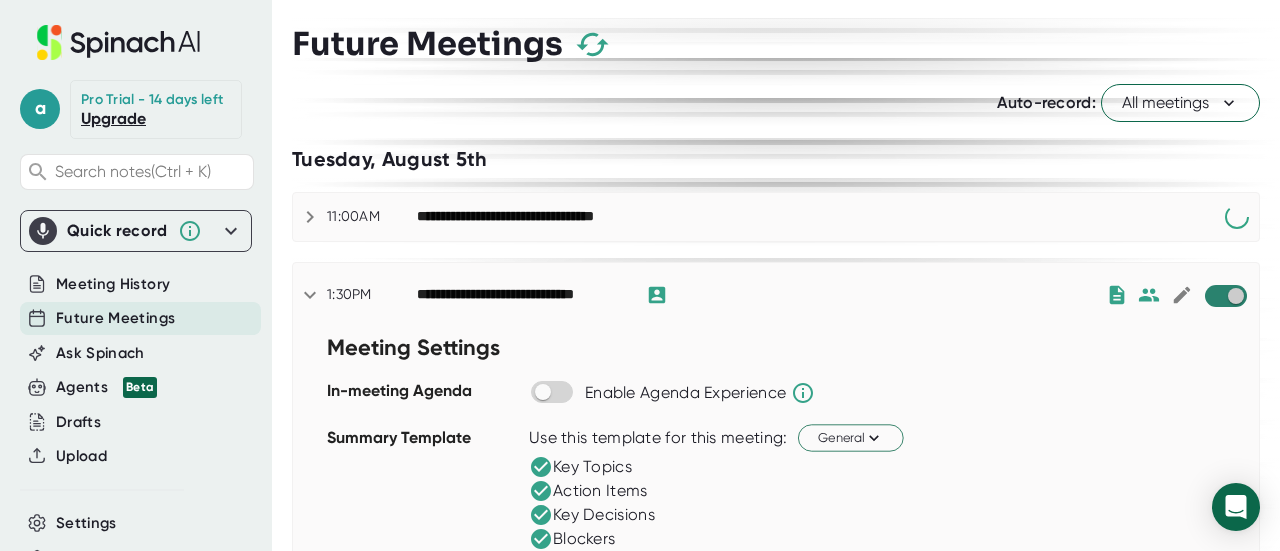 click at bounding box center (1235, 296) 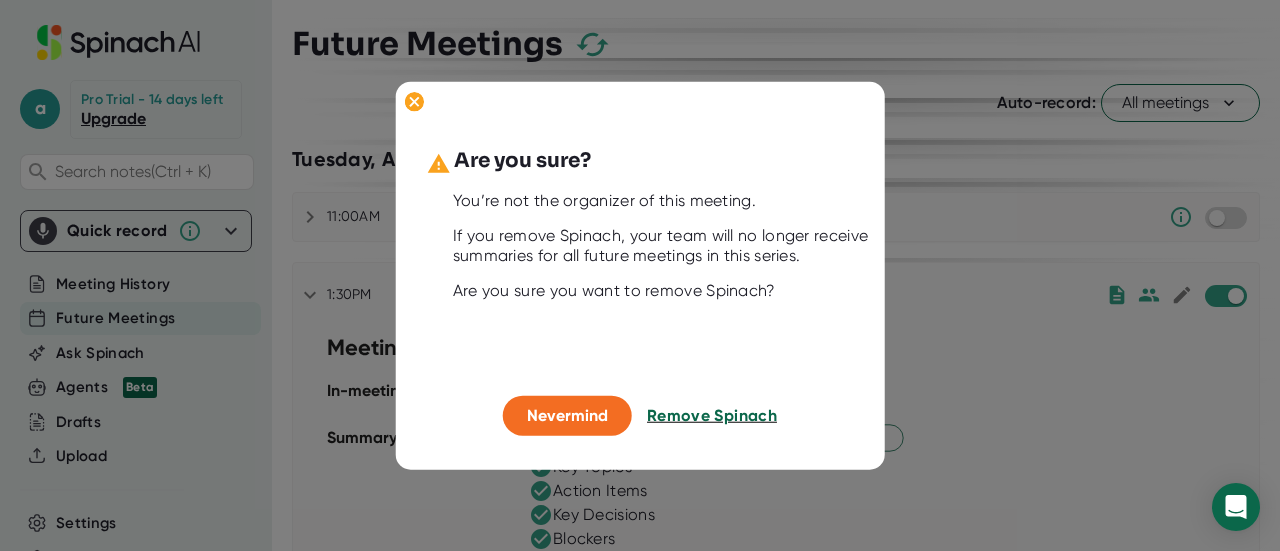 click on "Remove Spinach" at bounding box center (712, 415) 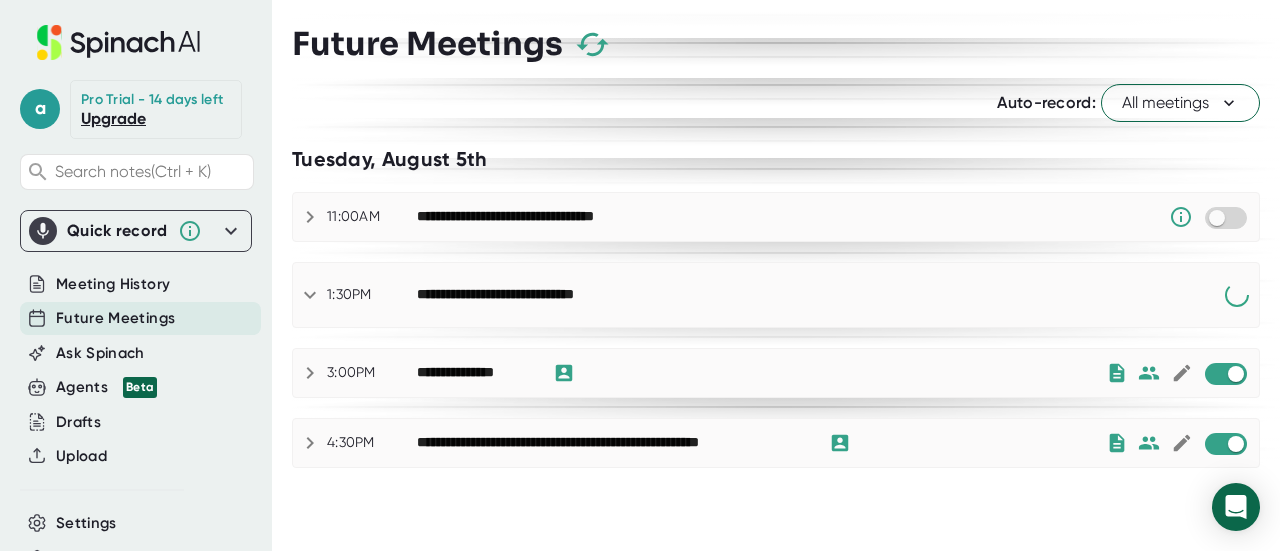 click at bounding box center [1226, 374] 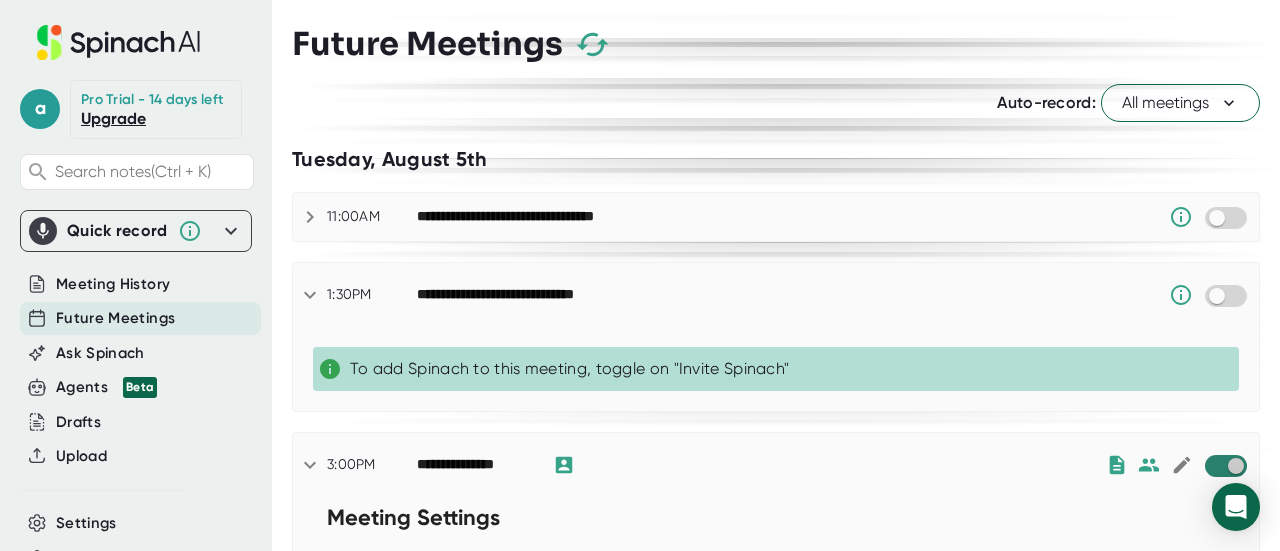 click at bounding box center (1235, 466) 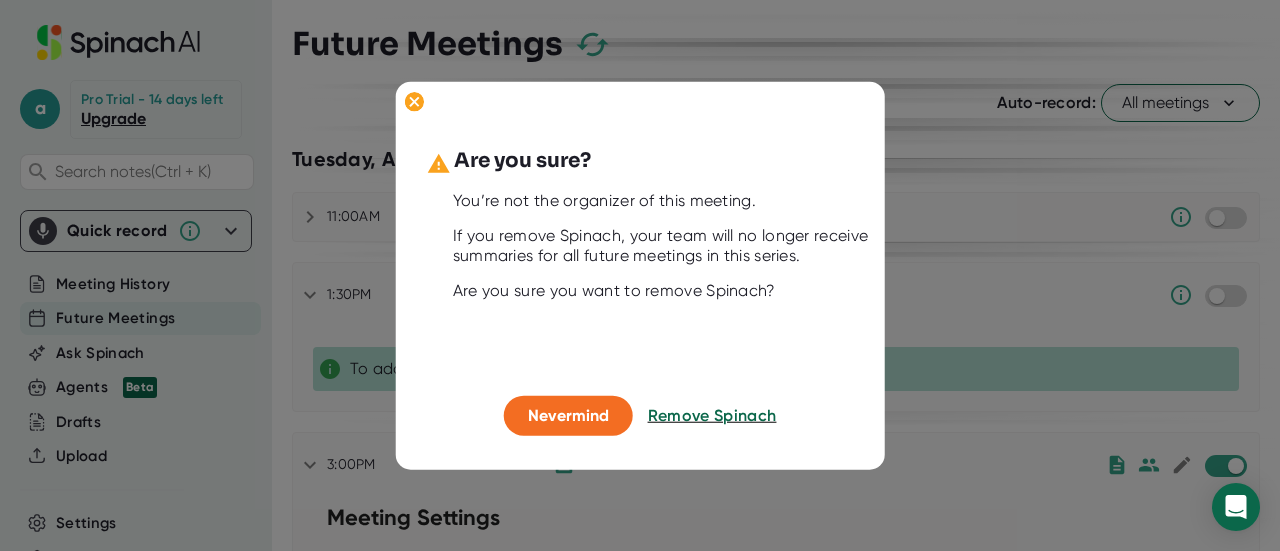 click on "Are you sure? You’re not the organizer of this meeting. If you remove Spinach, your team will no longer receive summaries for all future meetings in this series. Are you sure you want to remove Spinach?" at bounding box center (640, 271) 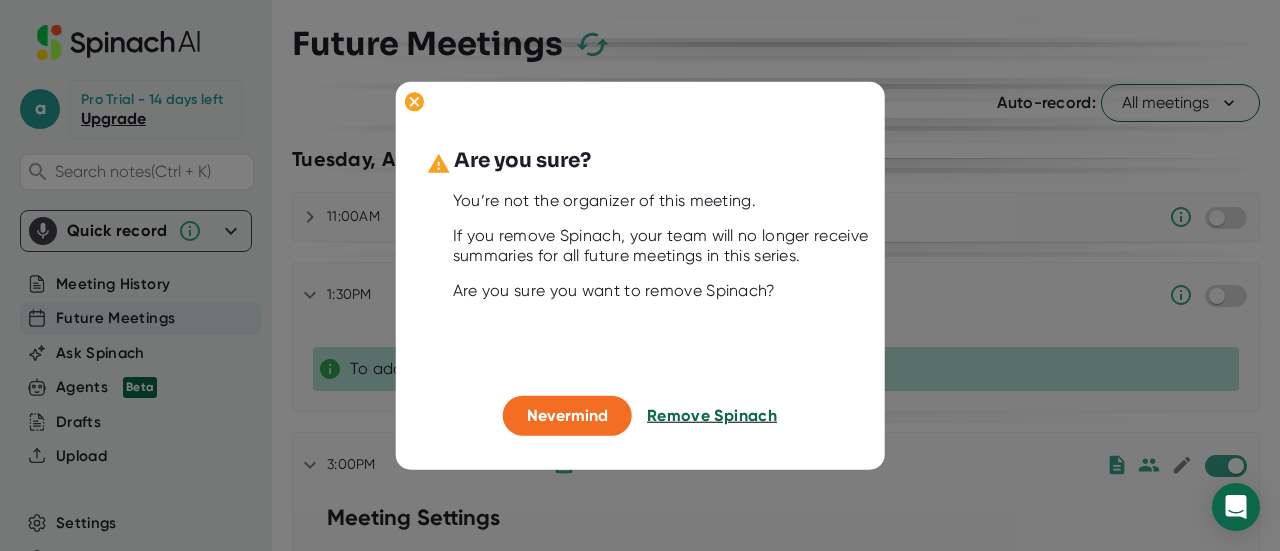 click on "Remove Spinach" at bounding box center [712, 415] 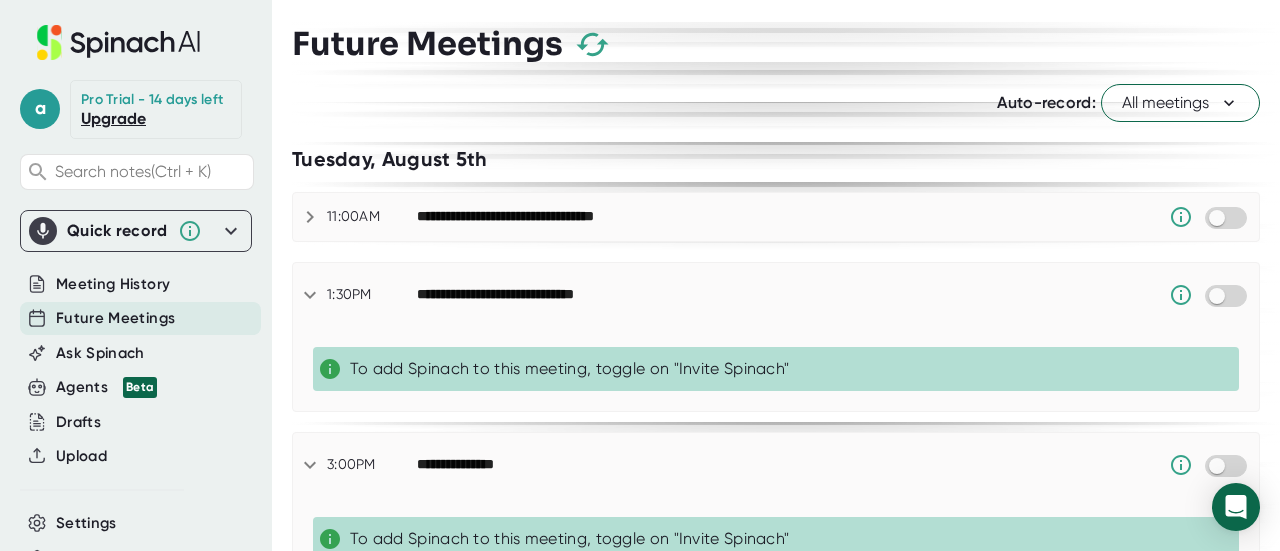 scroll, scrollTop: 107, scrollLeft: 0, axis: vertical 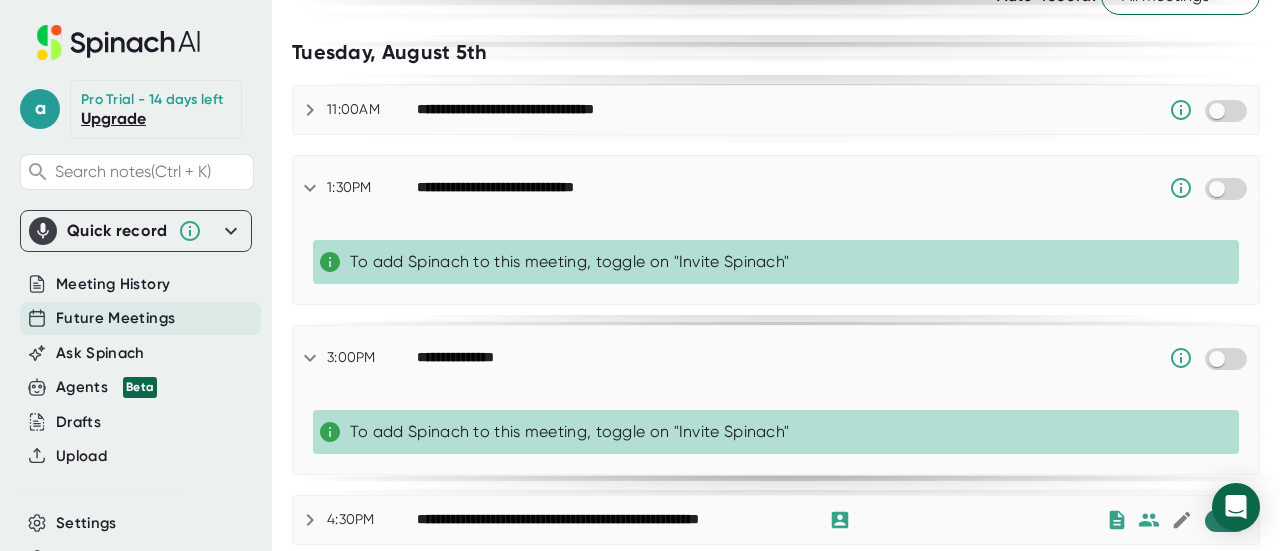 click at bounding box center (1235, 521) 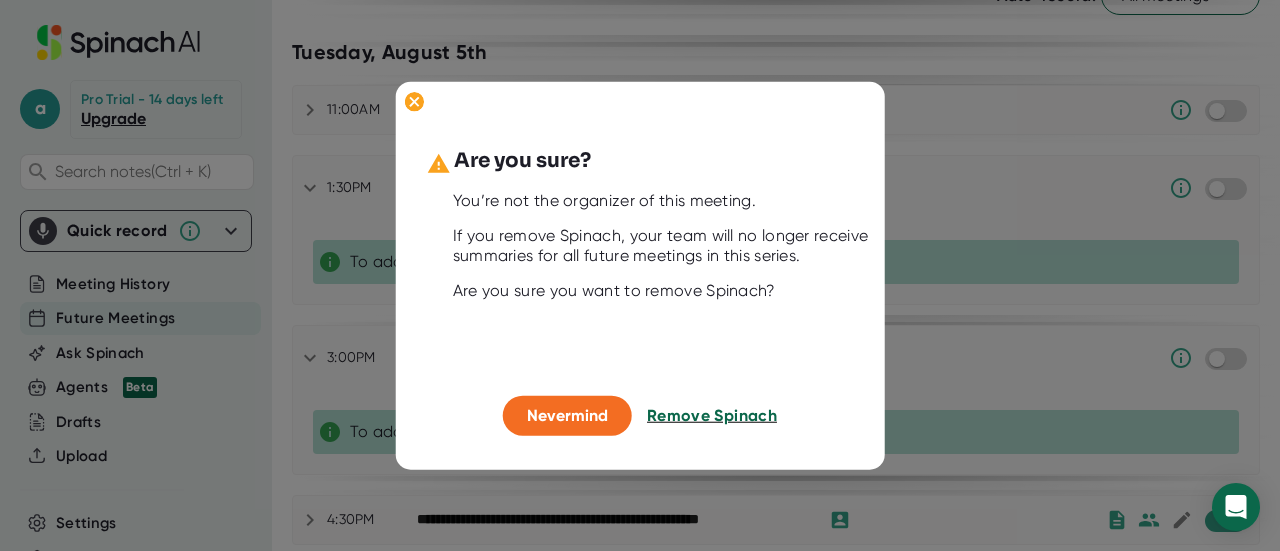 drag, startPoint x: 745, startPoint y: 406, endPoint x: 722, endPoint y: 421, distance: 27.45906 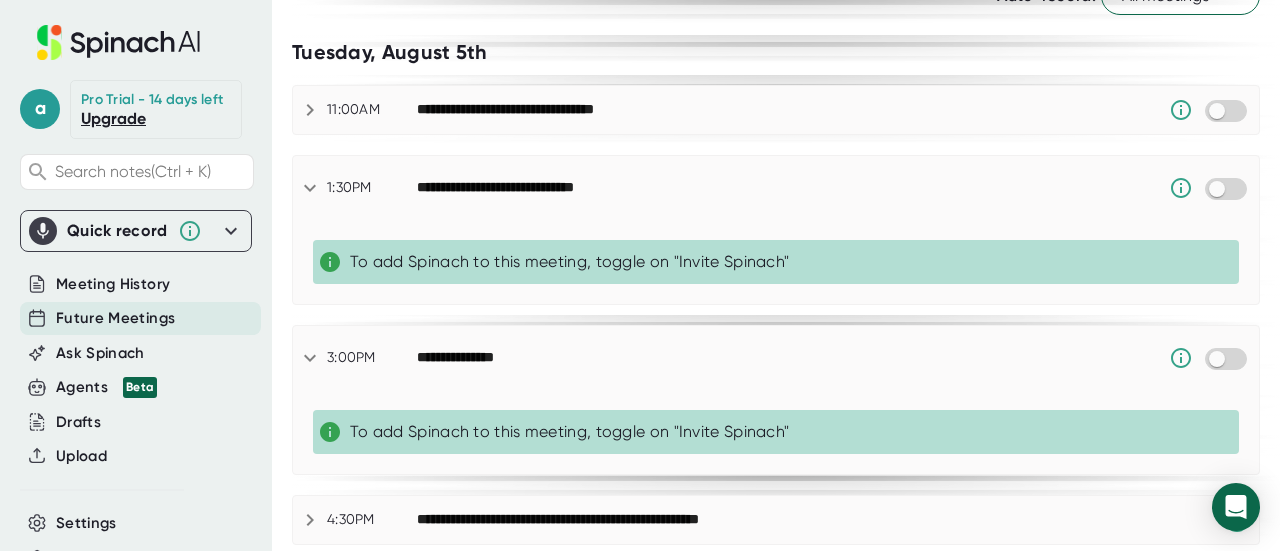 scroll, scrollTop: 0, scrollLeft: 0, axis: both 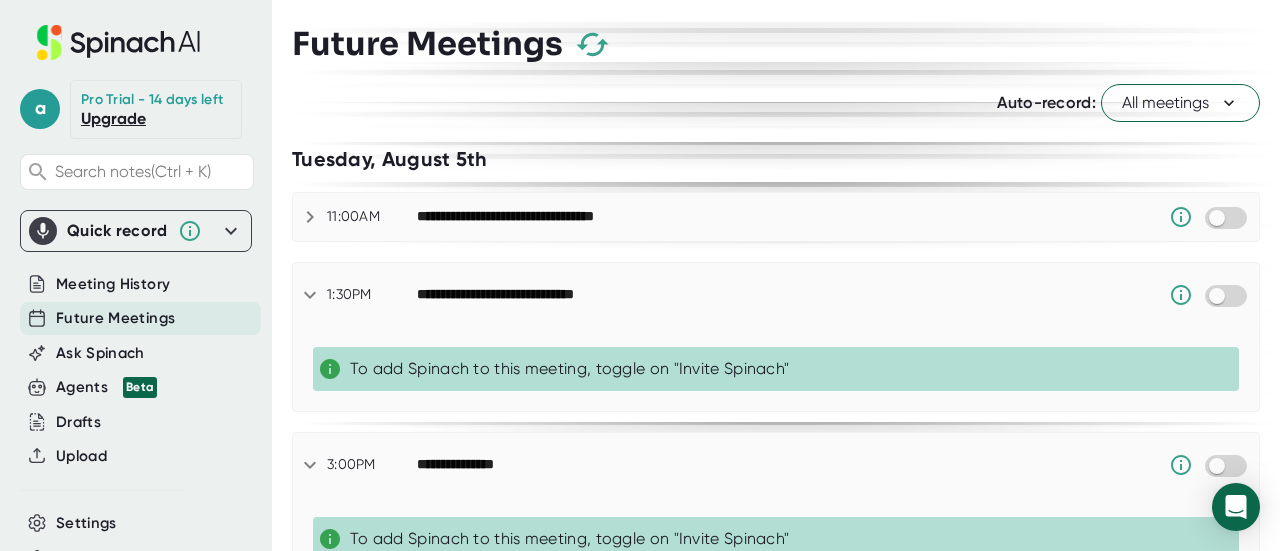 click on "All meetings" at bounding box center (1180, 103) 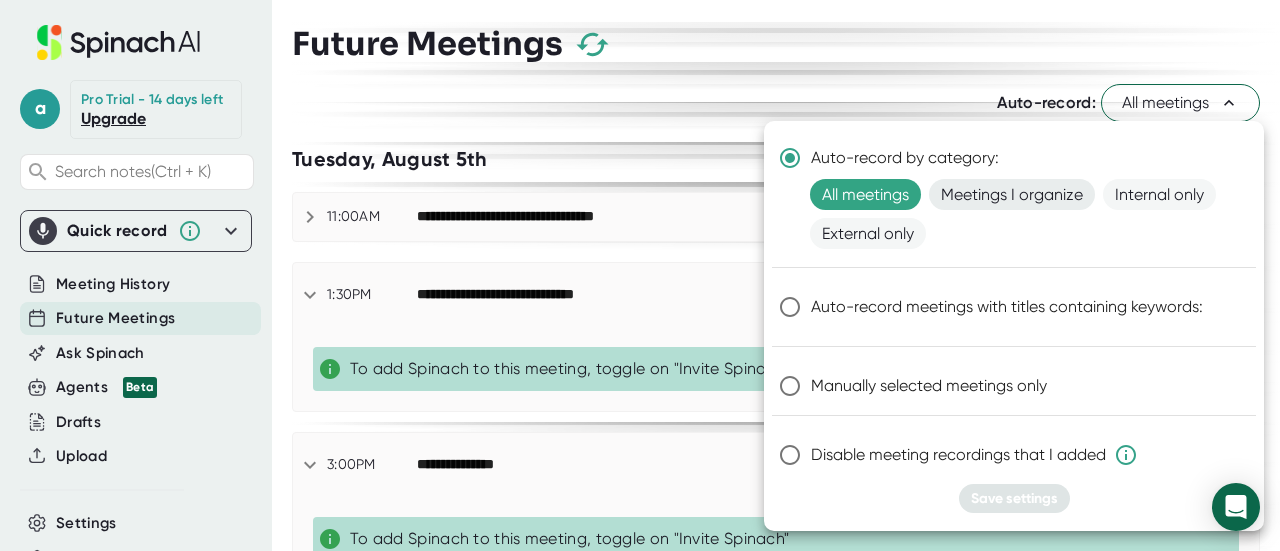 click on "Meetings I organize" at bounding box center [1012, 194] 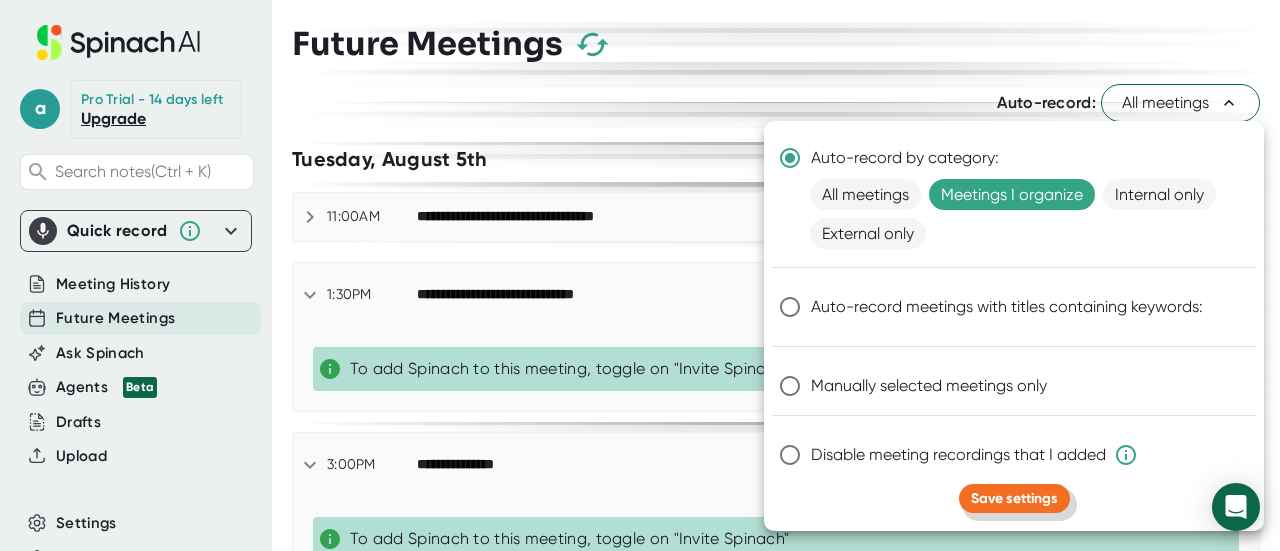 click on "Save settings" at bounding box center (1014, 498) 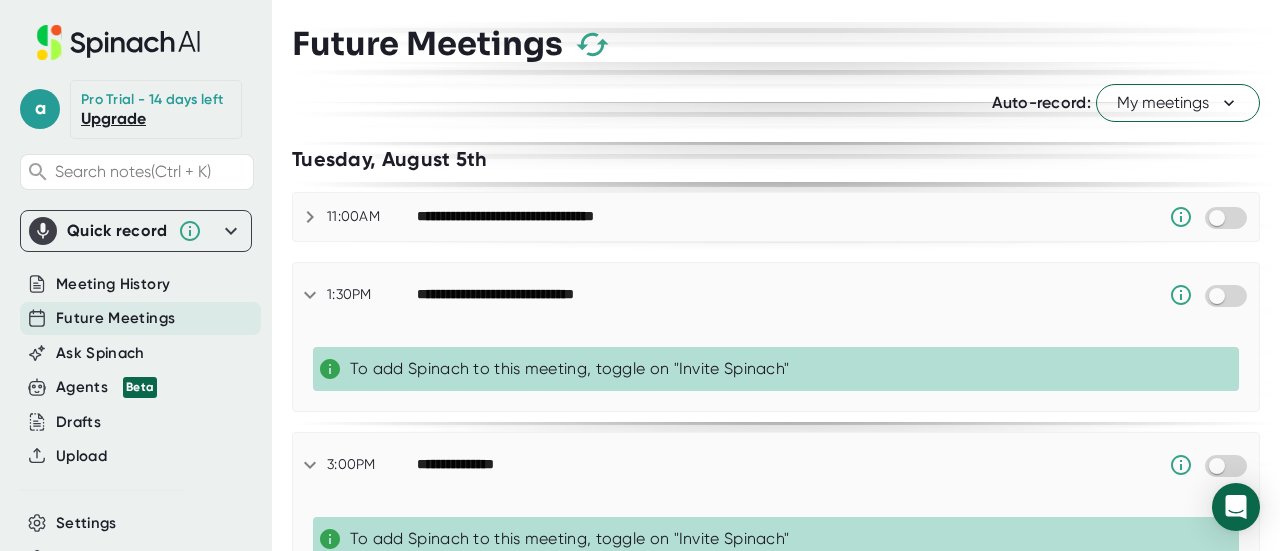 click on "My meetings" at bounding box center [1178, 103] 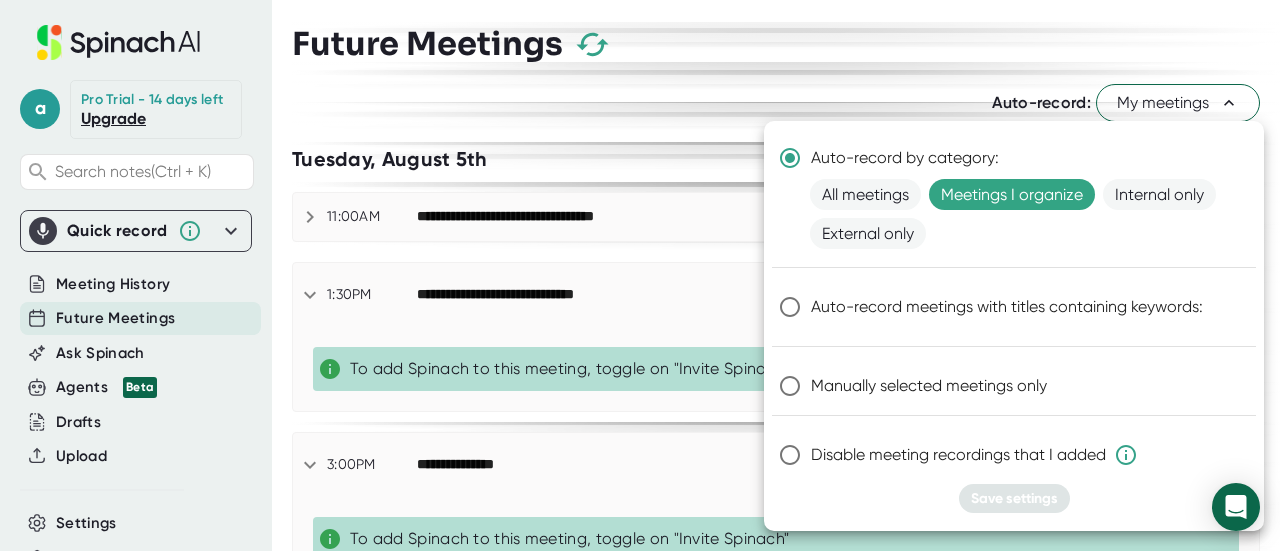 drag, startPoint x: 902, startPoint y: 388, endPoint x: 822, endPoint y: 376, distance: 80.895 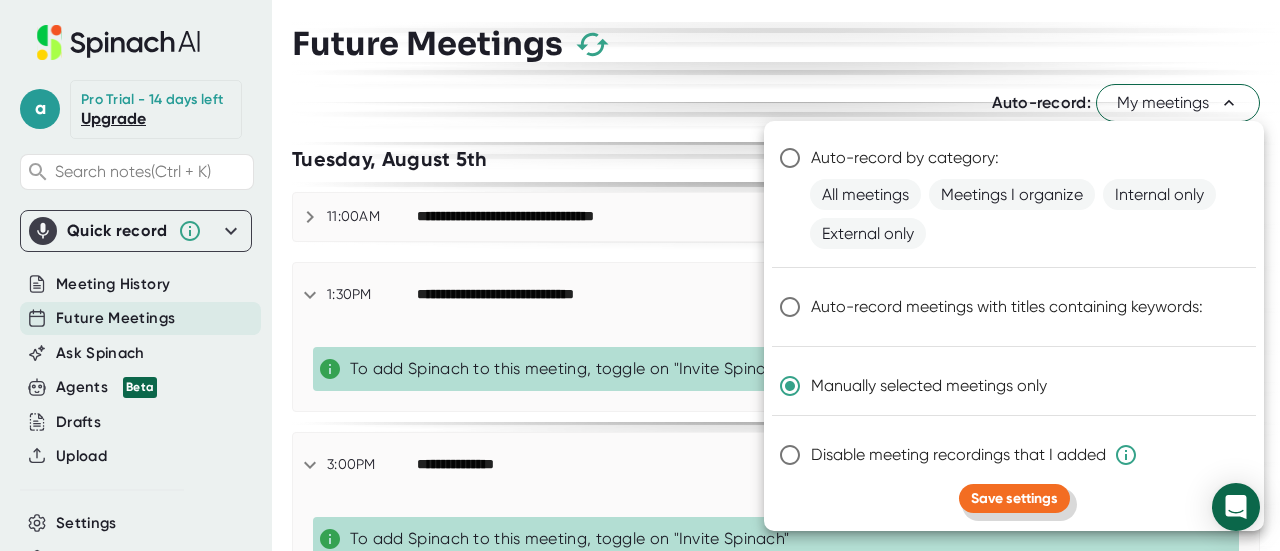 click on "Save settings" at bounding box center (1014, 498) 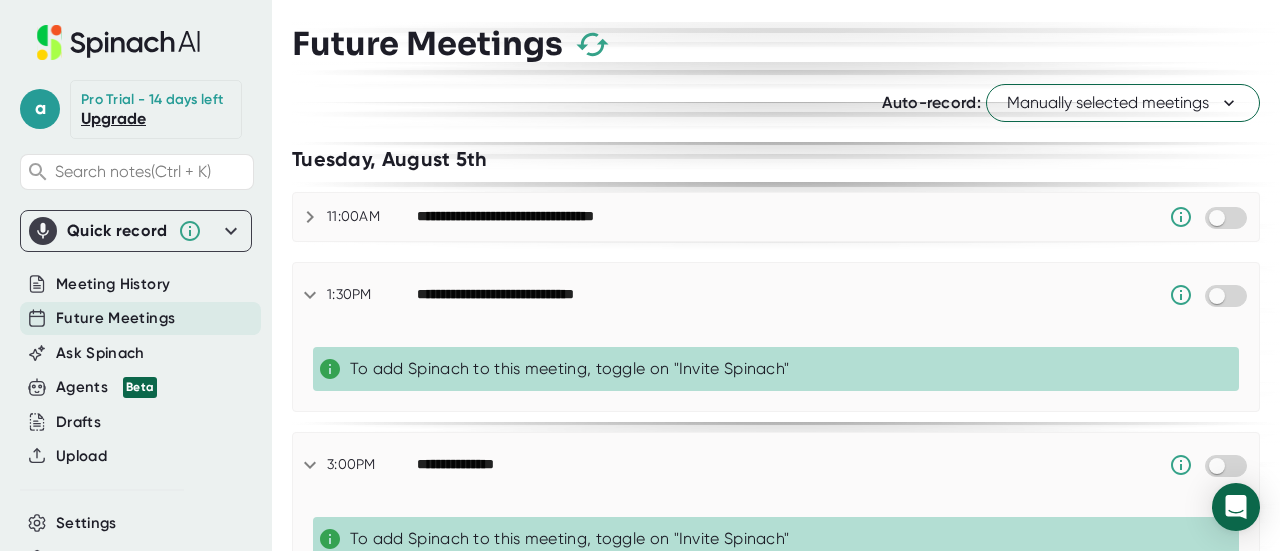 scroll, scrollTop: 107, scrollLeft: 0, axis: vertical 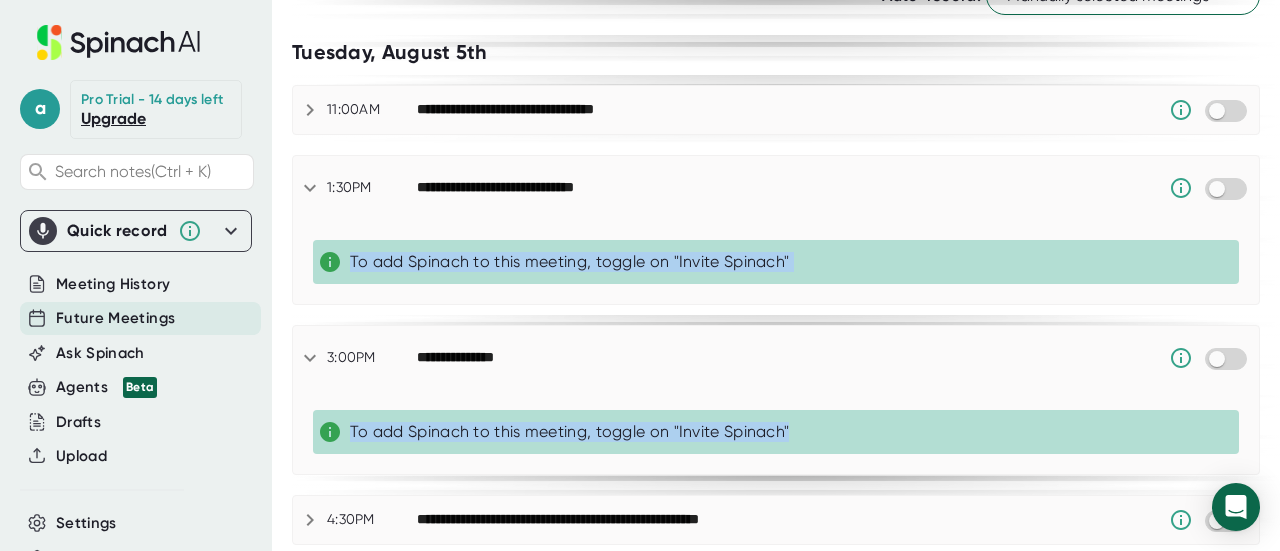 drag, startPoint x: 1030, startPoint y: 498, endPoint x: 370, endPoint y: 205, distance: 722.11426 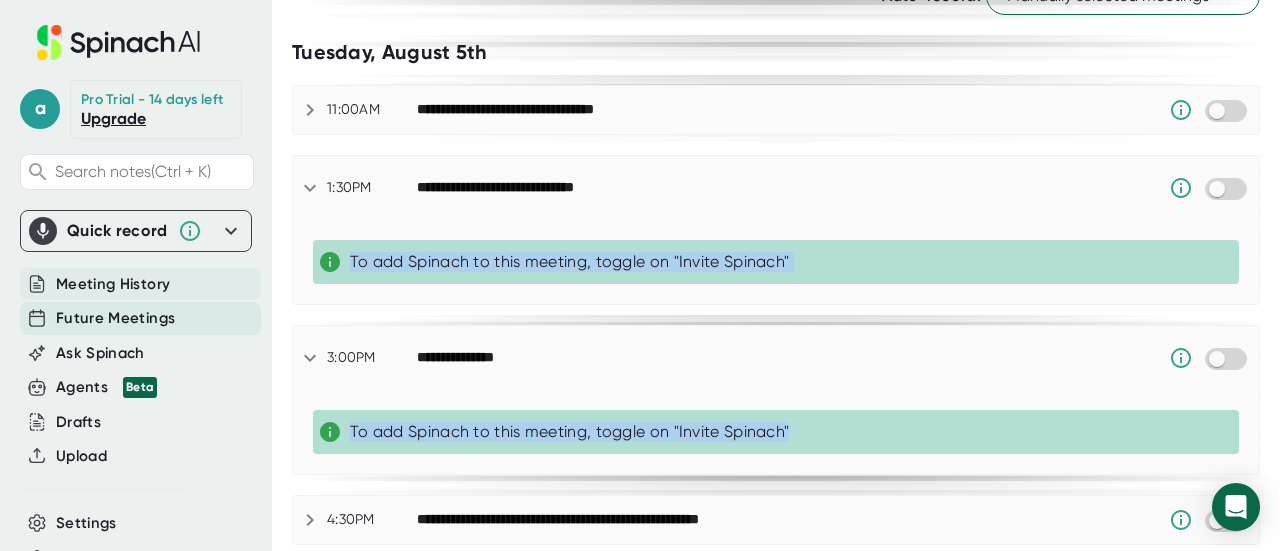 drag, startPoint x: 109, startPoint y: 284, endPoint x: 84, endPoint y: 302, distance: 30.805843 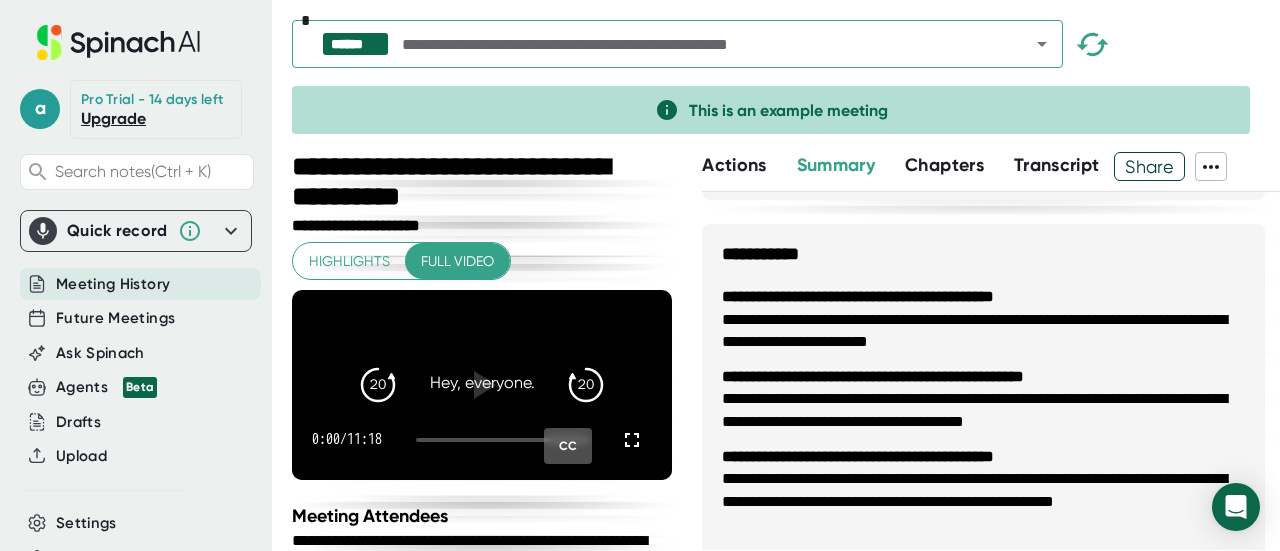 scroll, scrollTop: 150, scrollLeft: 0, axis: vertical 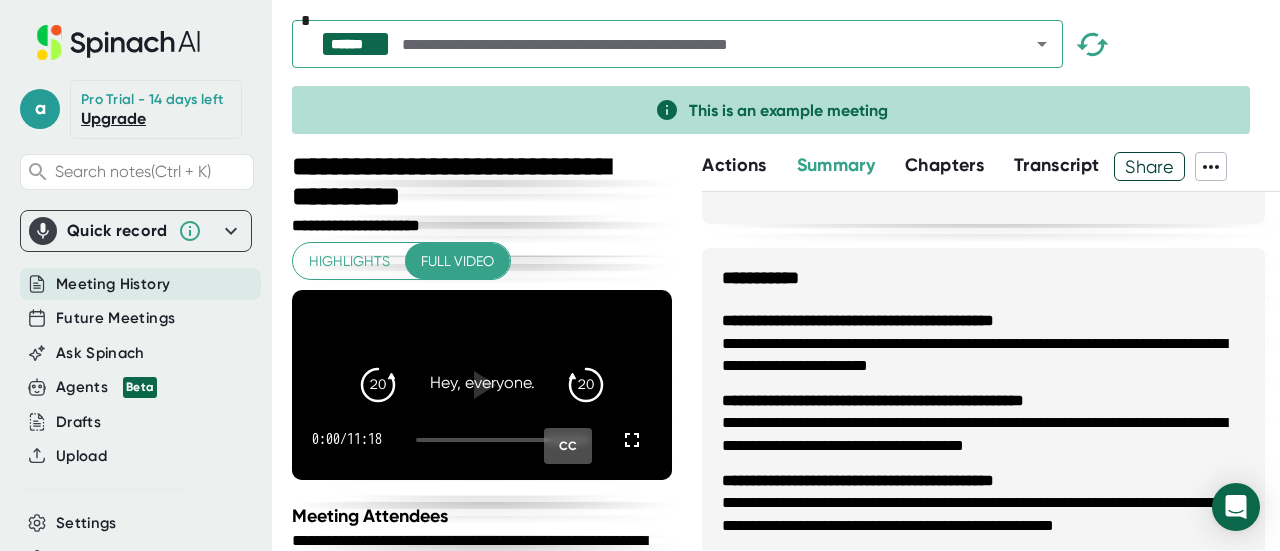 click on "Transcript" at bounding box center [1057, 165] 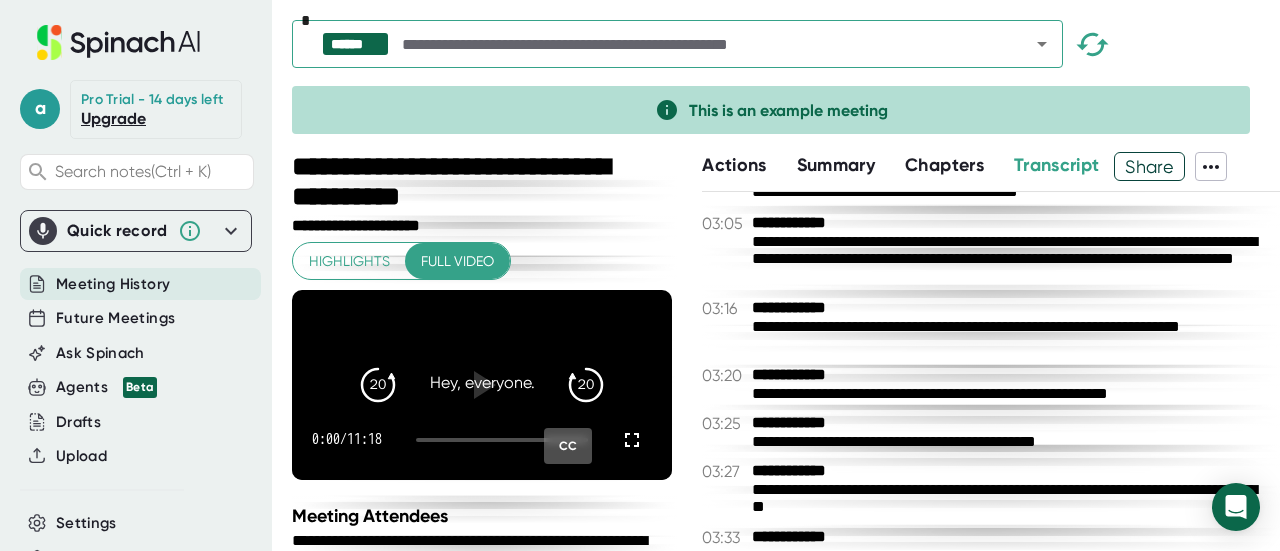 scroll, scrollTop: 1900, scrollLeft: 0, axis: vertical 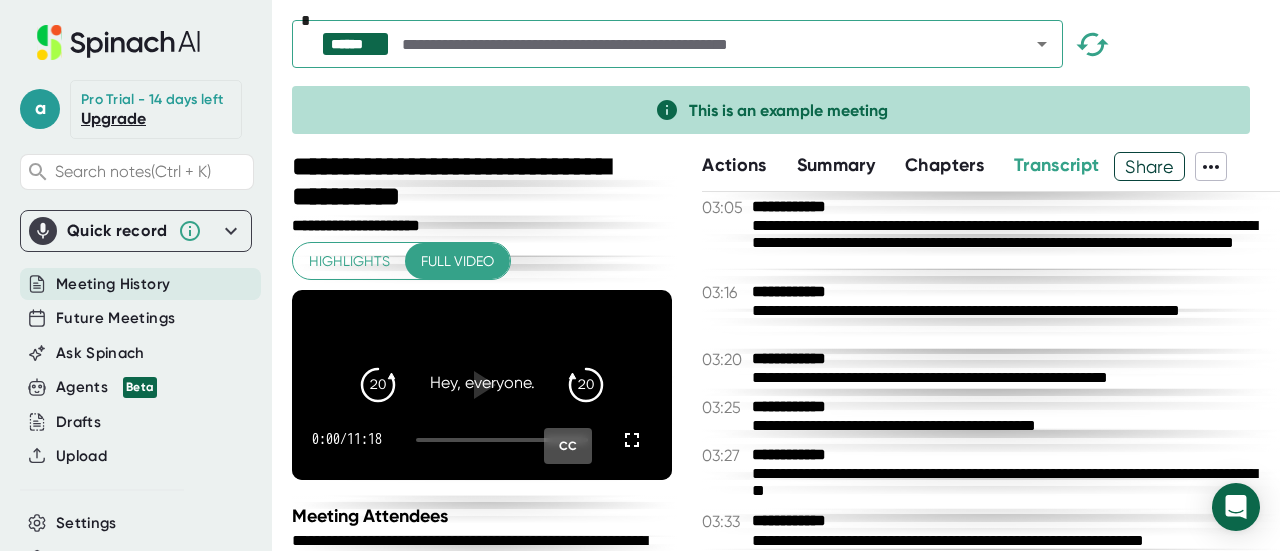 click on "a Pro Trial   - 14 days left Upgrade Search notes  (Ctrl + K) Quick record Include tab audio Start Recording Meeting History Future Meetings Ask Spinach Agents   Beta Drafts   Upload Settings Tutorials Account Referrals Help Center" at bounding box center (136, 295) 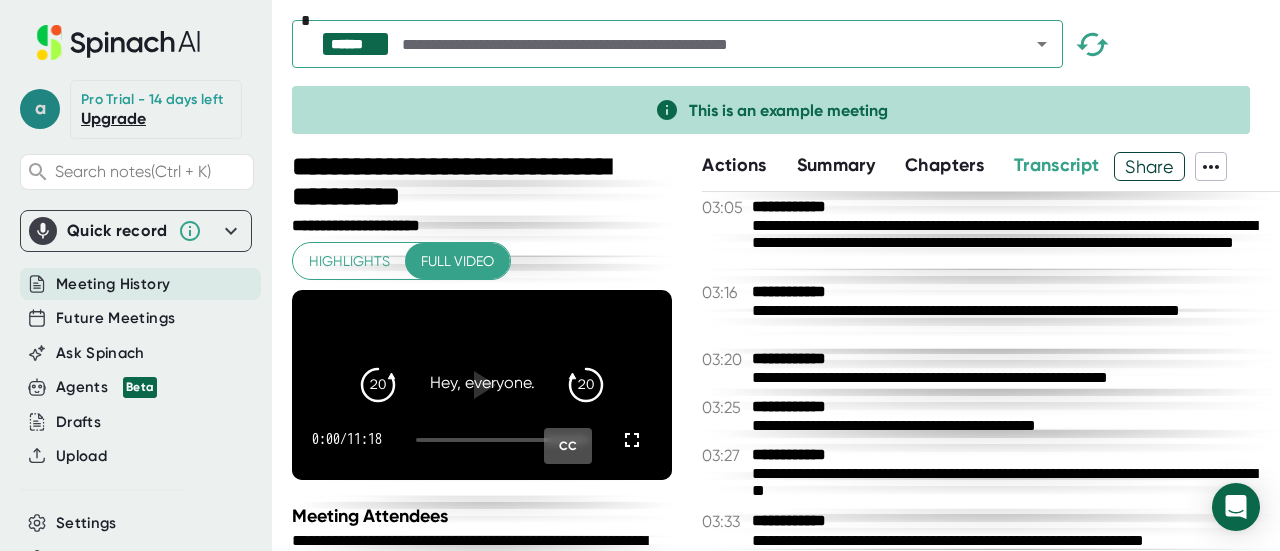 click on "a" at bounding box center (40, 109) 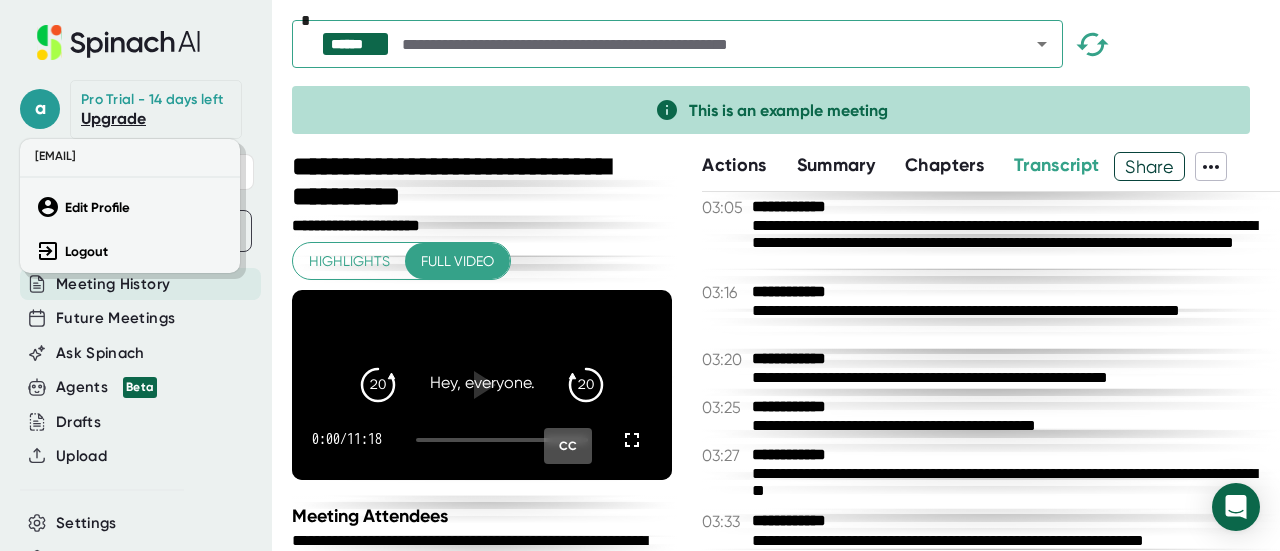 click at bounding box center [640, 275] 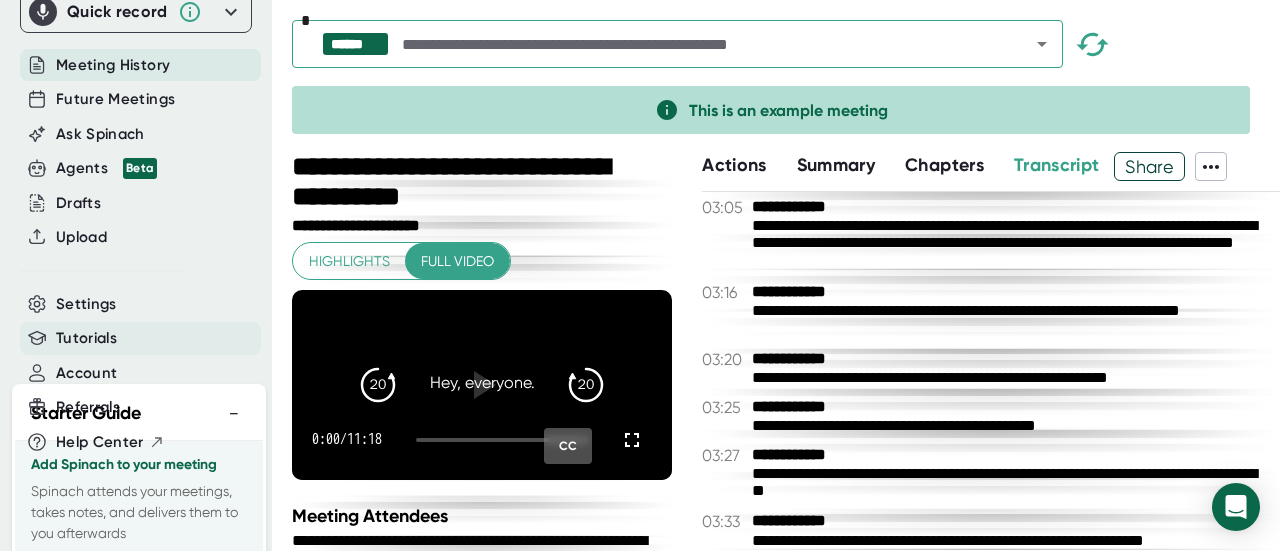 scroll, scrollTop: 222, scrollLeft: 0, axis: vertical 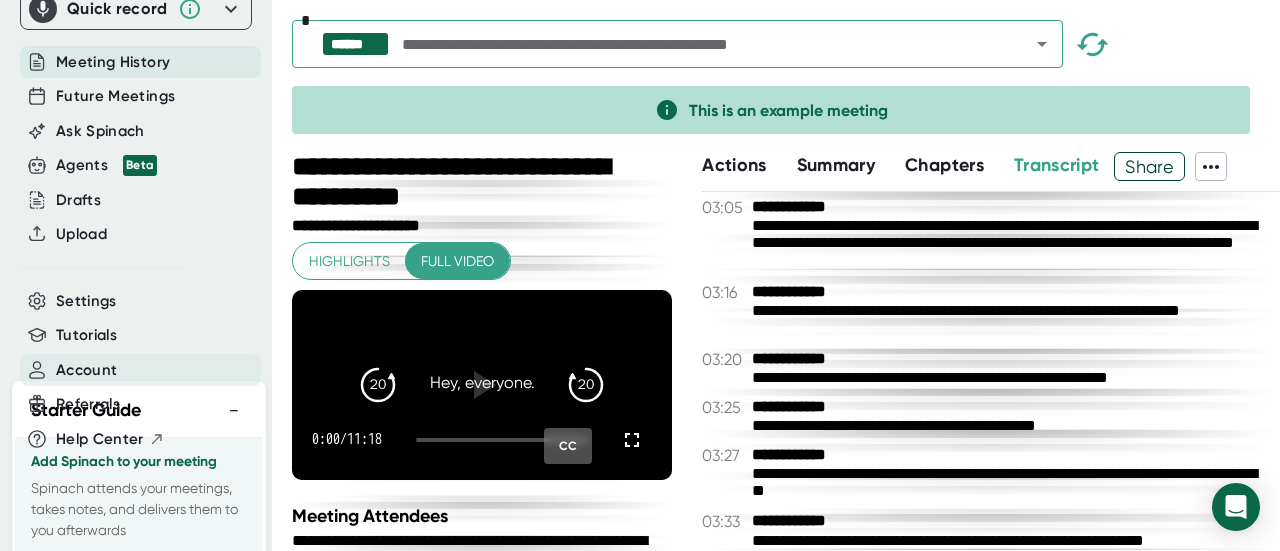 click on "Account" at bounding box center [140, 370] 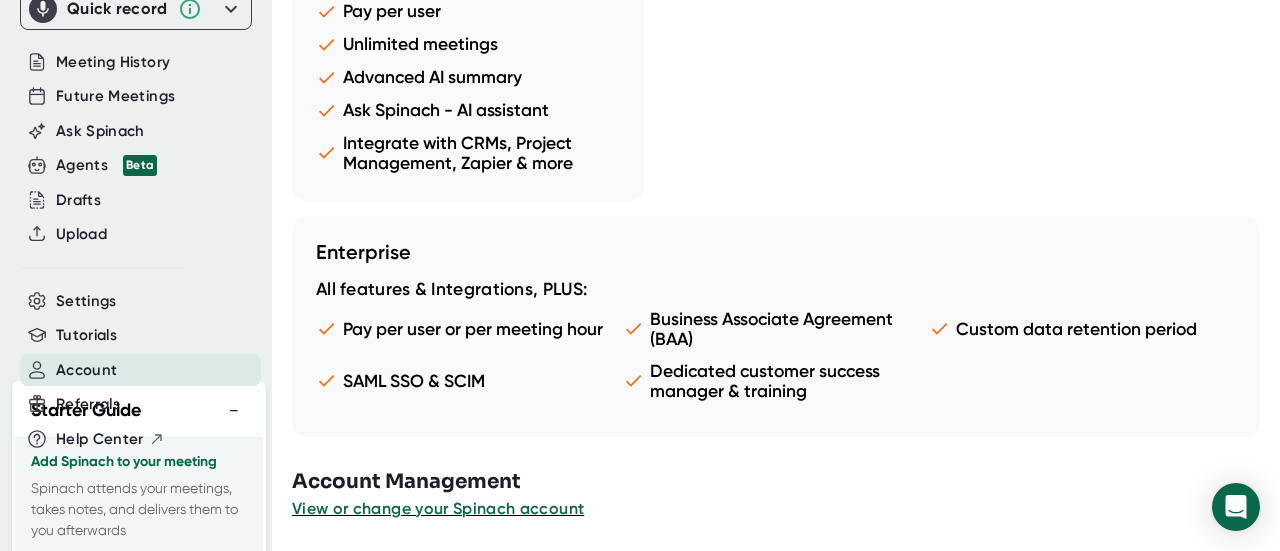 scroll, scrollTop: 0, scrollLeft: 0, axis: both 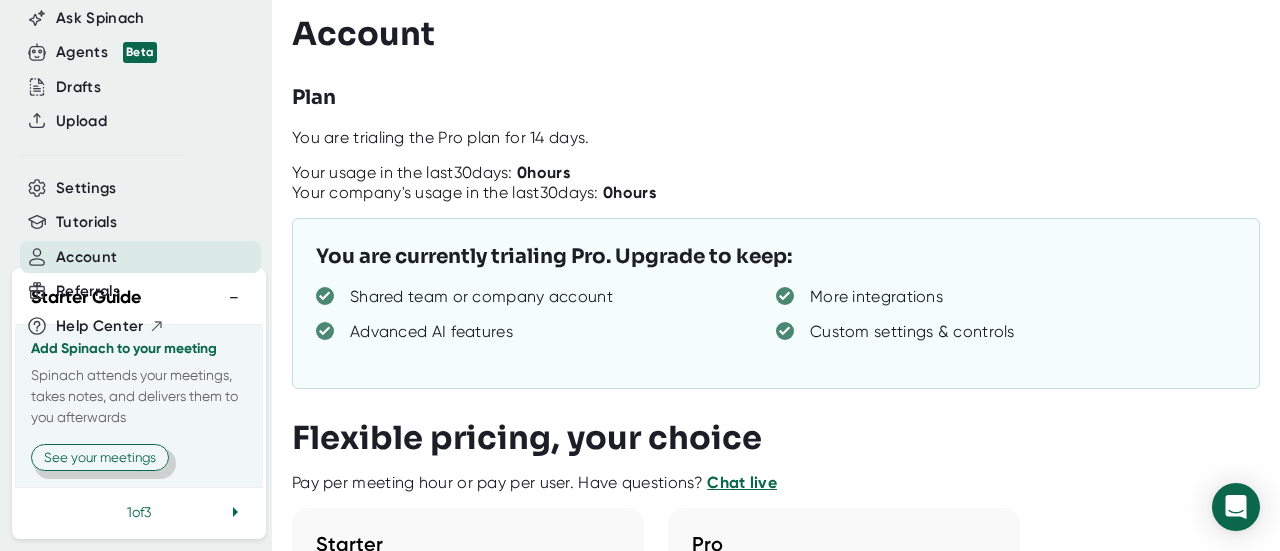 click on "See your meetings" at bounding box center (100, 457) 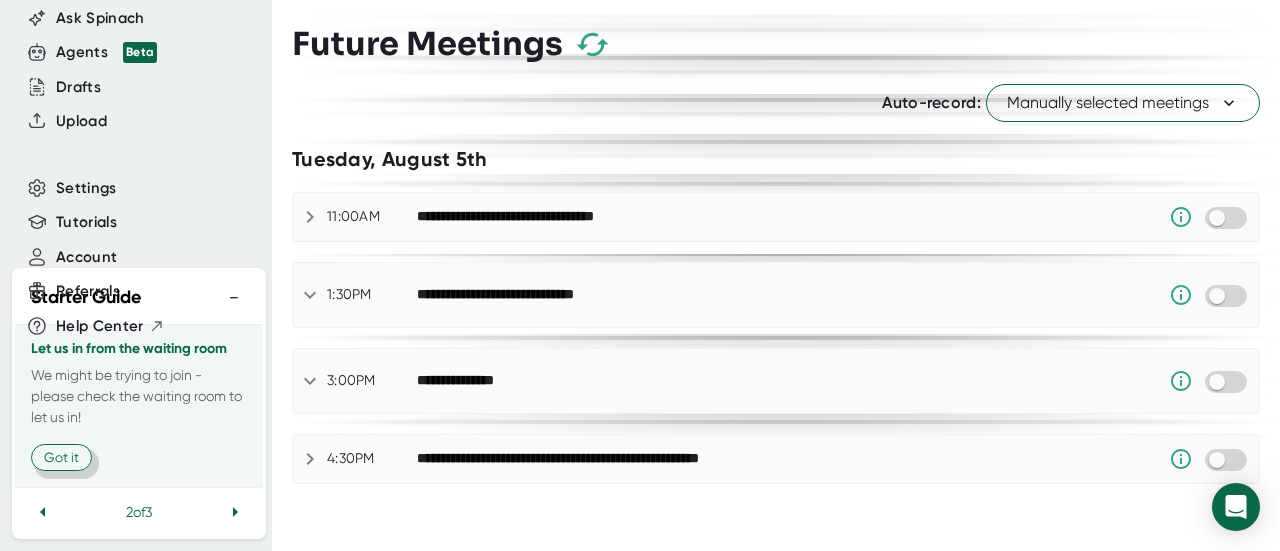 scroll, scrollTop: 333, scrollLeft: 0, axis: vertical 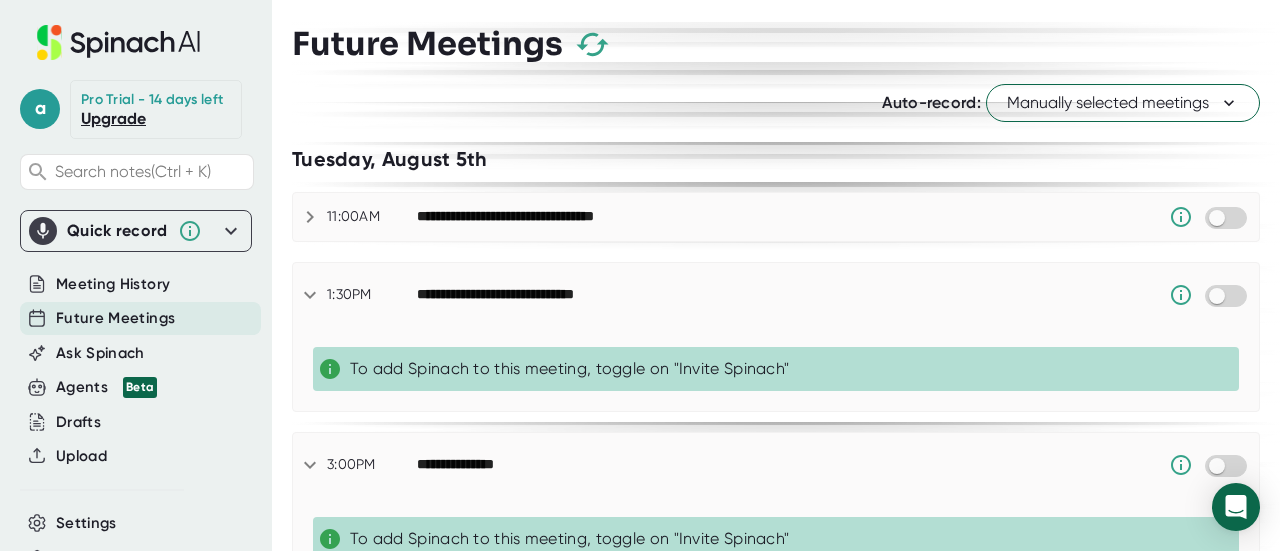 click on "Upgrade" at bounding box center (113, 118) 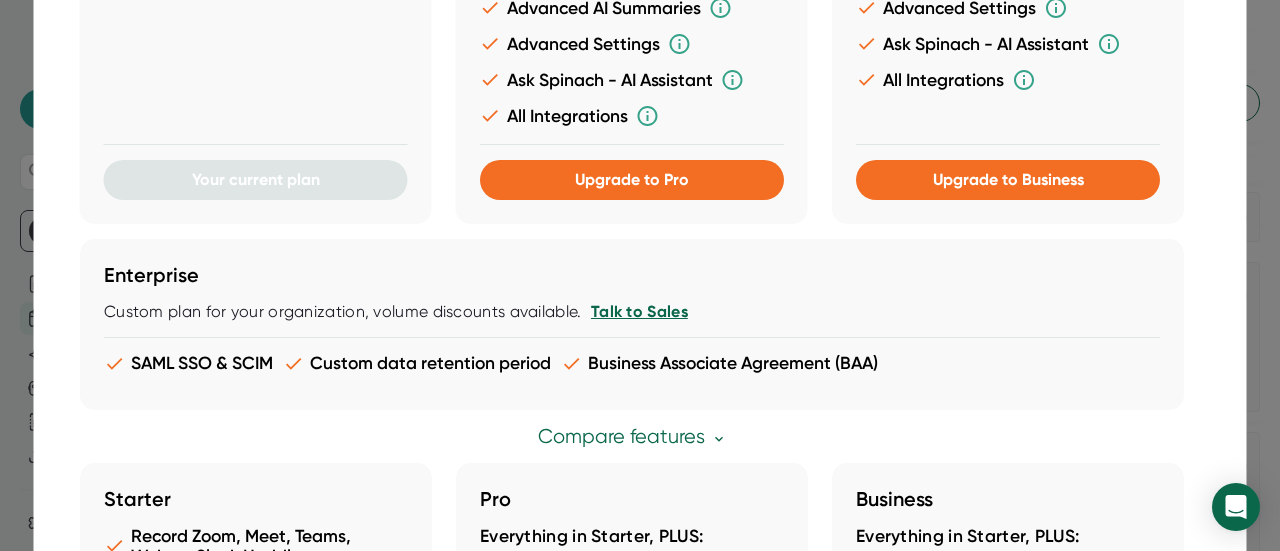 scroll, scrollTop: 0, scrollLeft: 0, axis: both 